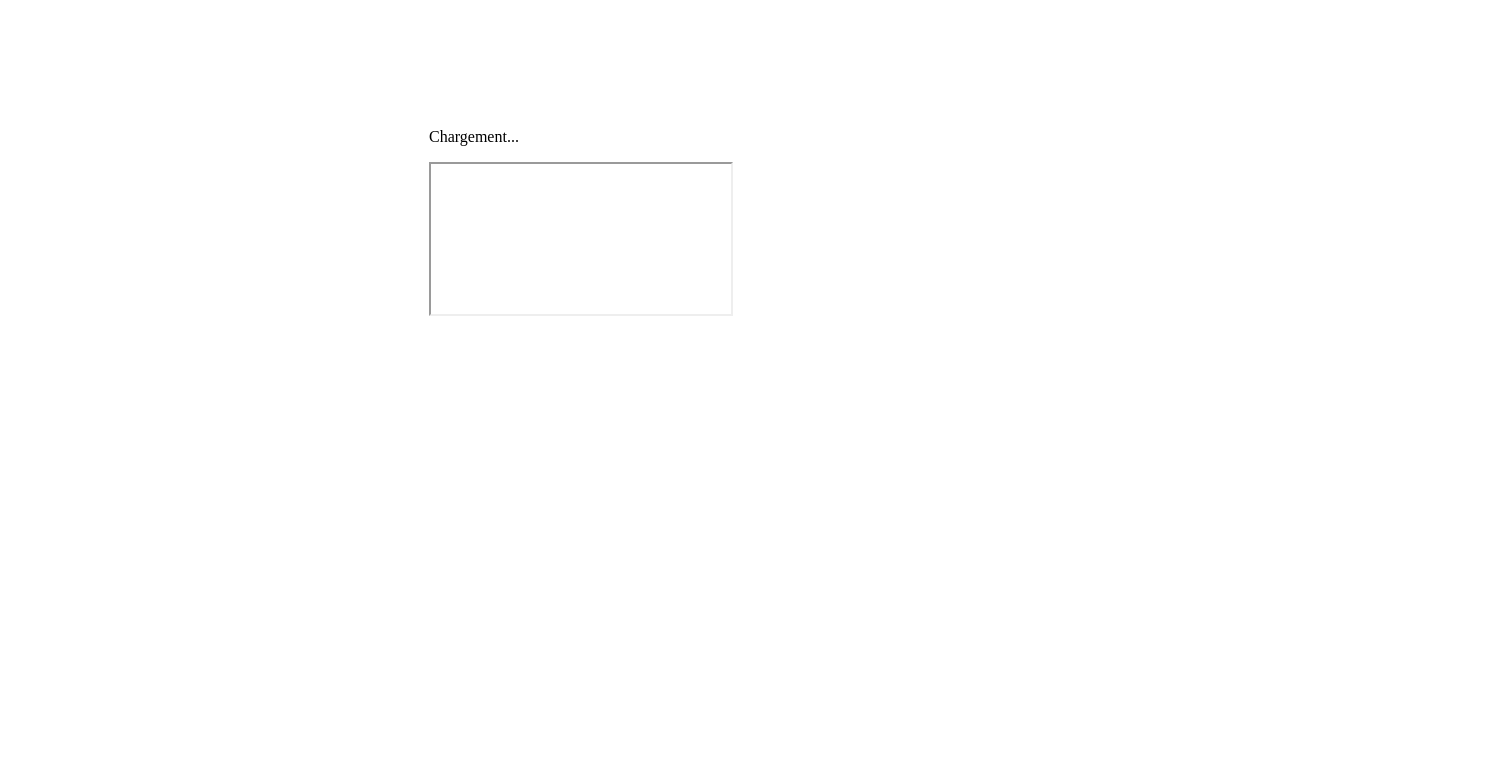 scroll, scrollTop: 0, scrollLeft: 0, axis: both 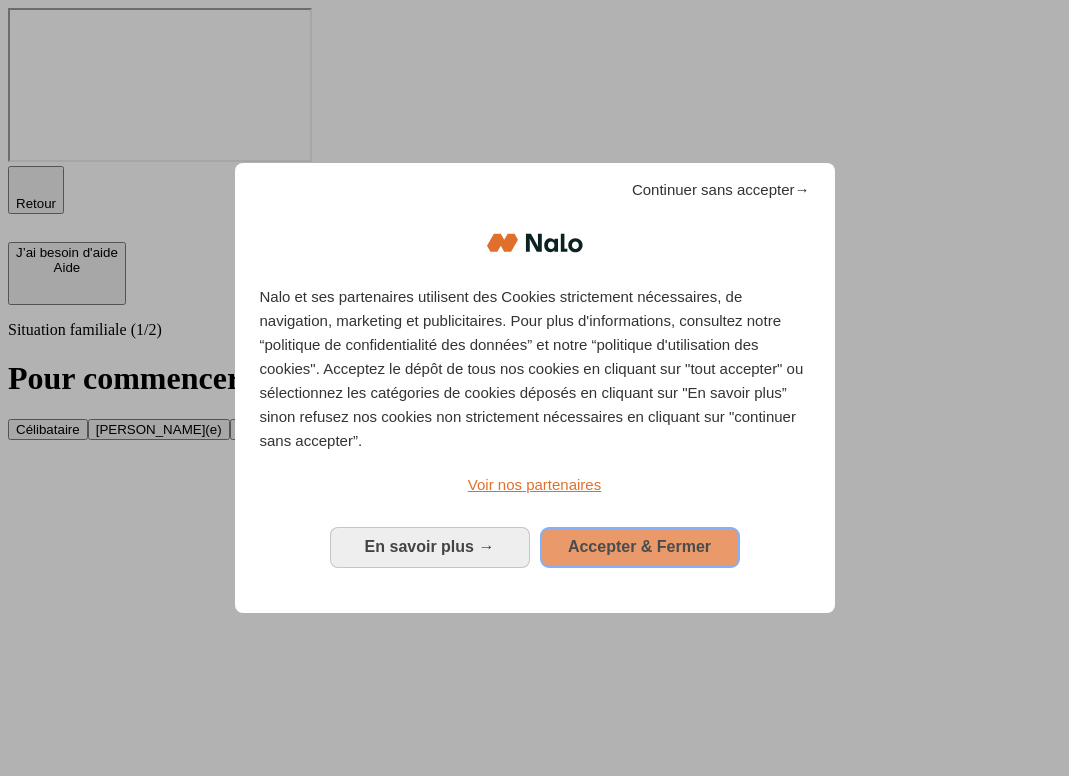 click on "Accepter & Fermer" at bounding box center (640, 547) 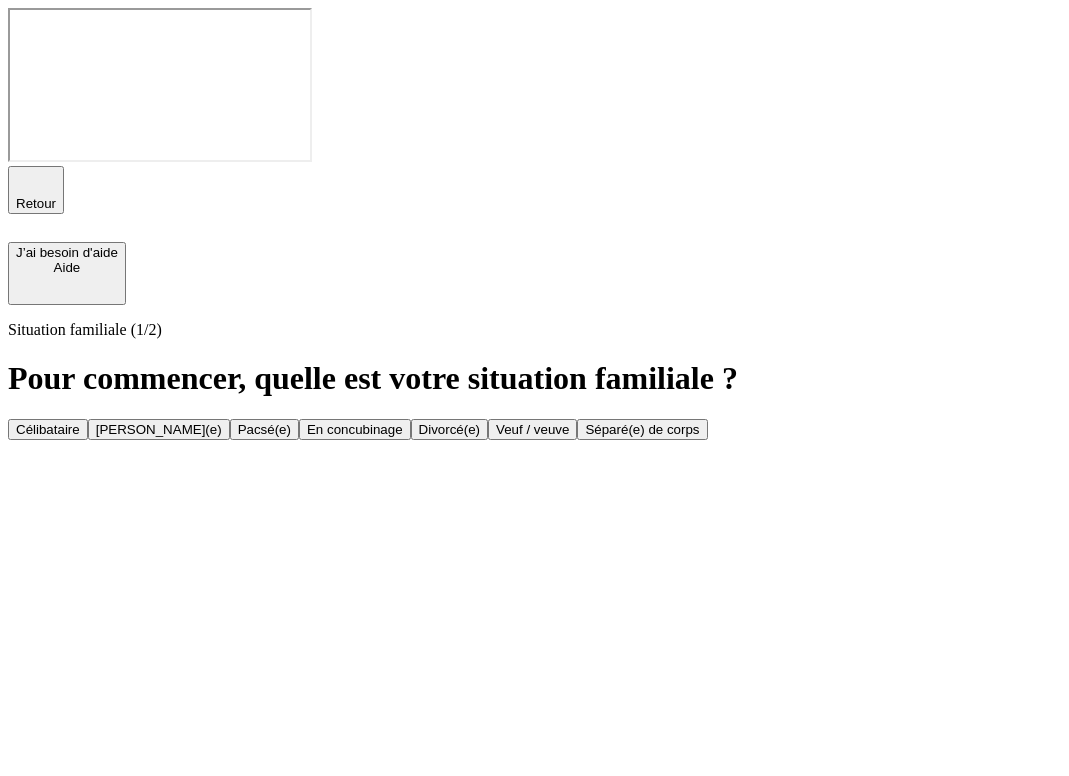 click on "Célibataire" at bounding box center (48, 429) 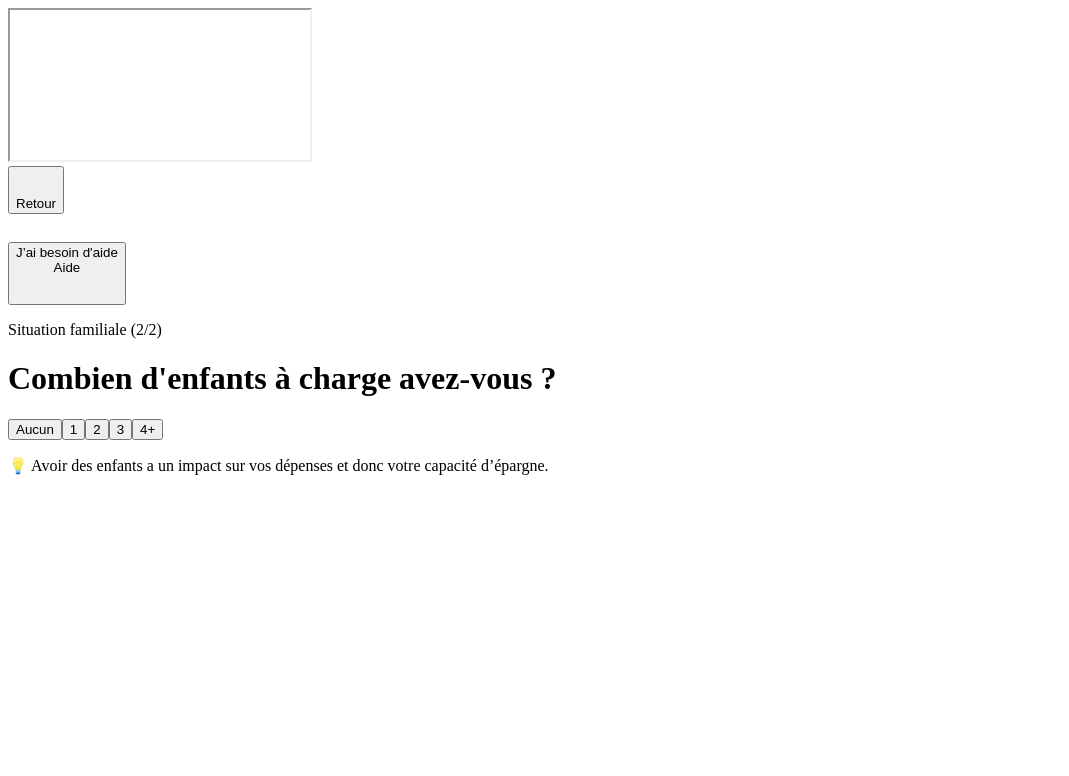 click on "Aucun" at bounding box center (35, 429) 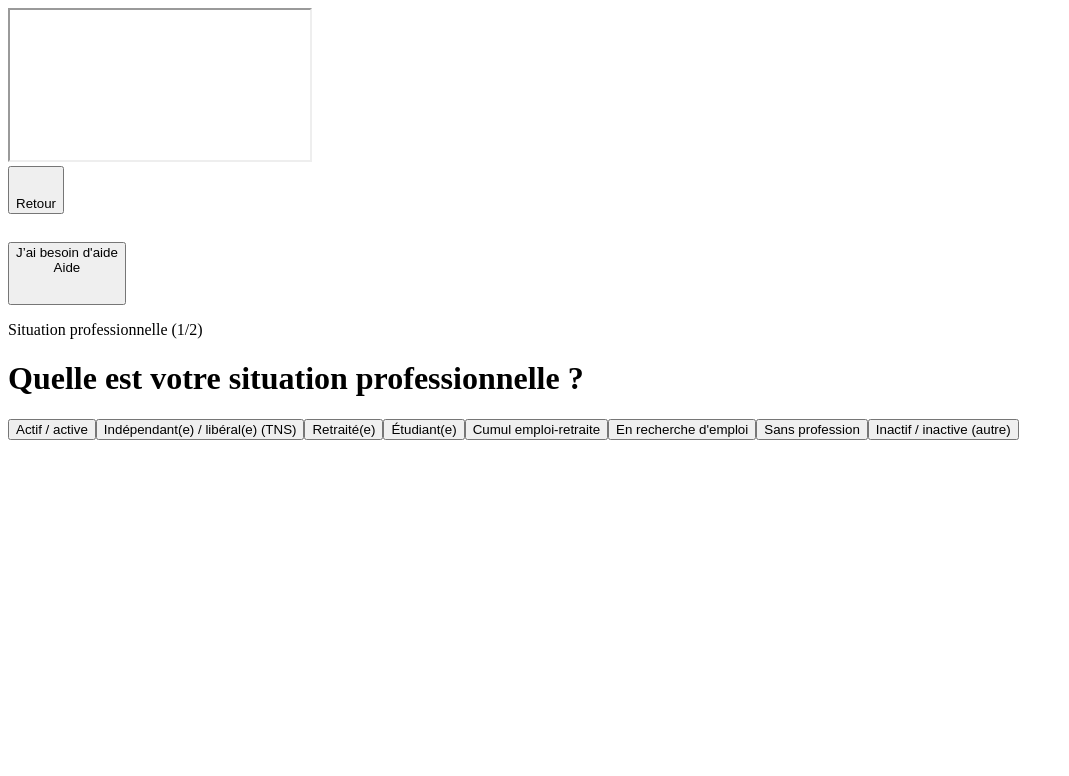 click on "Actif / active" at bounding box center [52, 429] 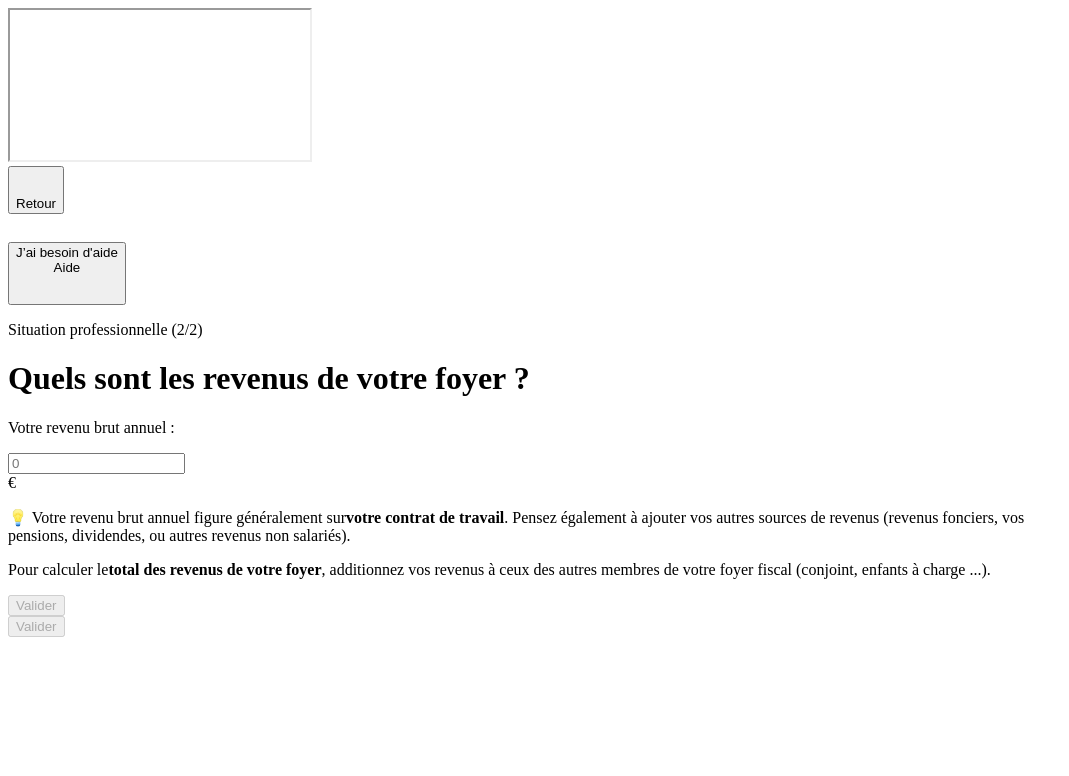 click on "Retour" at bounding box center [36, 203] 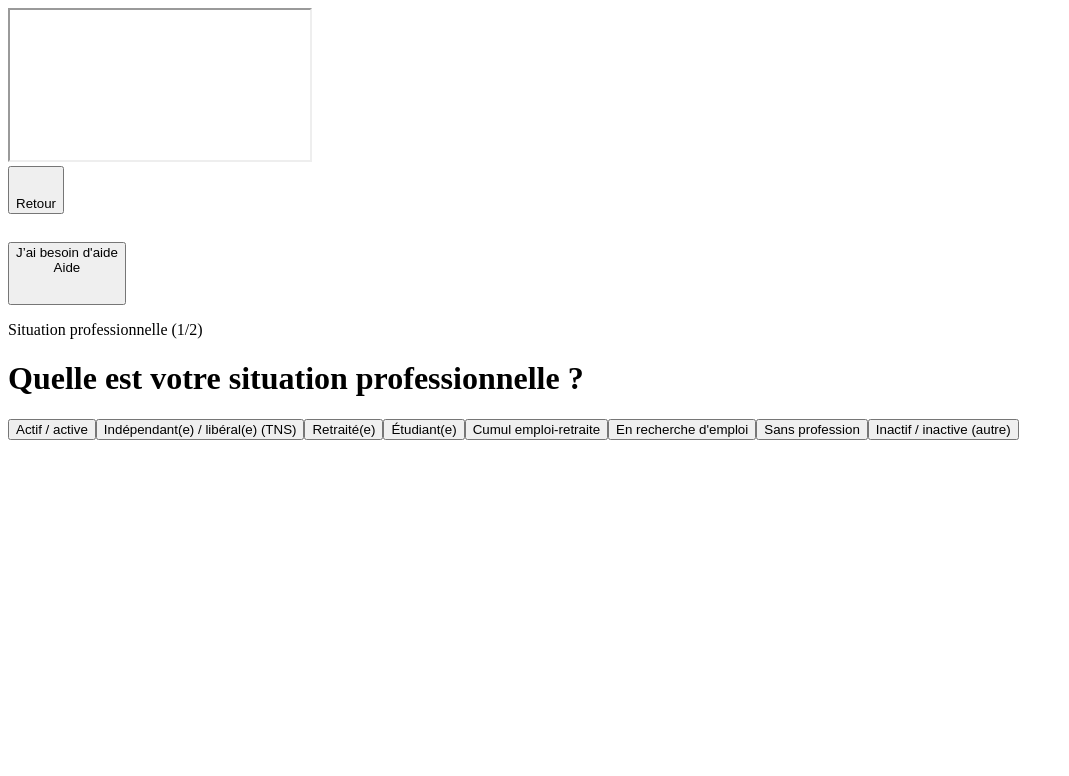 click on "En recherche d'emploi" at bounding box center (682, 429) 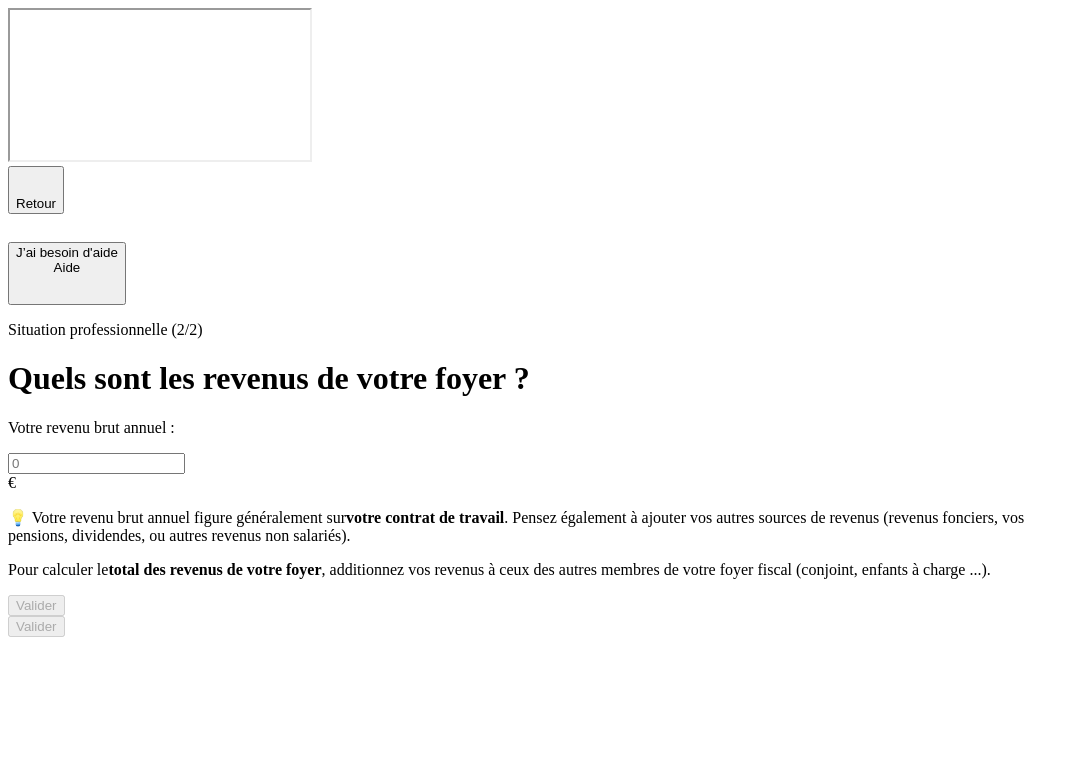 click at bounding box center (96, 463) 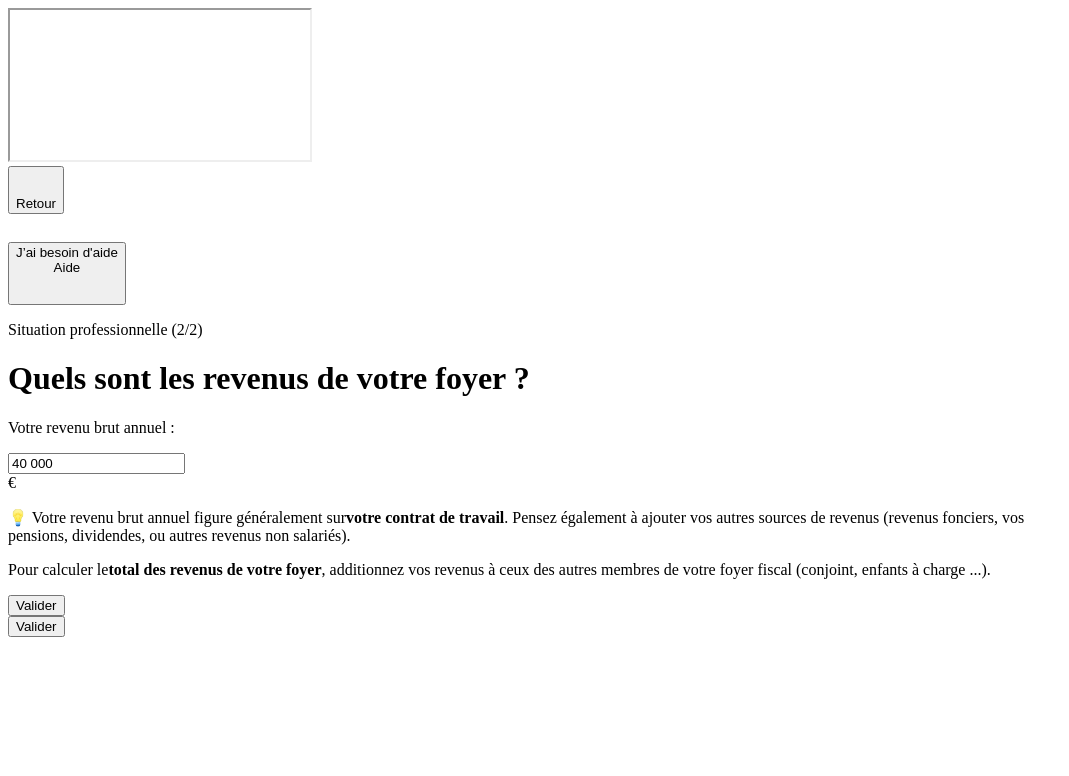 click on "Valider" at bounding box center [36, 605] 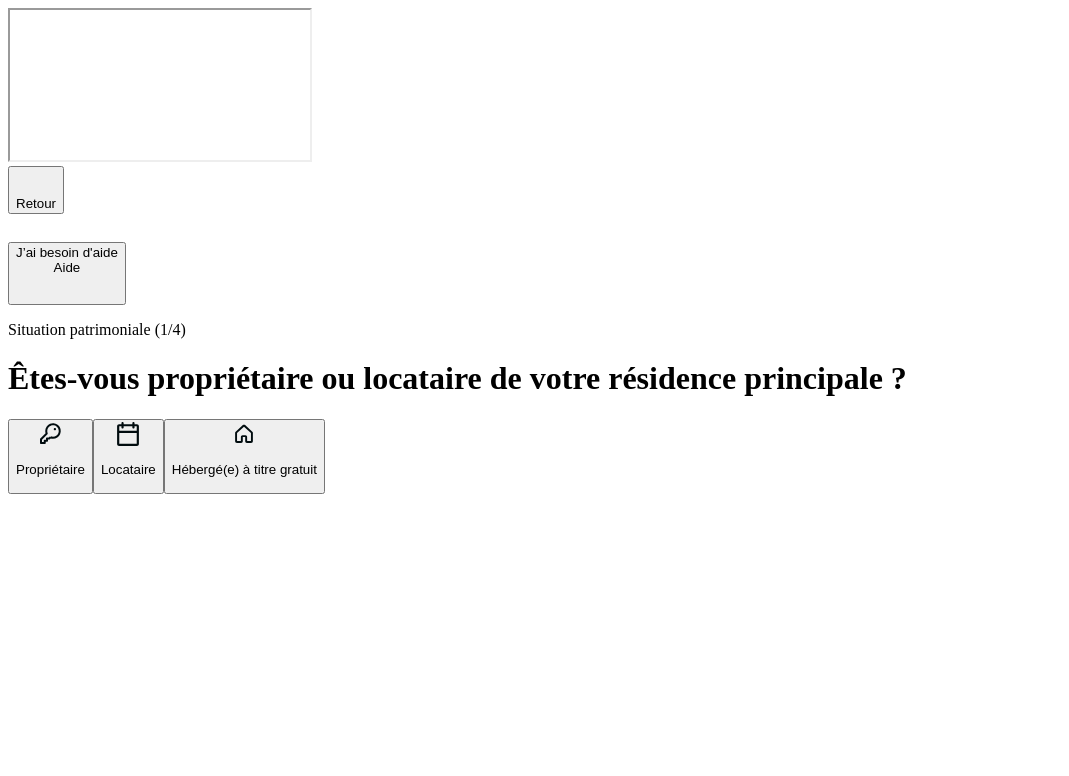 click on "Propriétaire" at bounding box center (50, 456) 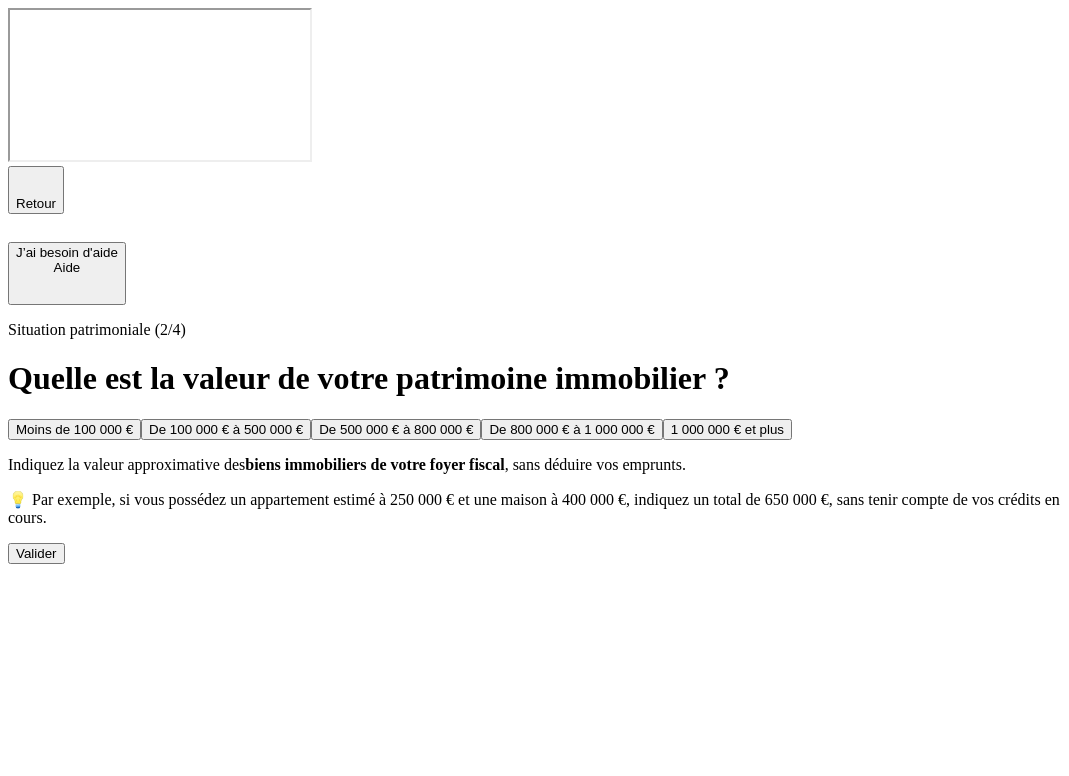 click on "De 100 000 € à 500 000 €" at bounding box center [226, 429] 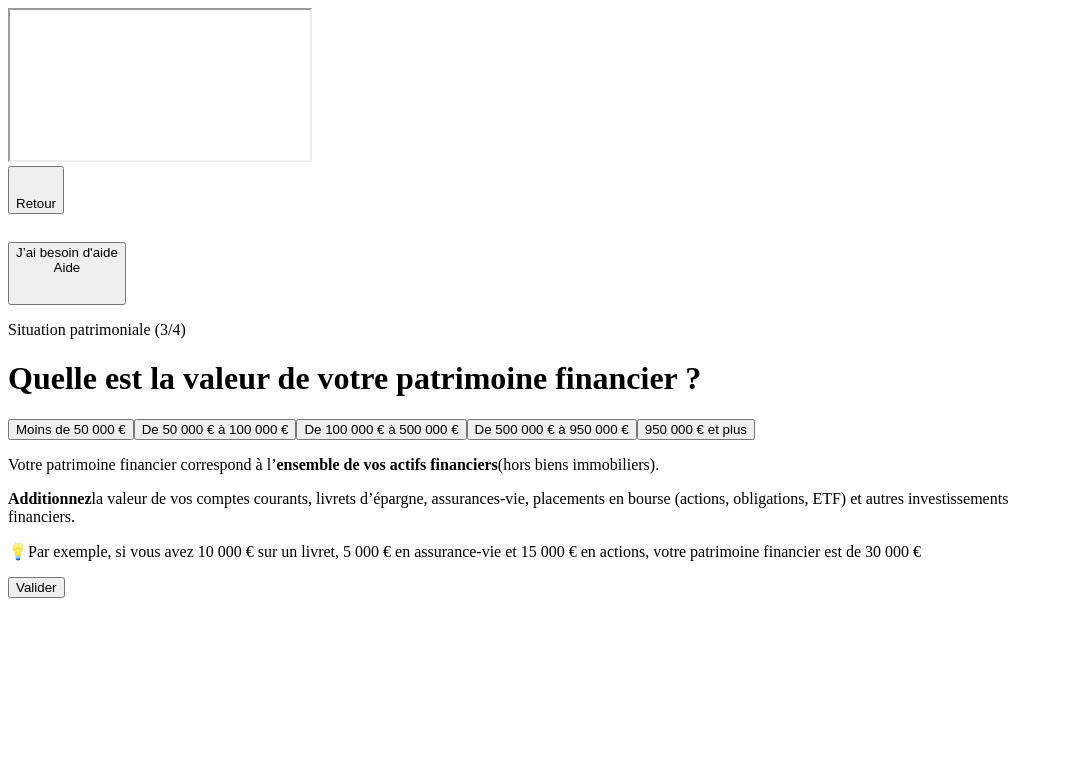 click on "De 100 000 € à 500 000 €" at bounding box center [381, 429] 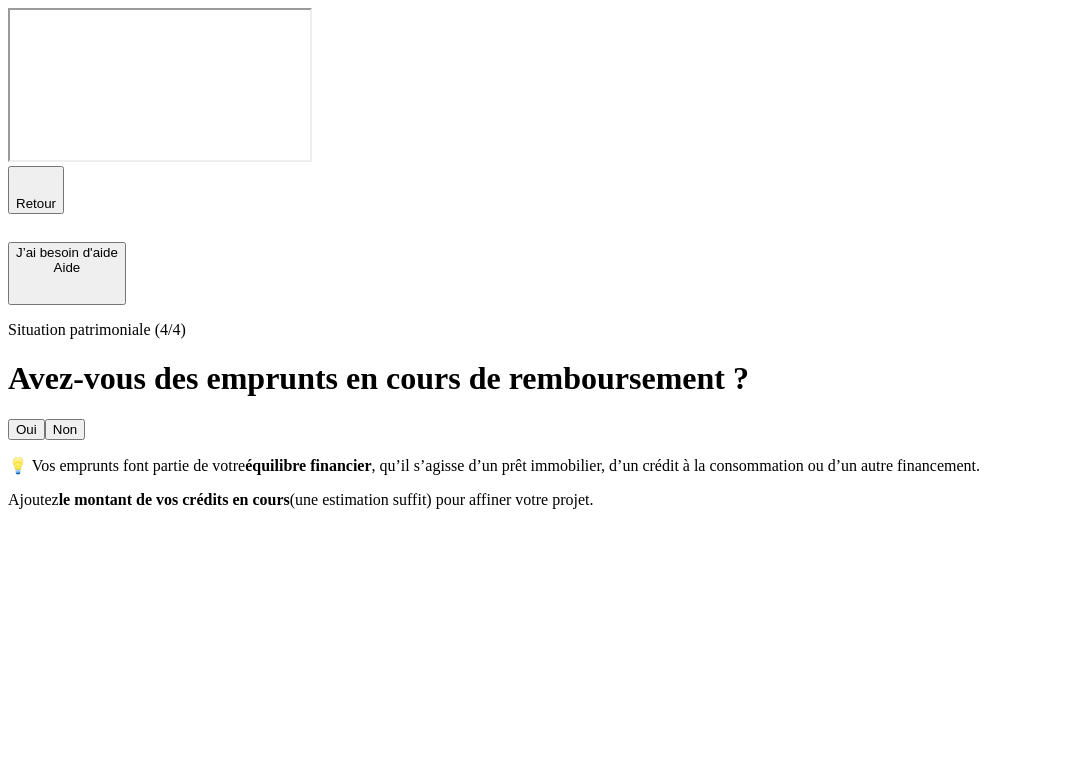 click on "Non" at bounding box center (65, 429) 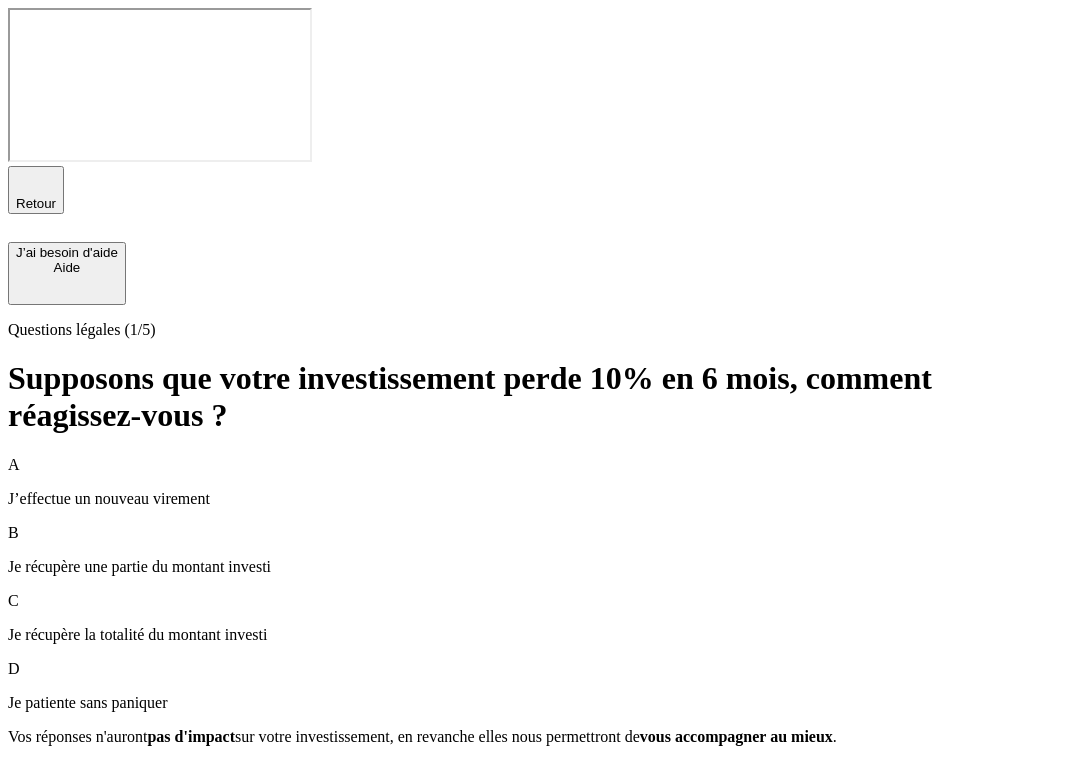 click on "B Je récupère une partie du montant investi" at bounding box center (534, 550) 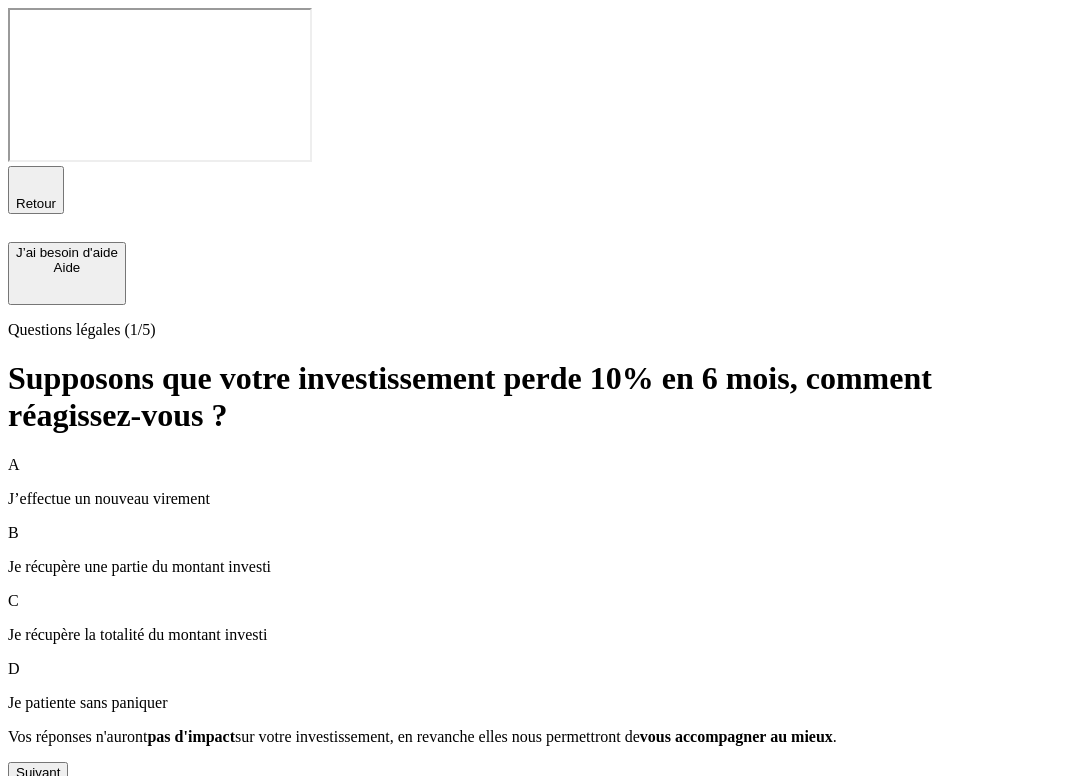 click on "Suivant" at bounding box center [38, 772] 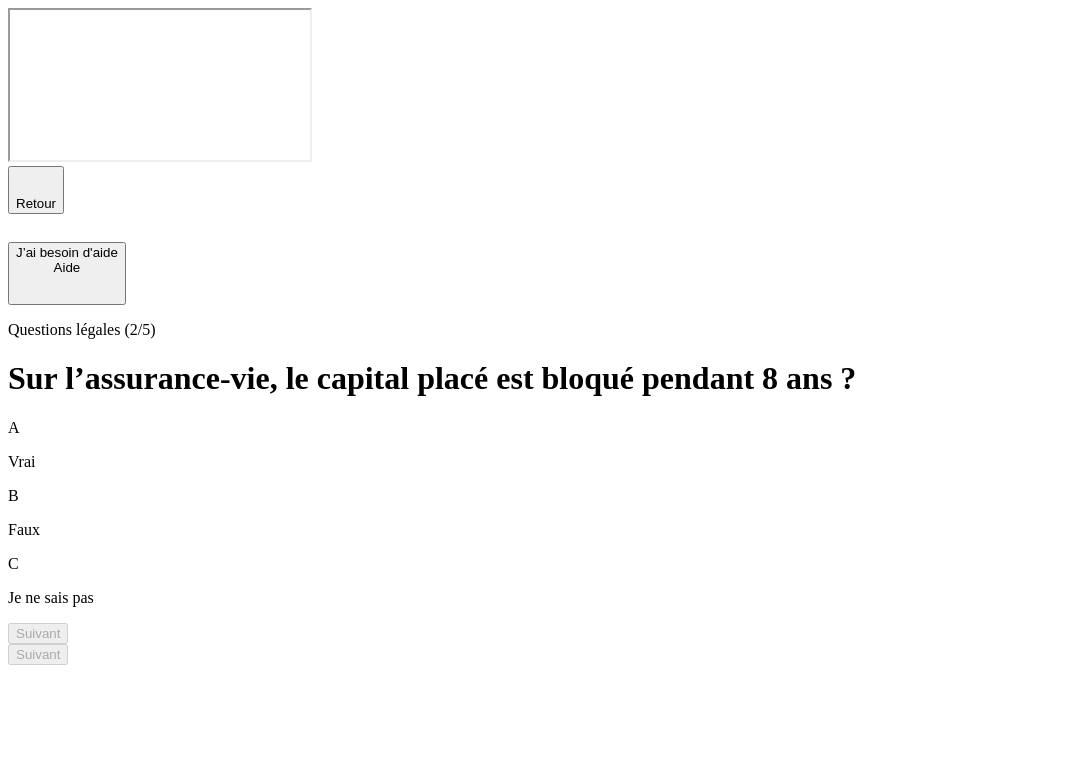 click on "C Je ne sais pas" at bounding box center (534, 581) 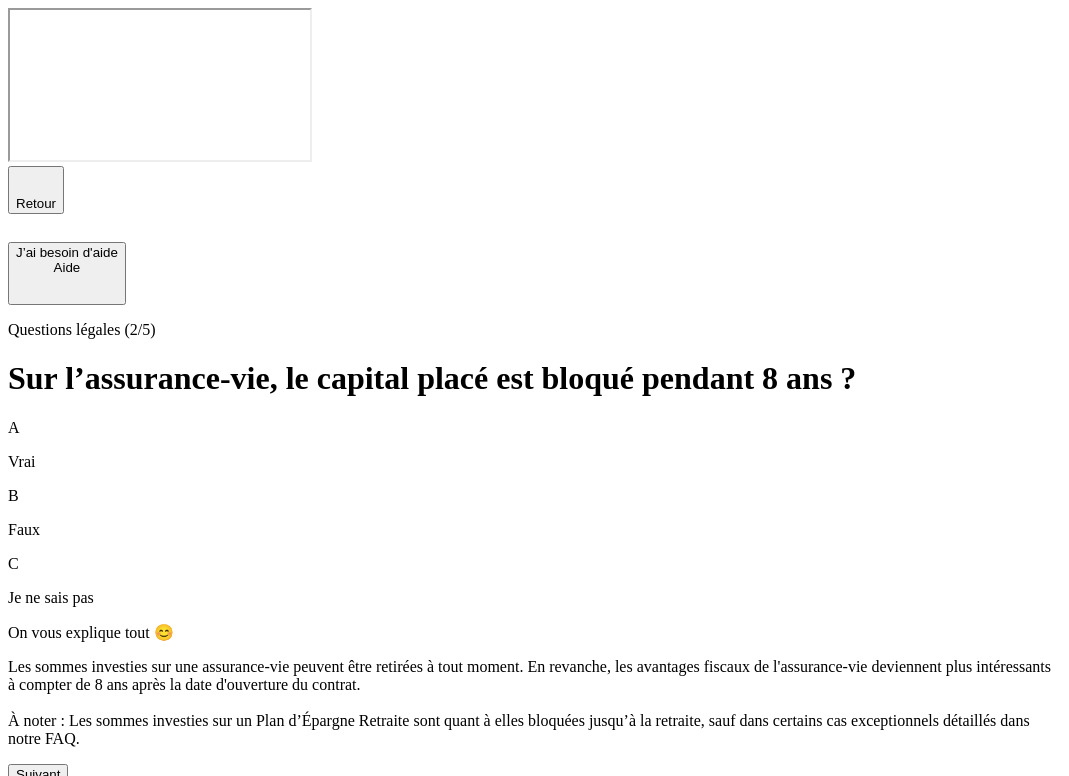 click on "Suivant" at bounding box center [38, 774] 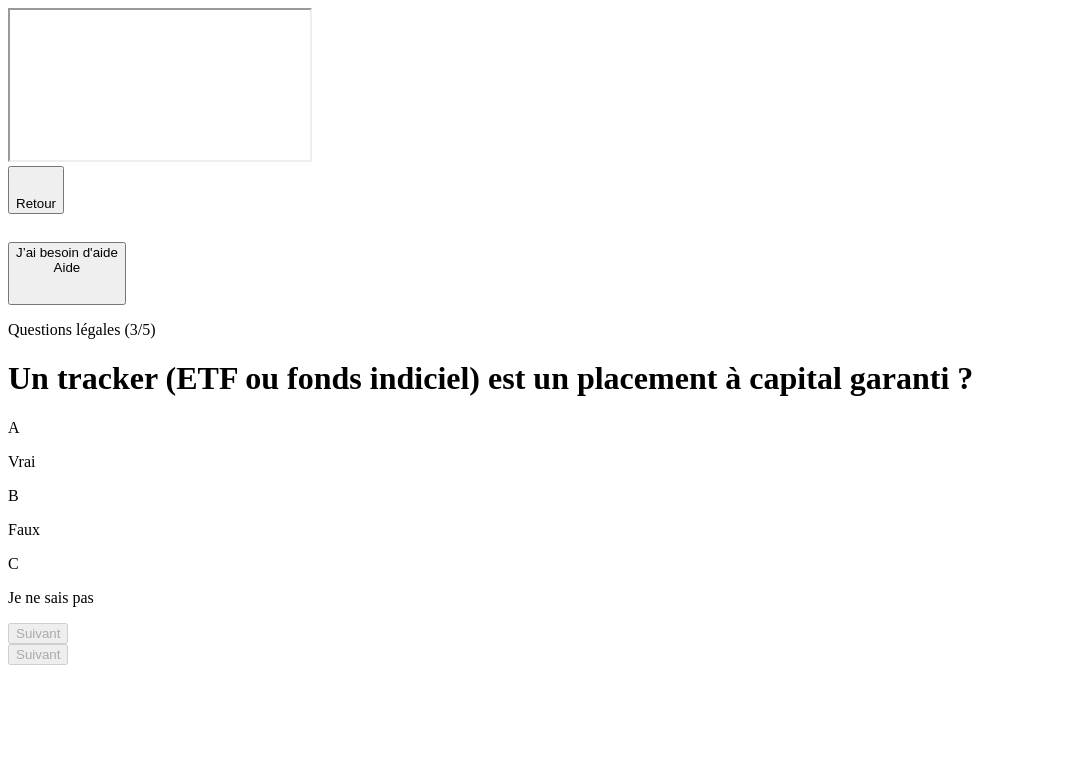 click on "A Vrai" at bounding box center (534, 445) 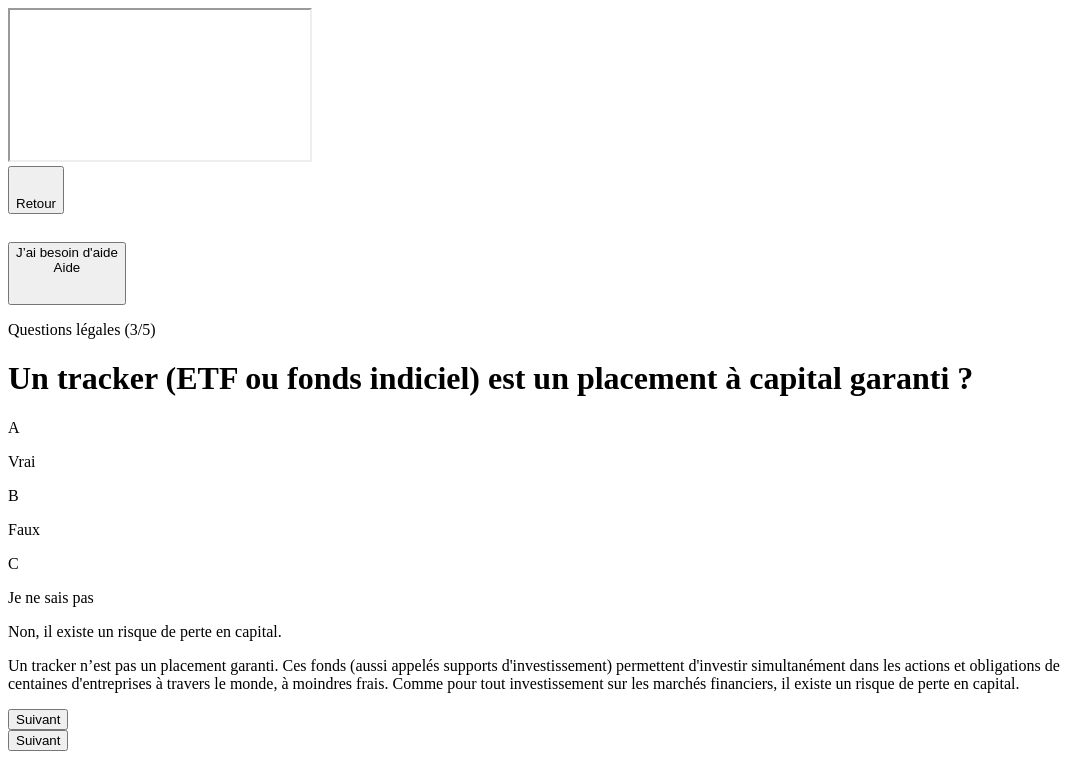 click on "Suivant" at bounding box center (38, 719) 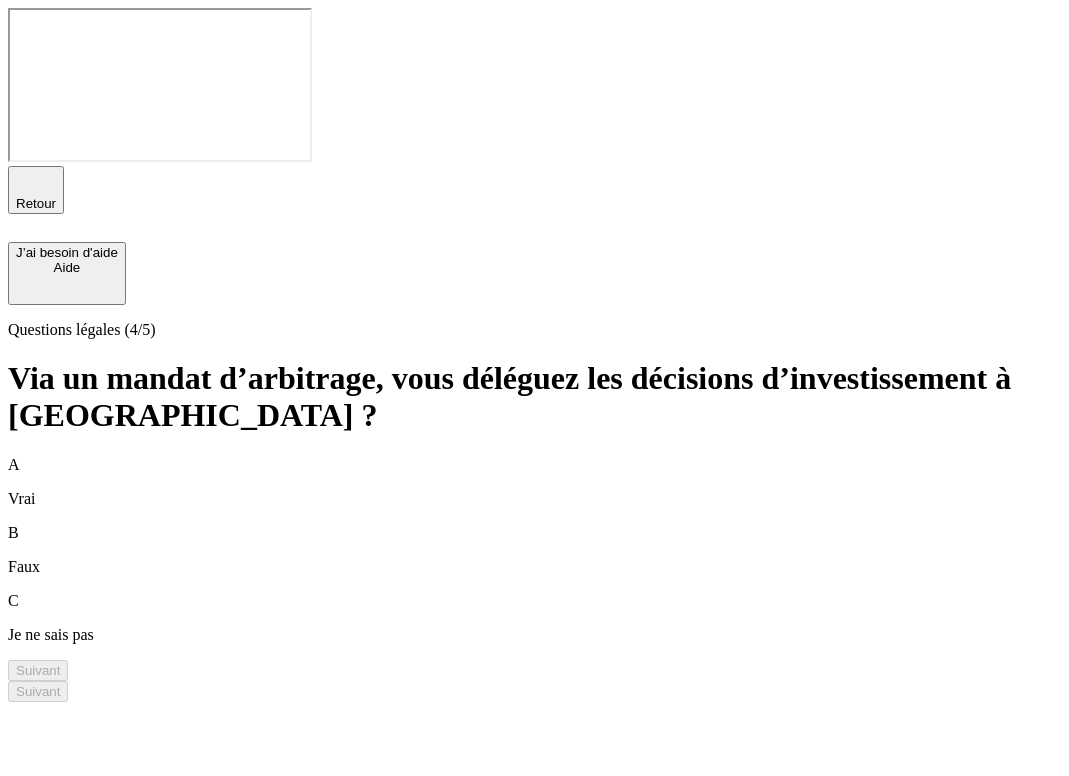 click on "C Je ne sais pas" at bounding box center (534, 618) 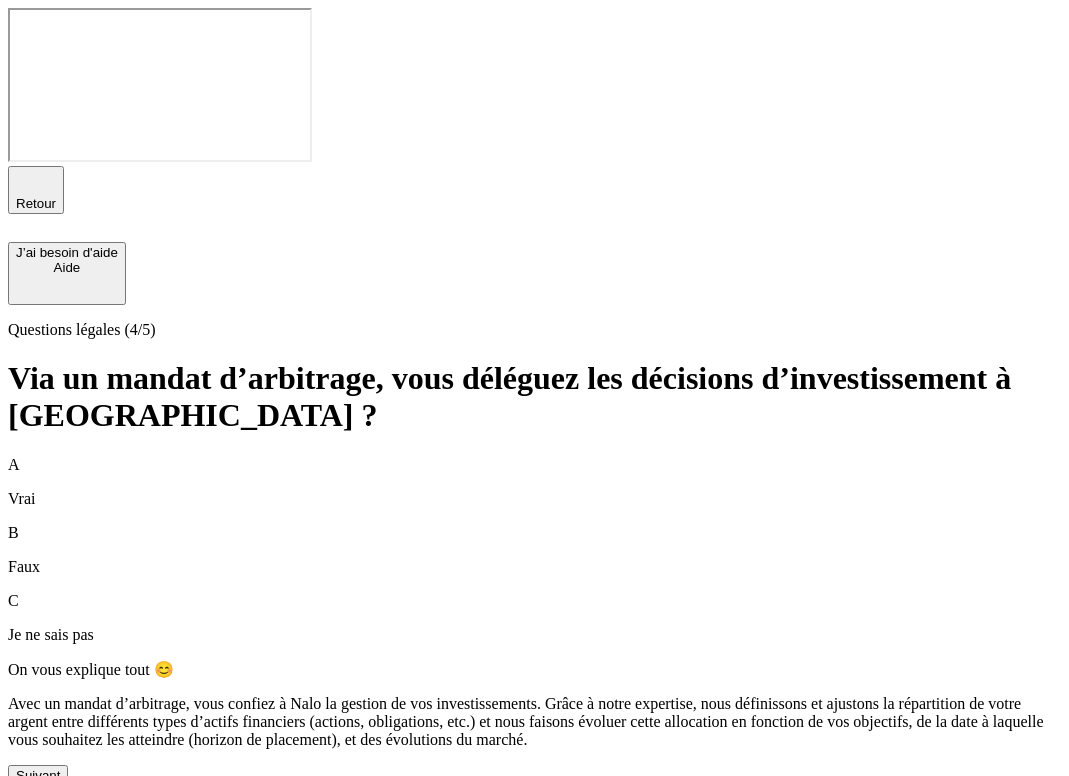click on "Suivant" at bounding box center (38, 775) 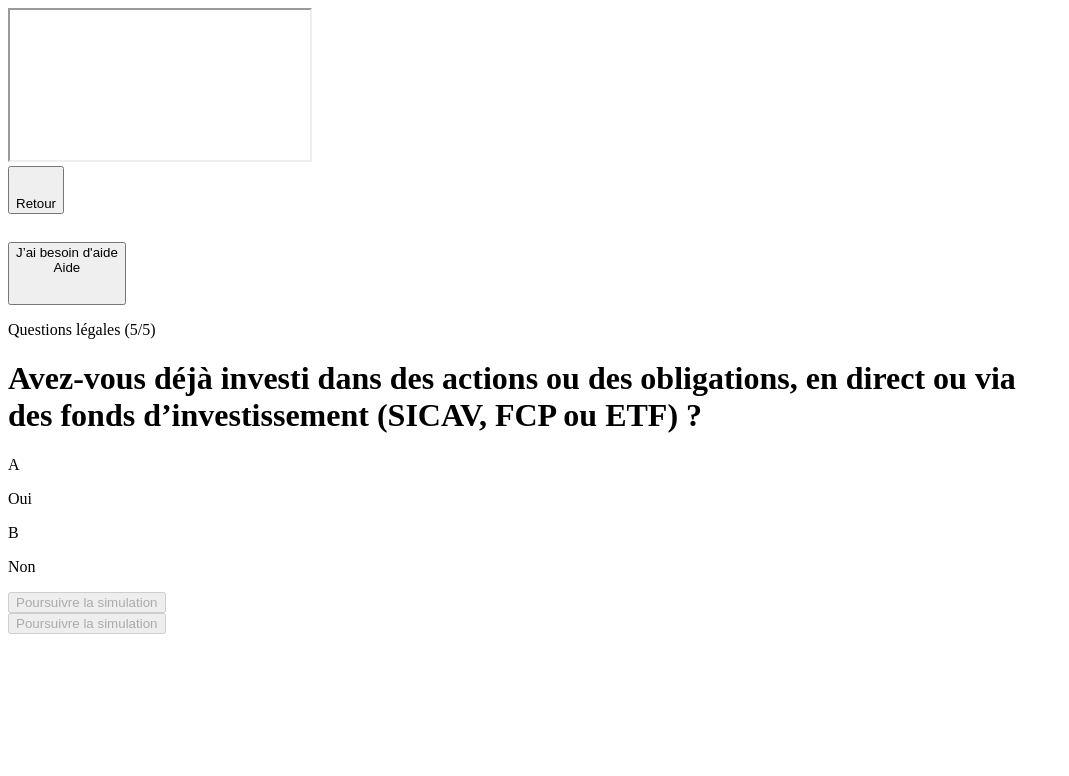 click on "B Non" at bounding box center (534, 550) 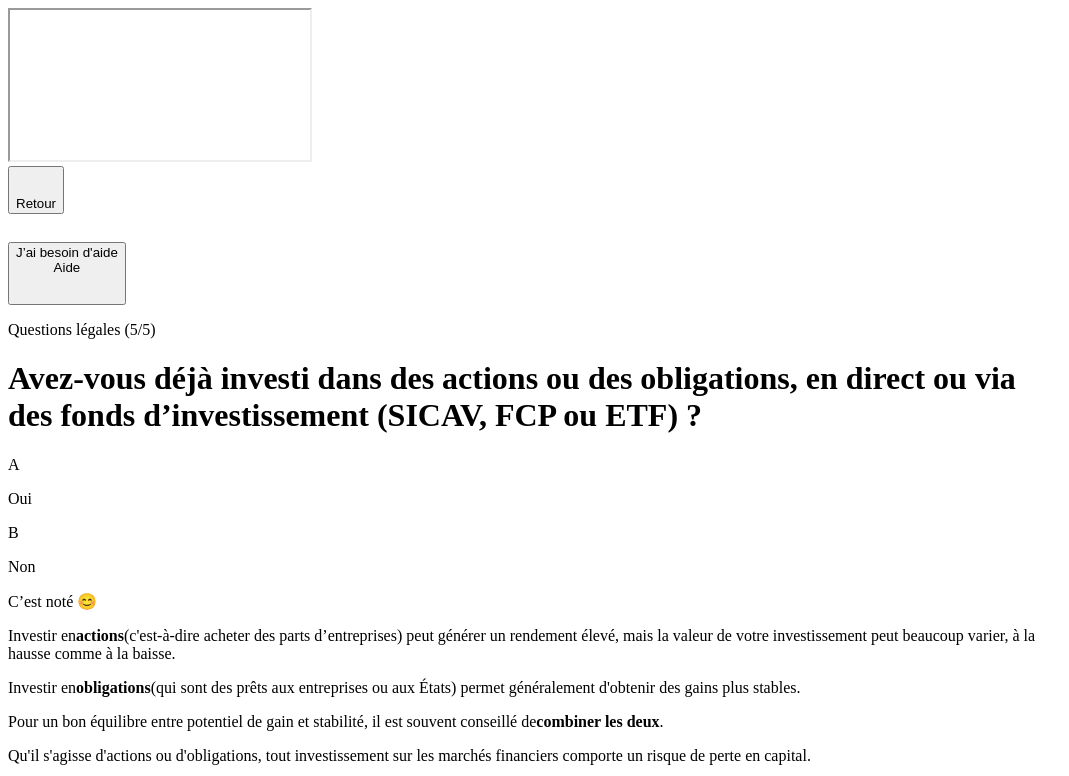 click on "Poursuivre la simulation" at bounding box center (87, 791) 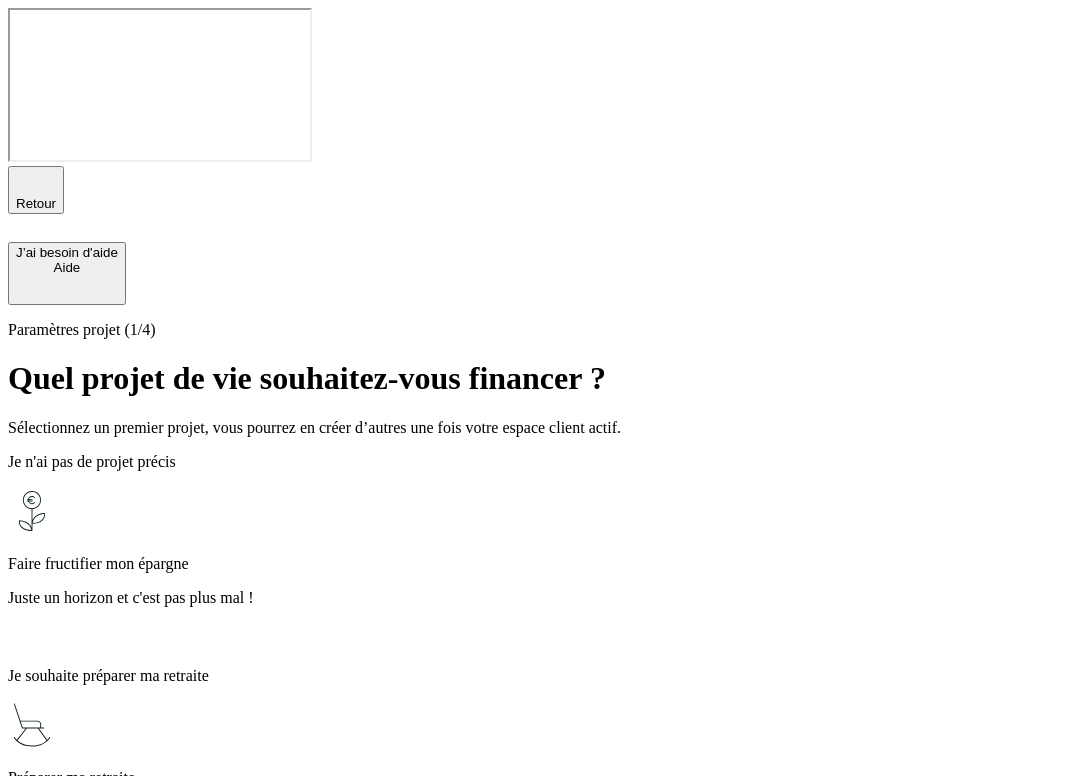 click on "Faire fructifier mon épargne" at bounding box center (534, 564) 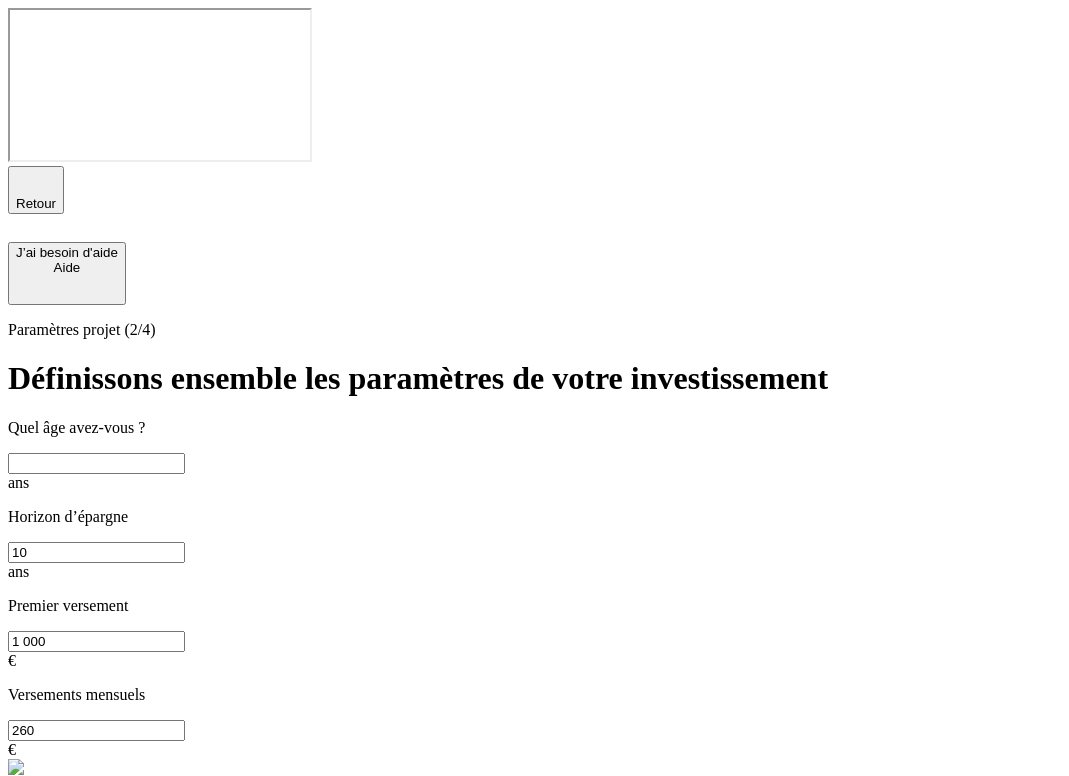click at bounding box center [96, 463] 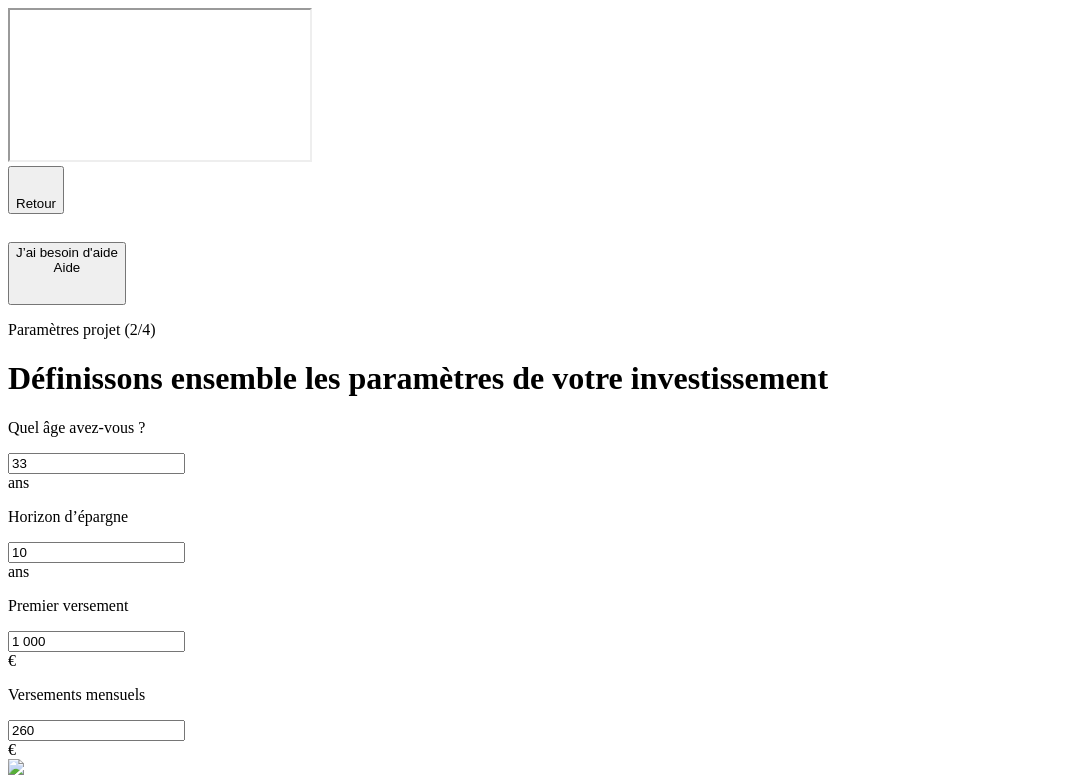 type on "33" 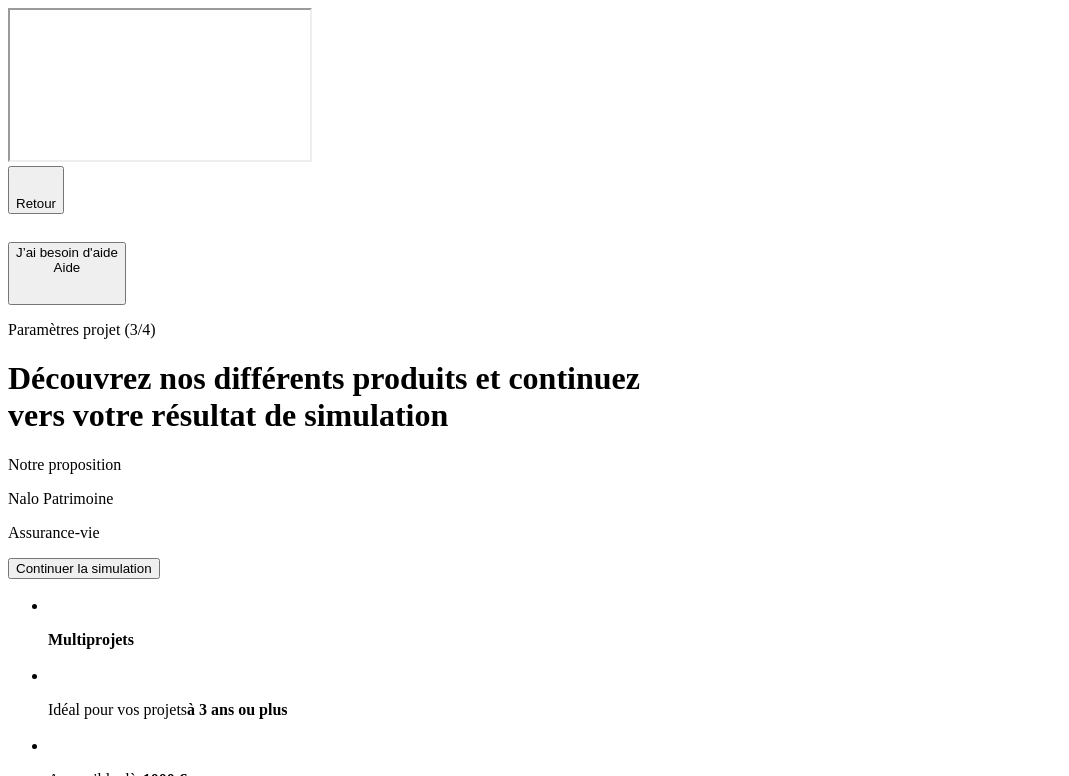 click on "Continuer la simulation" at bounding box center (84, 568) 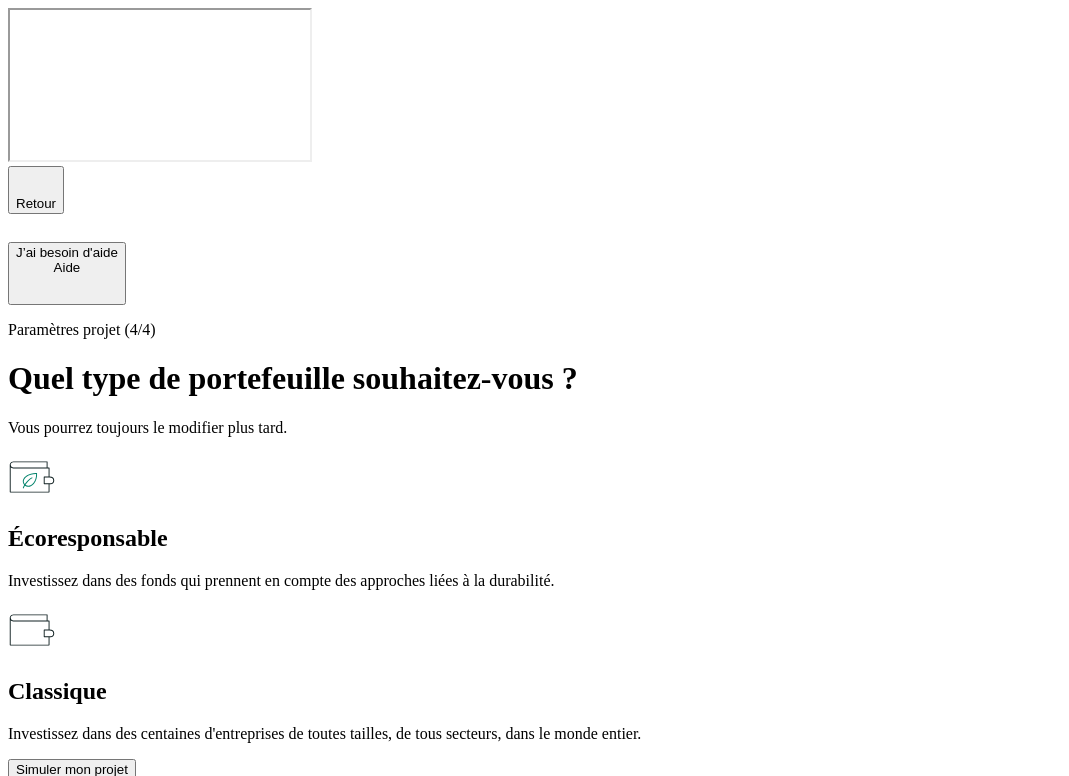click on "Simuler mon projet" at bounding box center [72, 769] 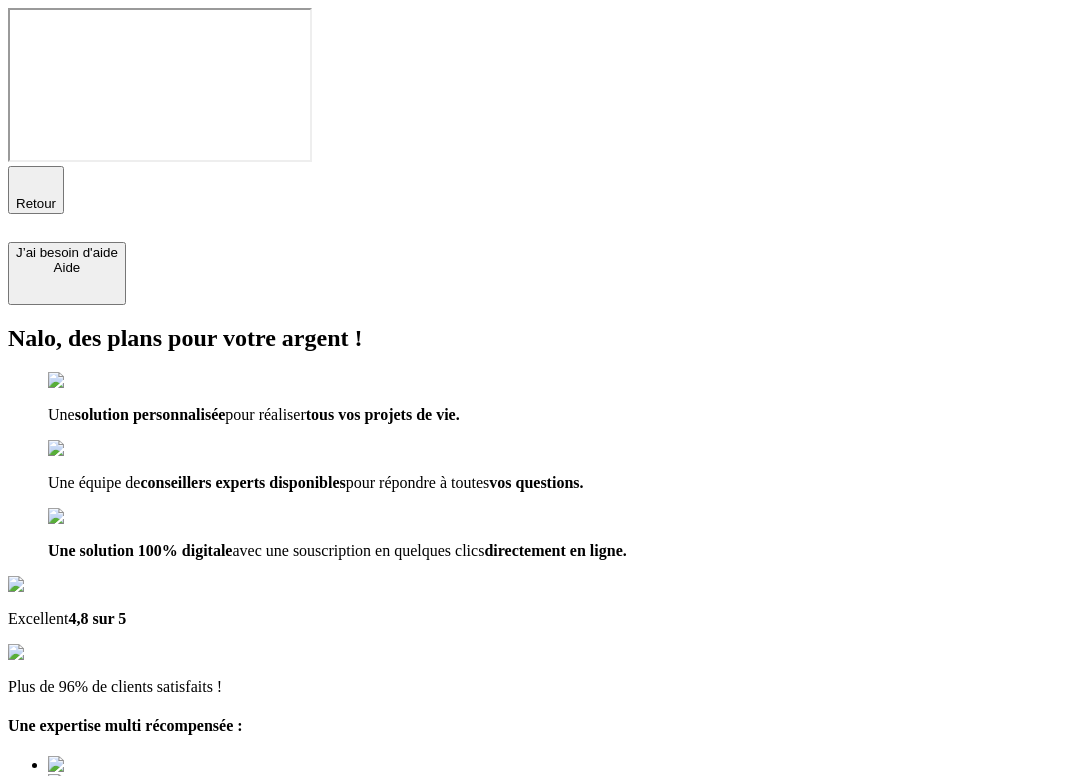 click on "Découvrir ma simulation" at bounding box center [87, 1048] 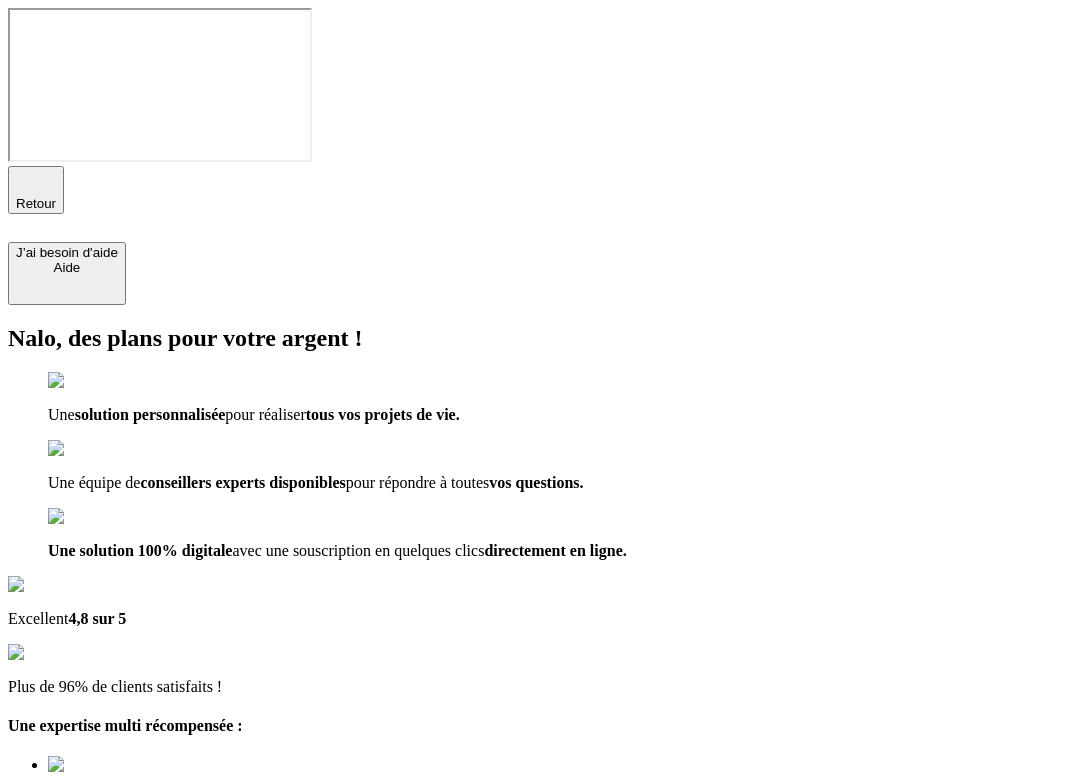 type on "[EMAIL_ADDRESS][DOMAIN_NAME]" 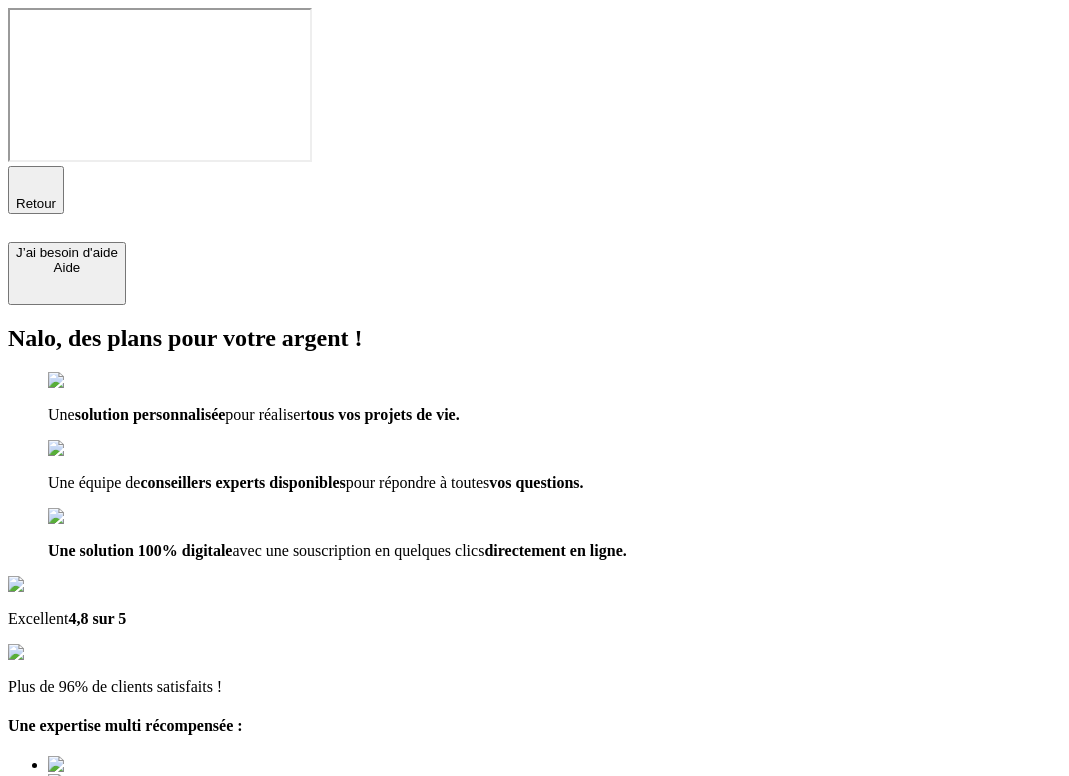 click on "Découvrir ma simulation" at bounding box center (87, 998) 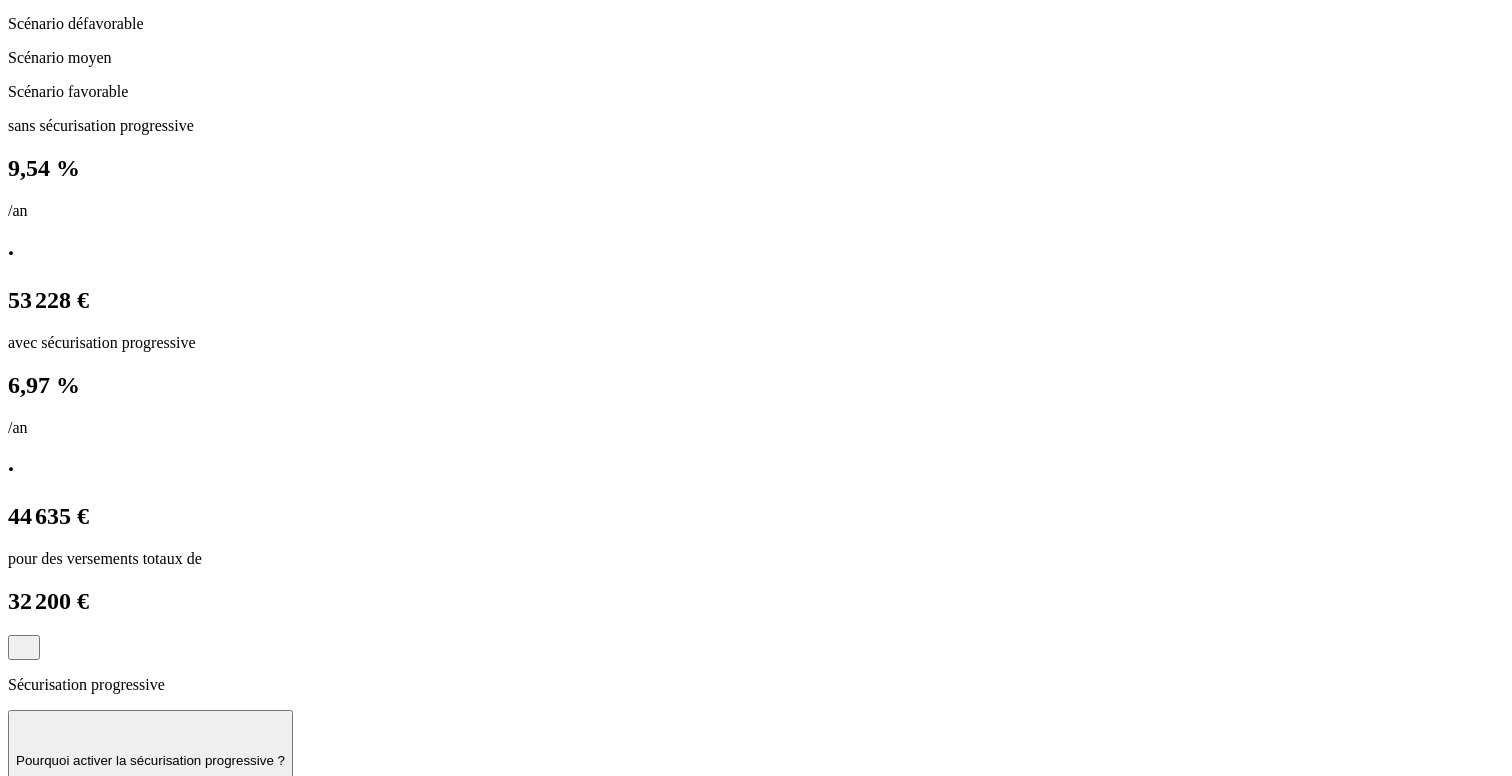 scroll, scrollTop: 1033, scrollLeft: 0, axis: vertical 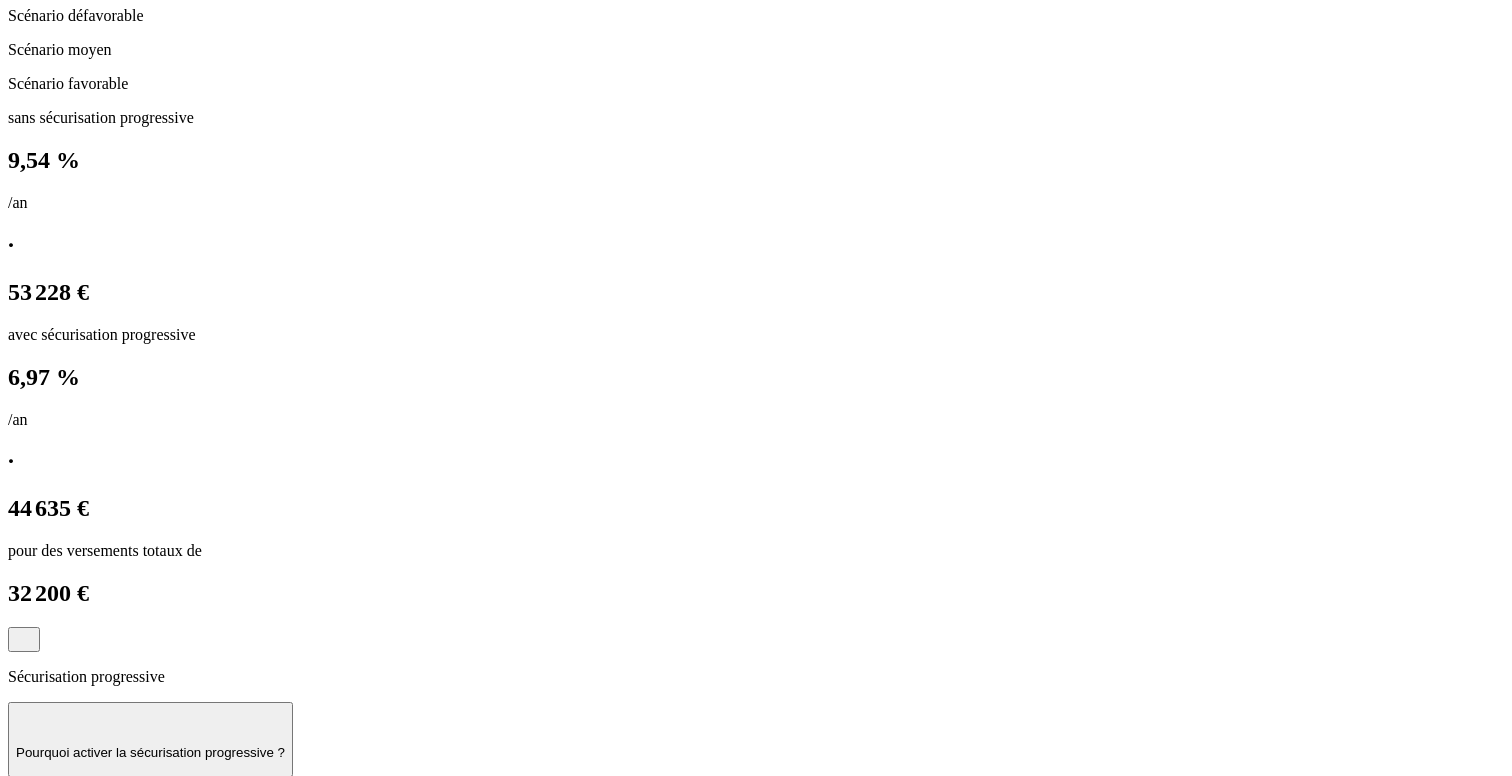 click 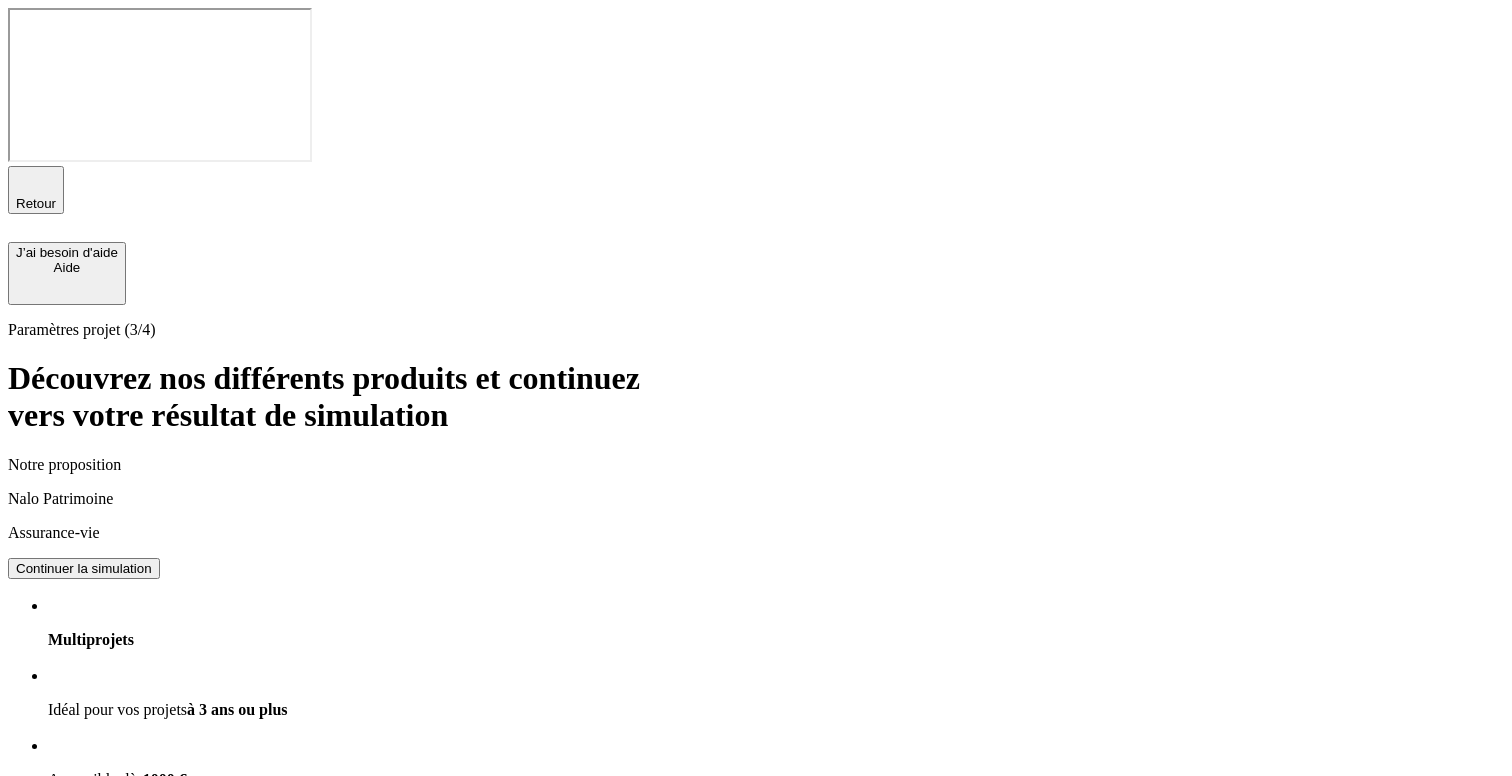 click on "Retour" at bounding box center [36, 190] 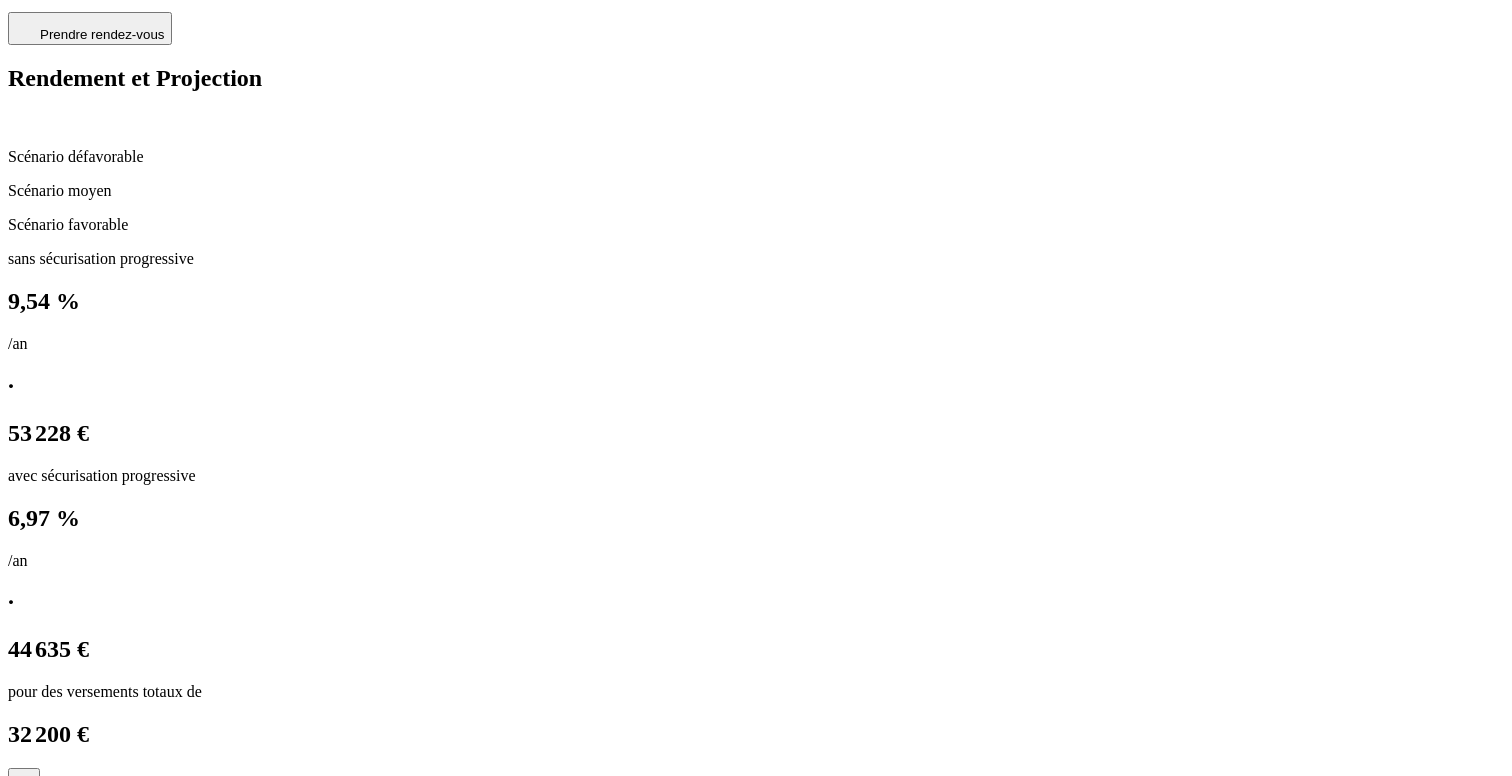 scroll, scrollTop: 1045, scrollLeft: 0, axis: vertical 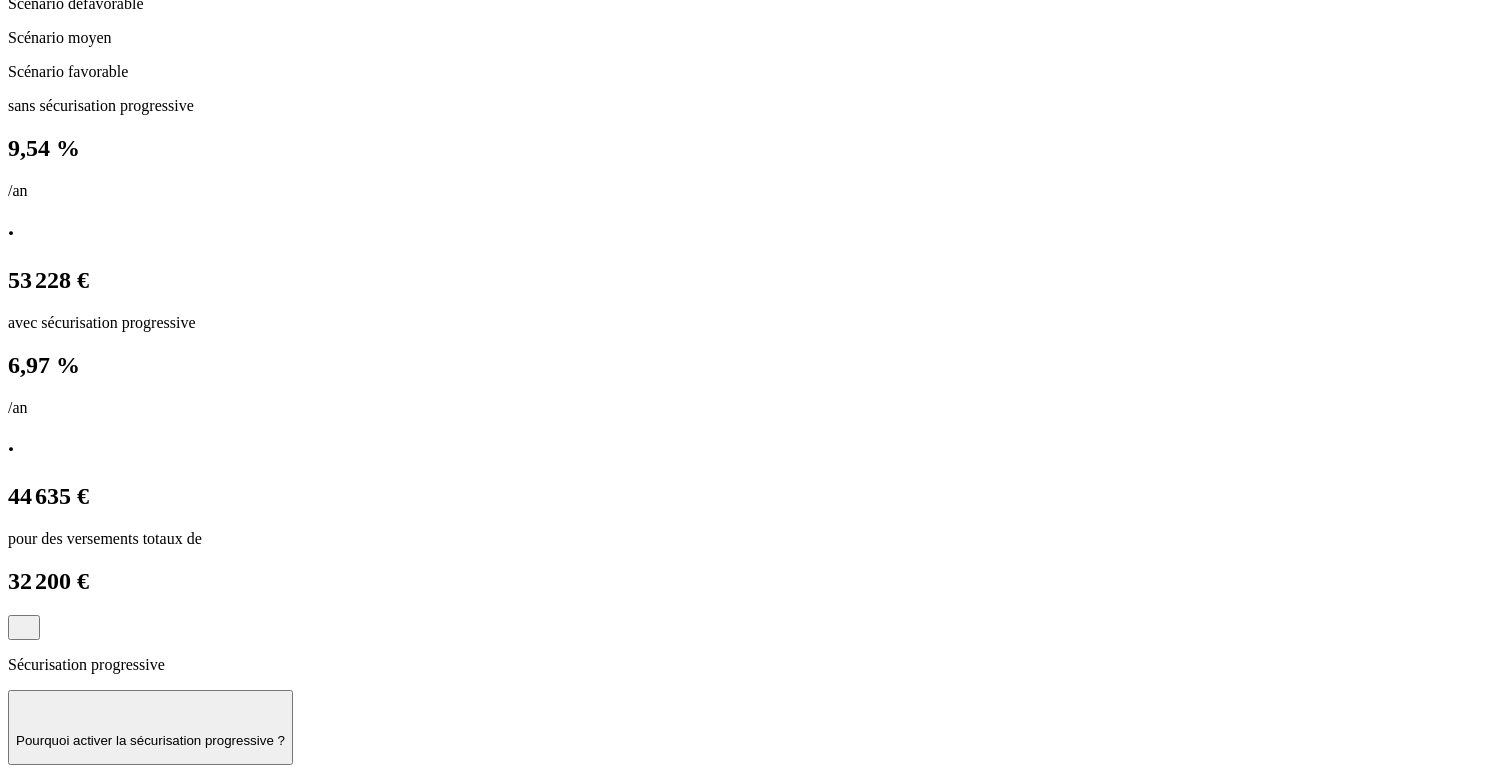 click 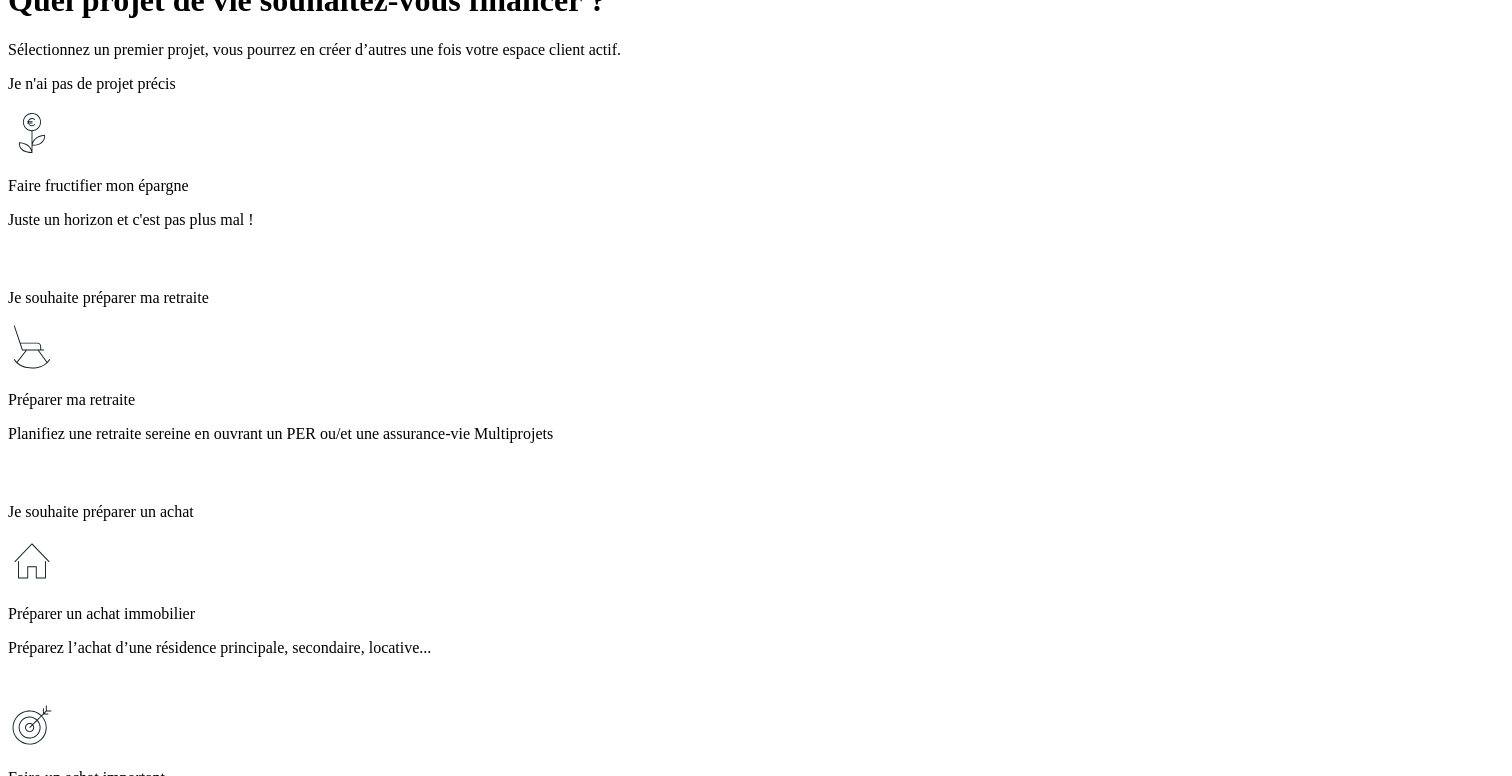 scroll, scrollTop: 678, scrollLeft: 0, axis: vertical 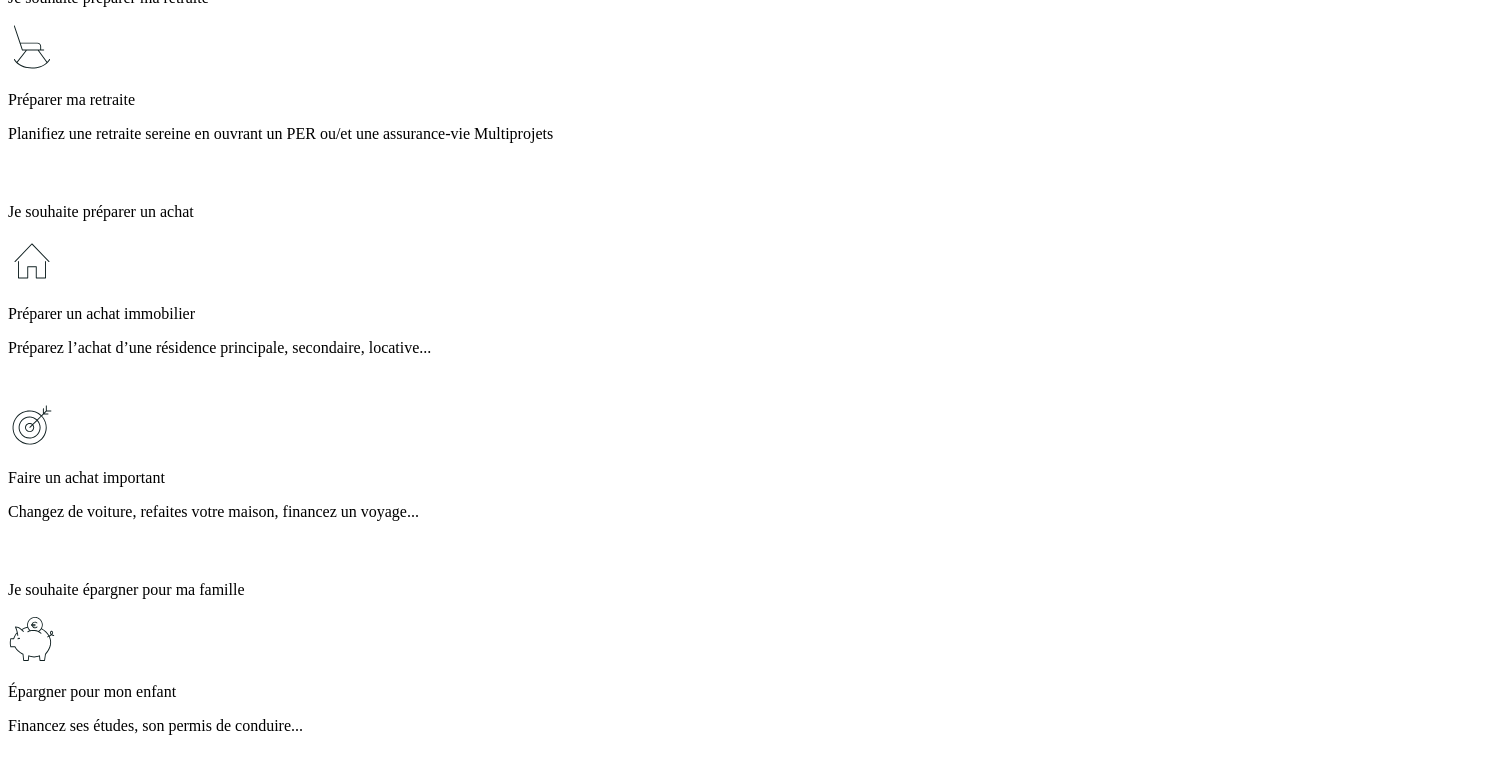 click on "Notre fonds en euros 100% garanti est la solution idéale pour vos projets à court terme dont l’horizon est inférieur à 3 ans." at bounding box center (756, 1268) 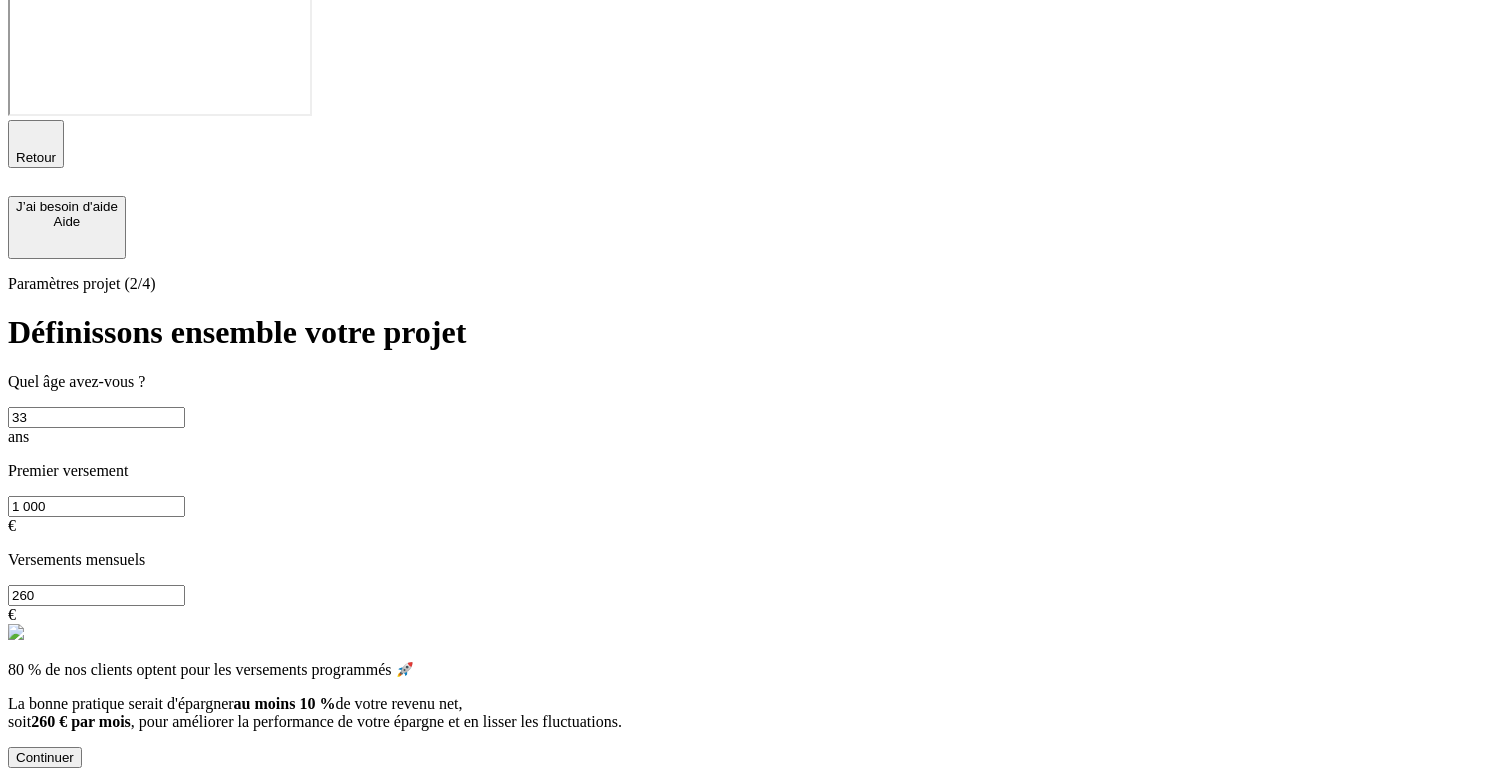 scroll, scrollTop: 0, scrollLeft: 0, axis: both 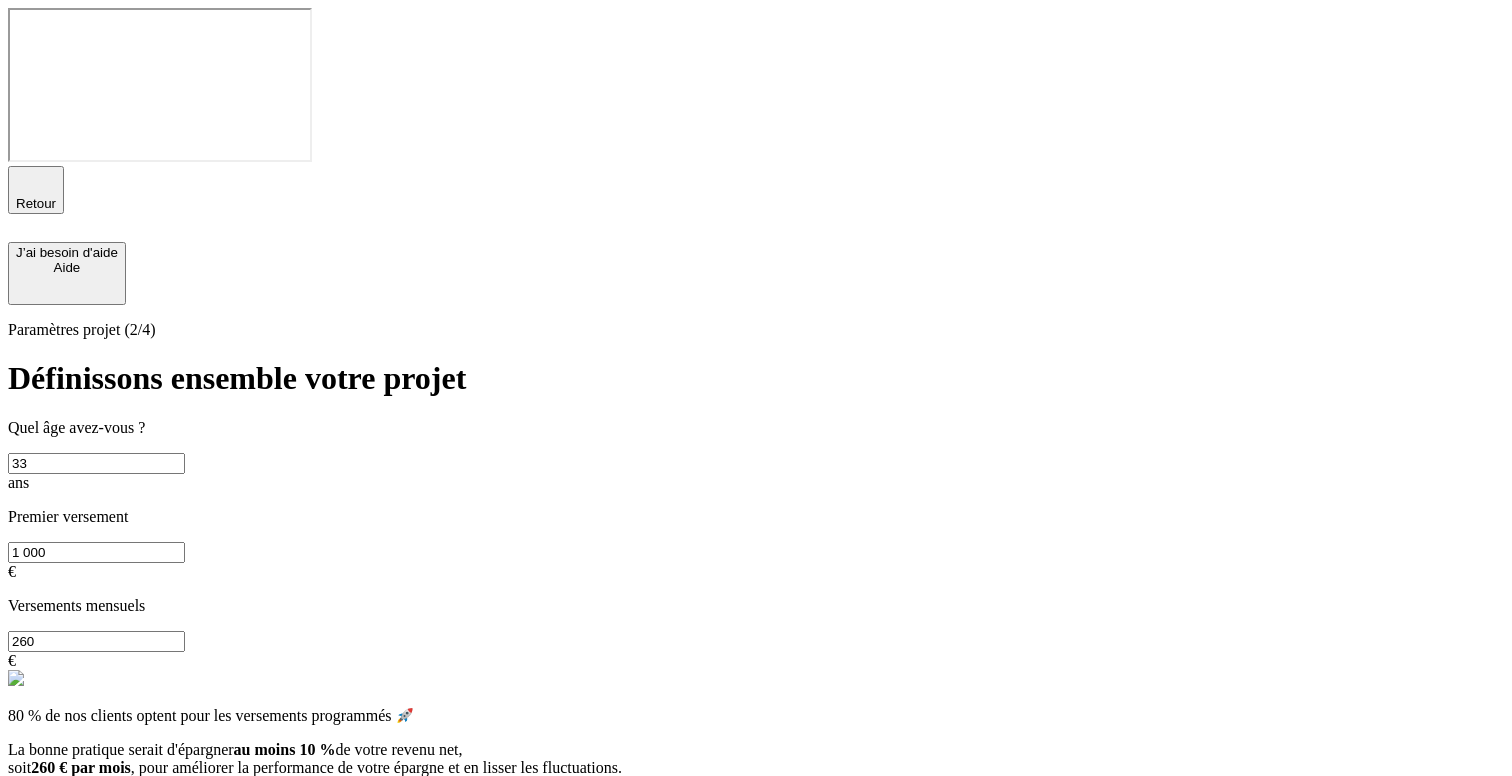 click on "Continuer" at bounding box center [45, 803] 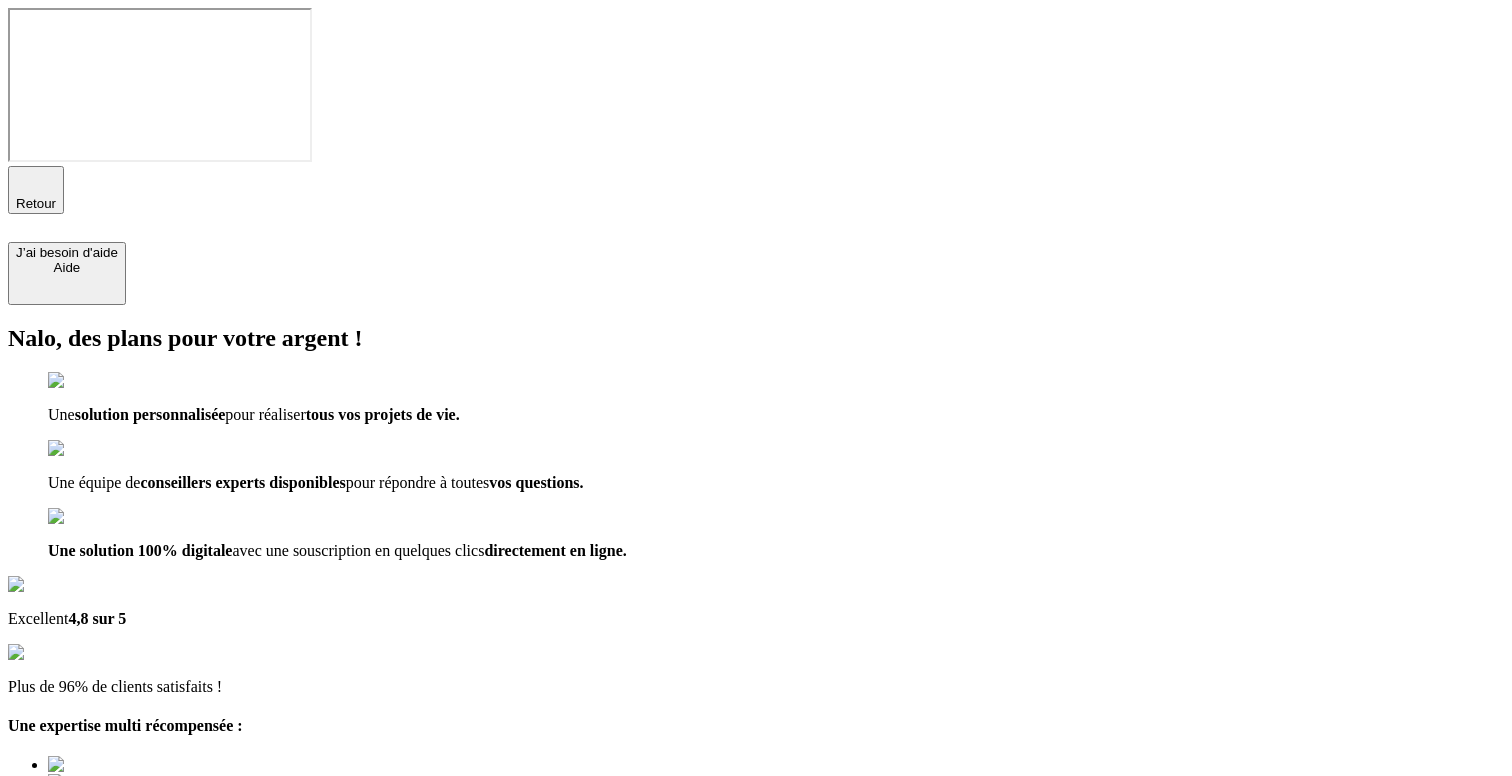 click on "Découvrir ma simulation" at bounding box center [87, 998] 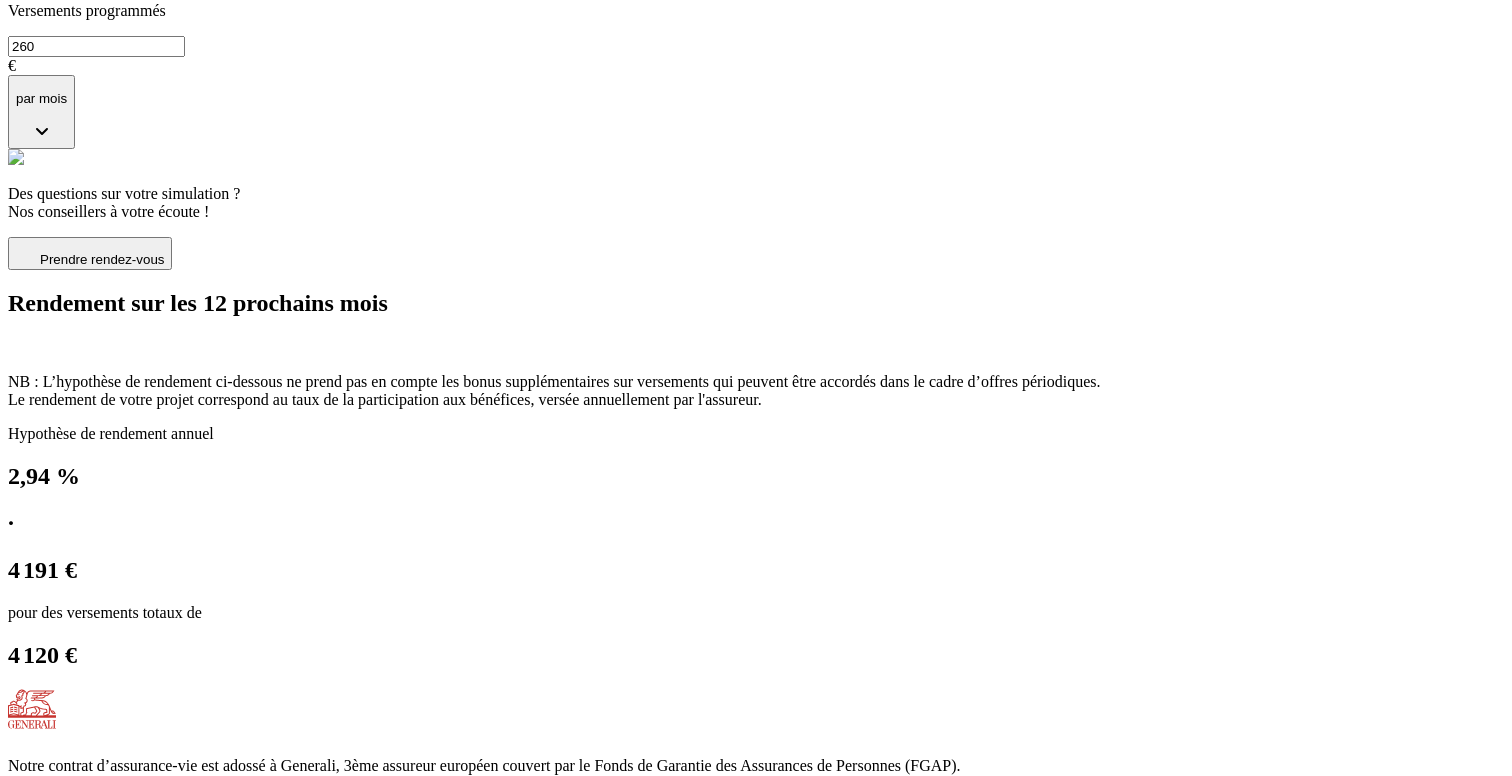 scroll, scrollTop: 586, scrollLeft: 0, axis: vertical 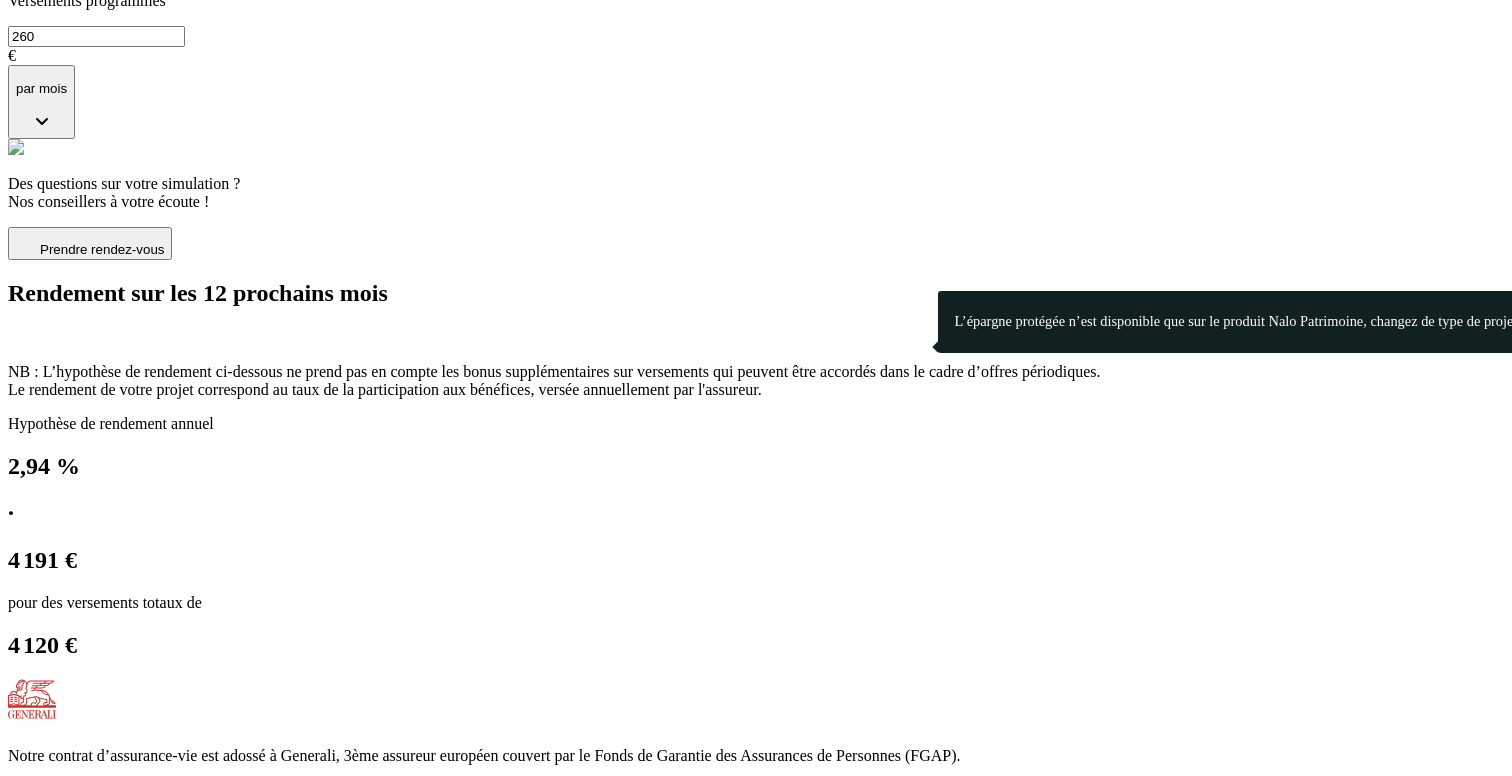 click 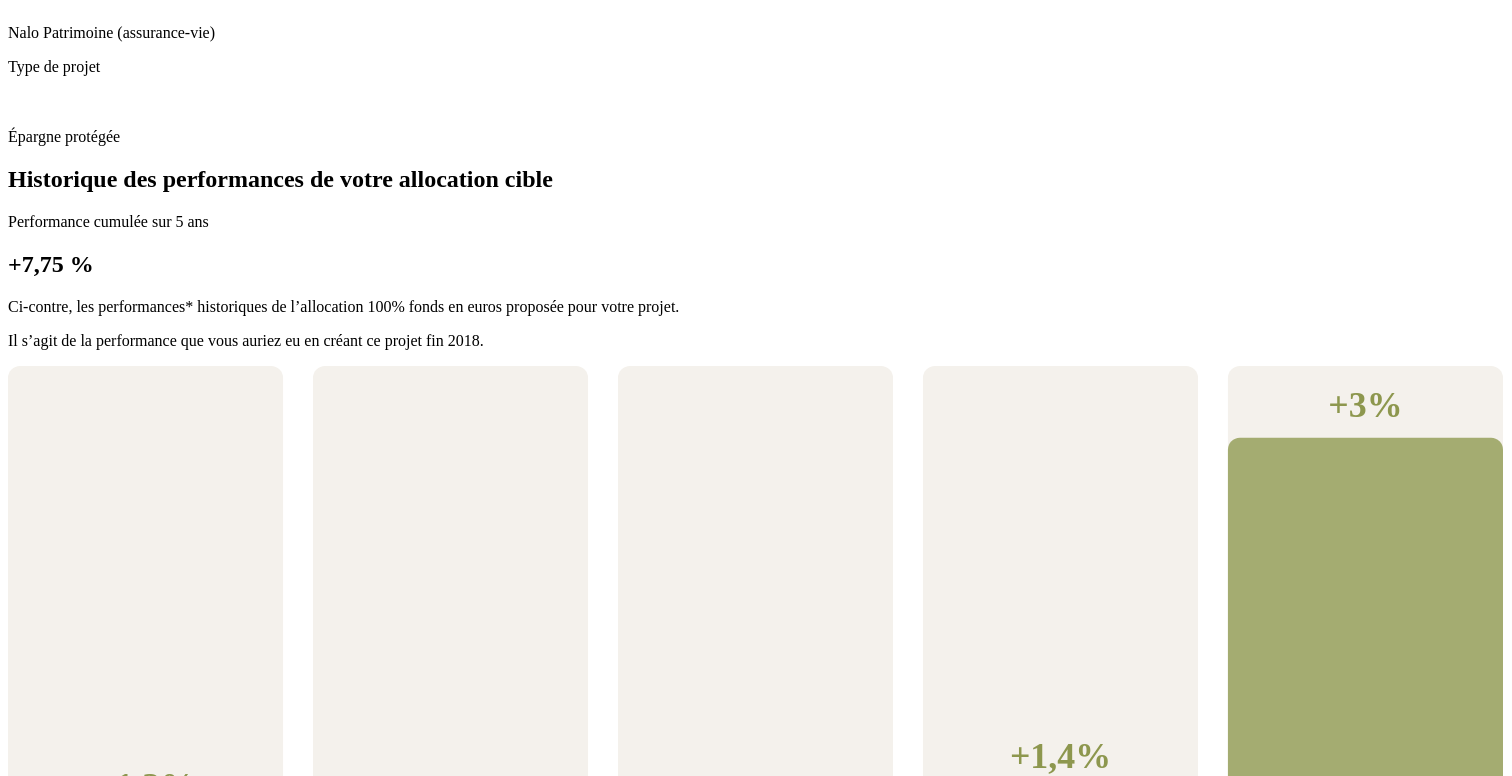 scroll, scrollTop: 1809, scrollLeft: 0, axis: vertical 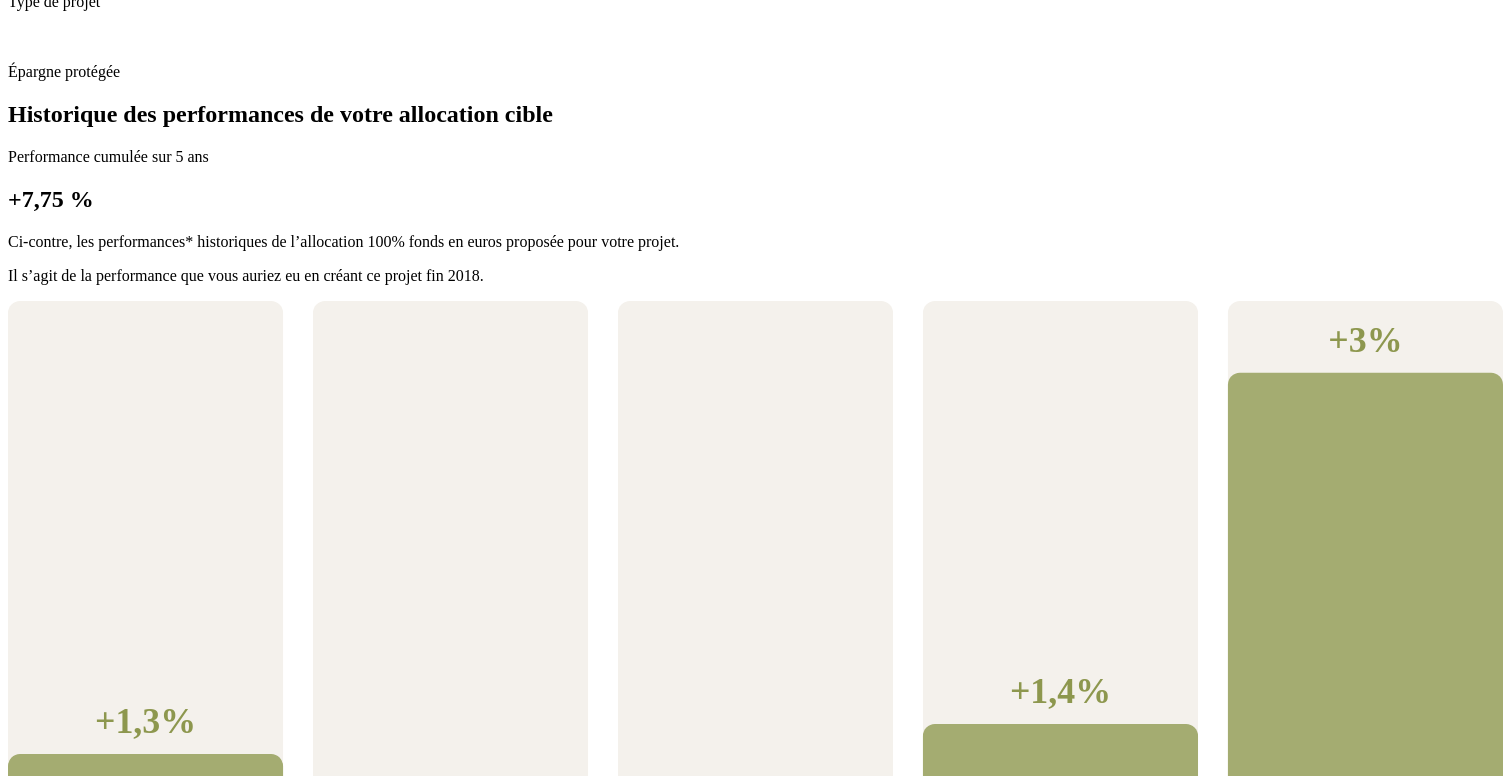click on "Investir avec [PERSON_NAME]" at bounding box center (110, -1532) 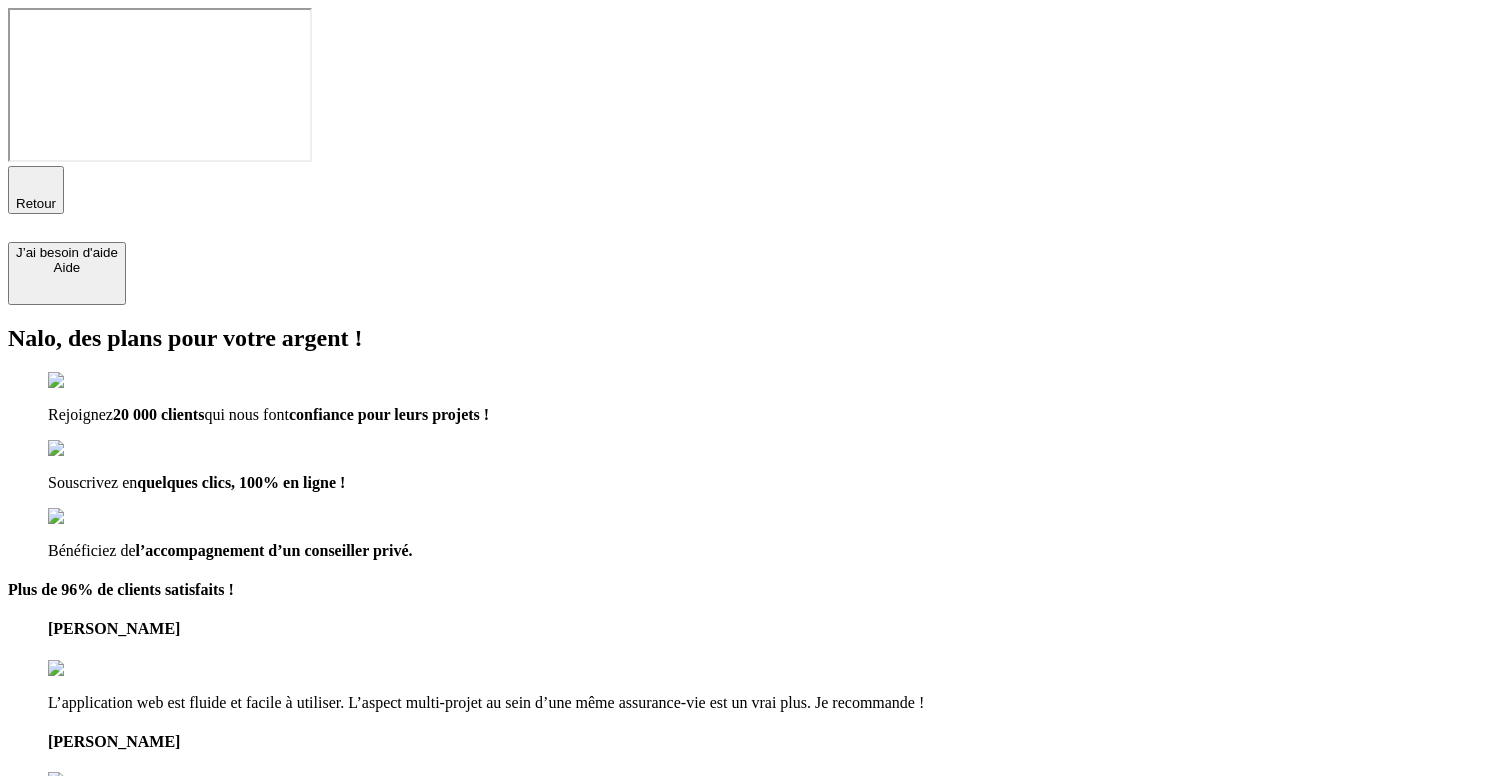 click on "Investir avec [PERSON_NAME]" at bounding box center [110, 1149] 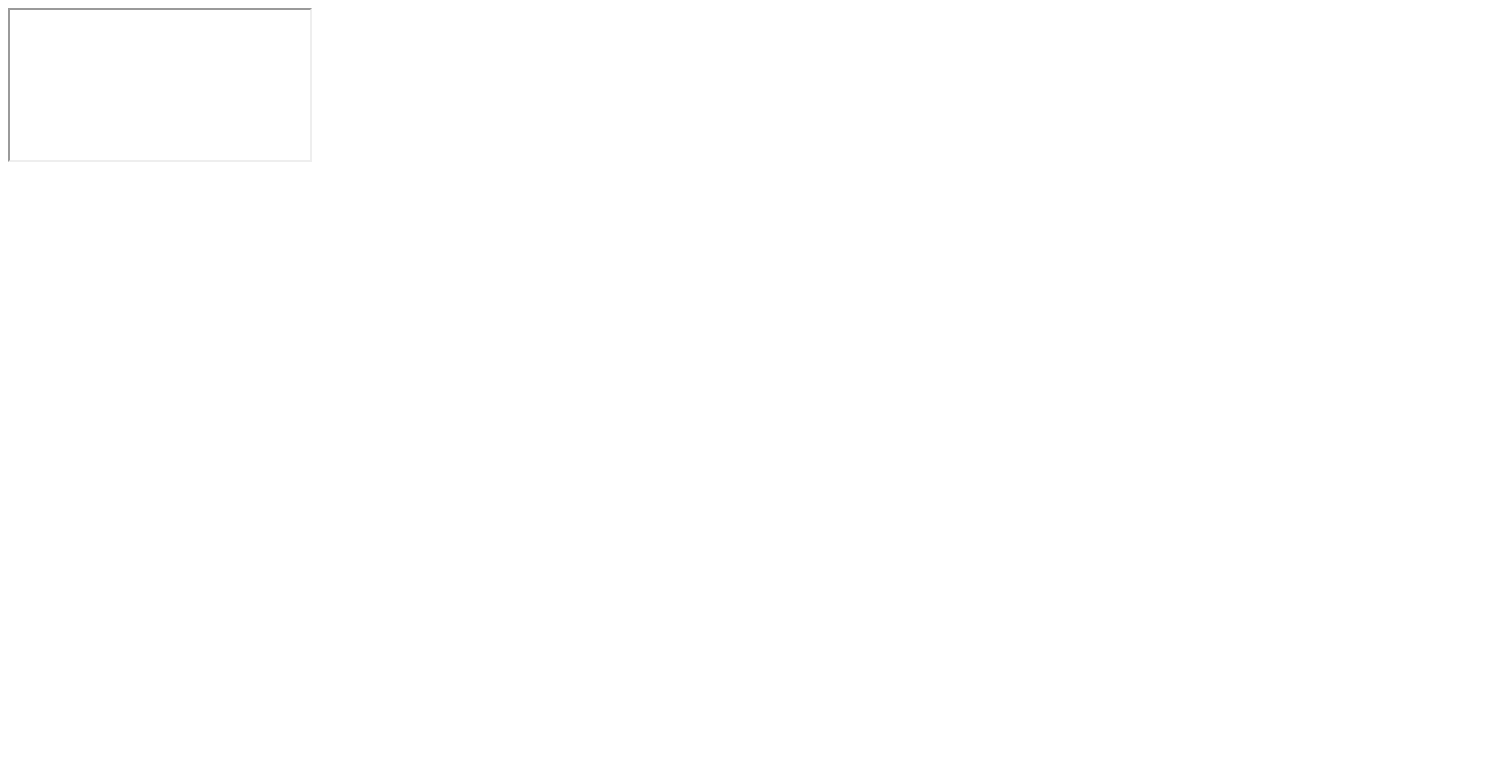 scroll, scrollTop: 0, scrollLeft: 0, axis: both 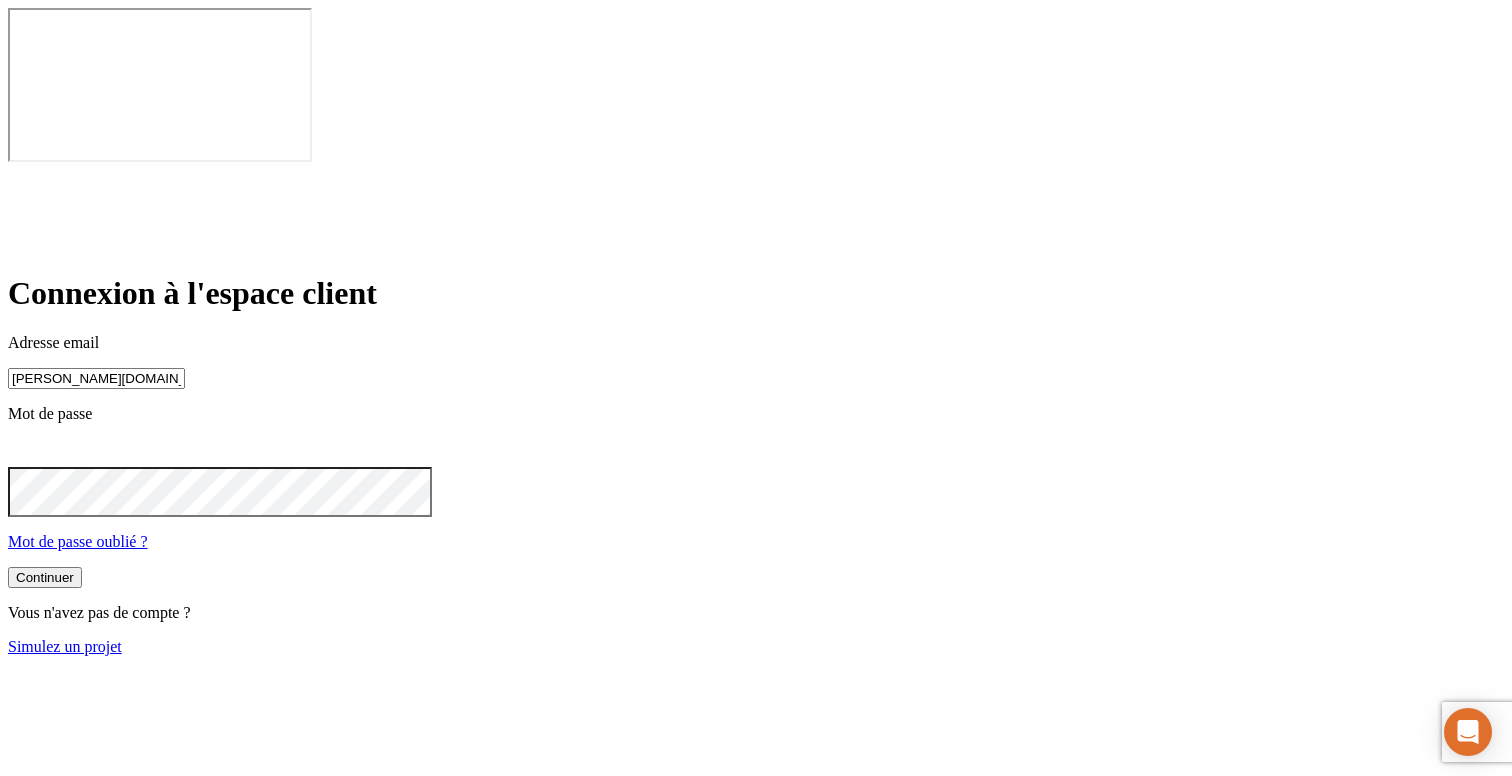 click on "james.bond+300@nalo.fr" at bounding box center [96, 378] 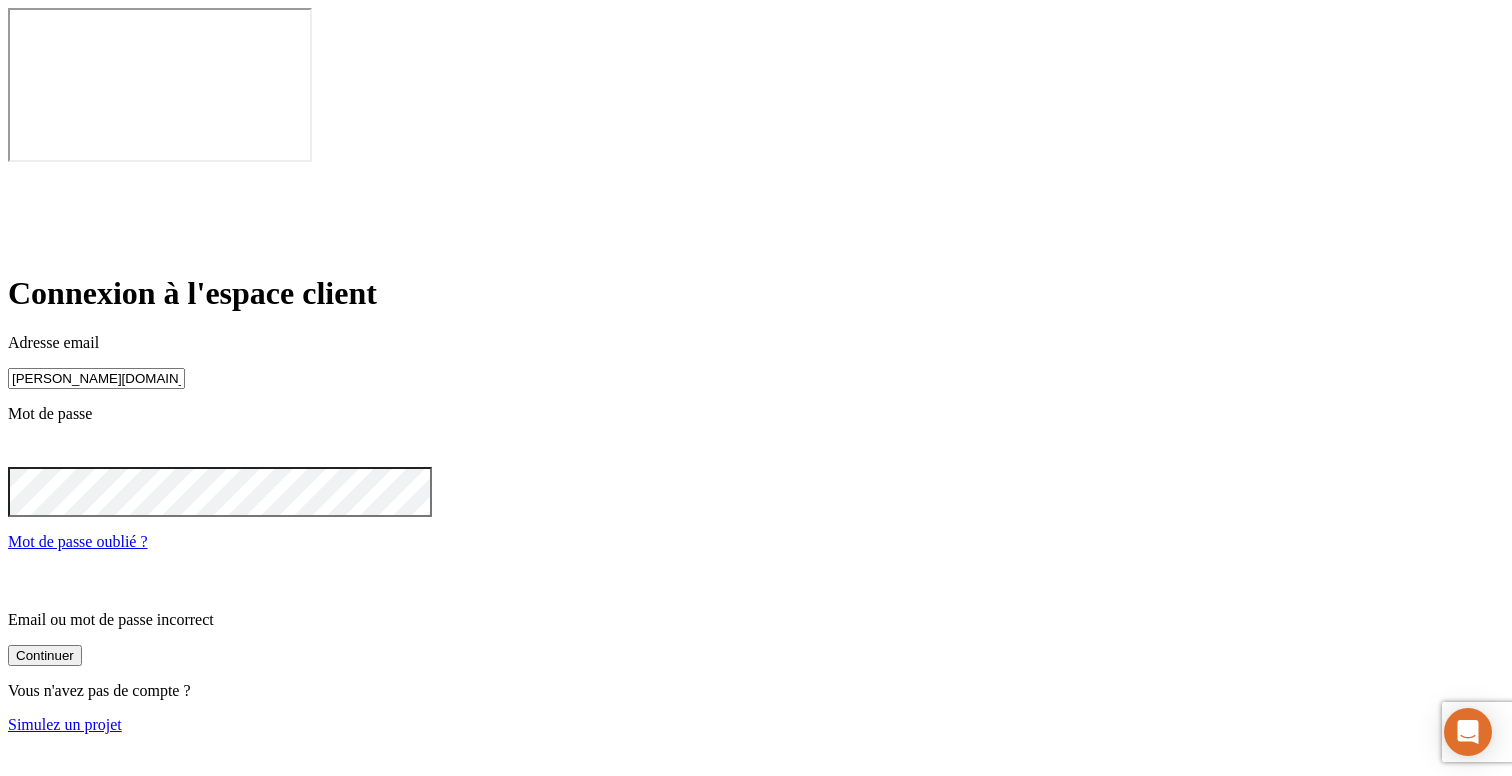 click on "james.bond+42@nalo.fr" at bounding box center (96, 378) 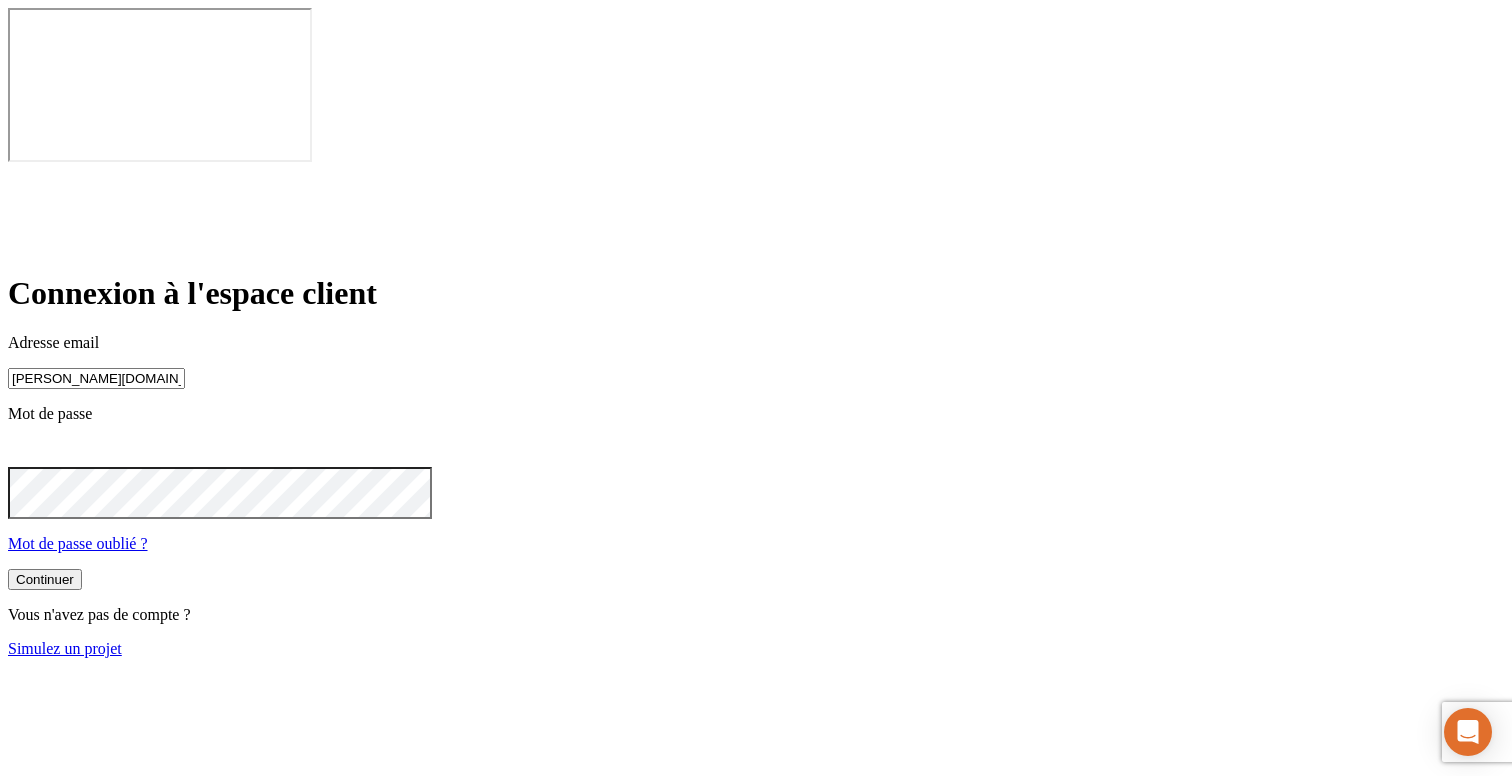 click on "Continuer" at bounding box center (45, 579) 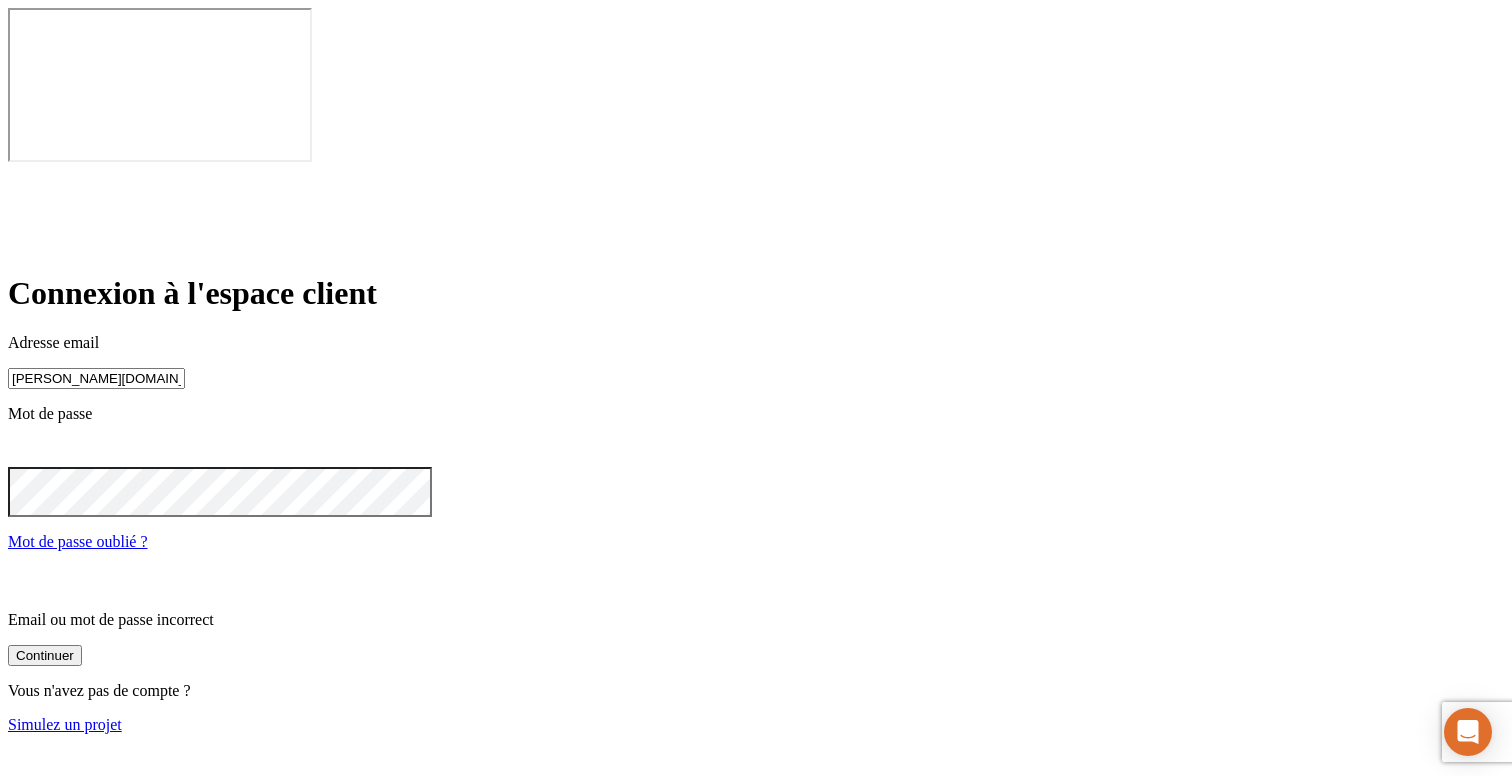 click on "james.bond+420@nalo.fr" at bounding box center [96, 378] 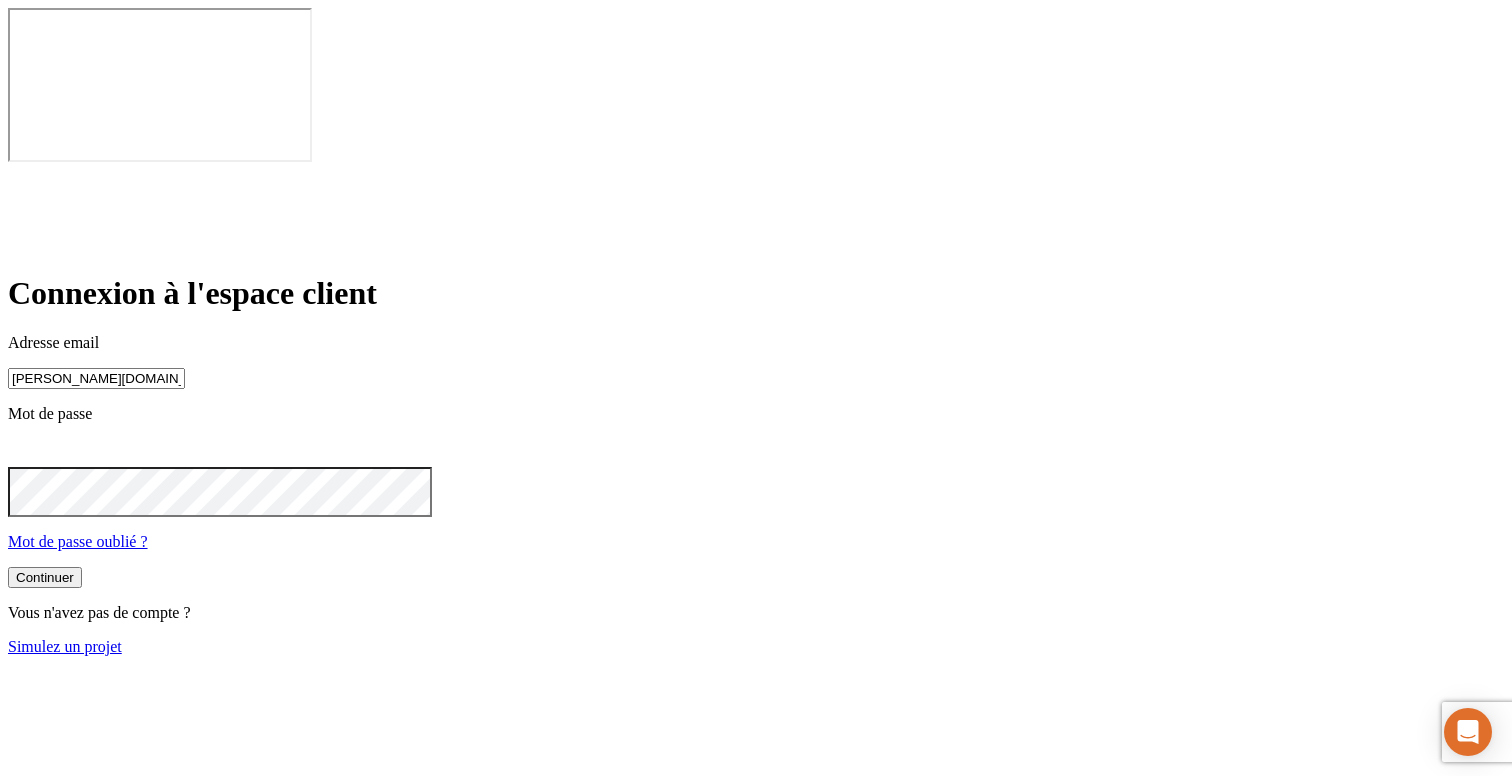click on "Continuer" at bounding box center [45, 577] 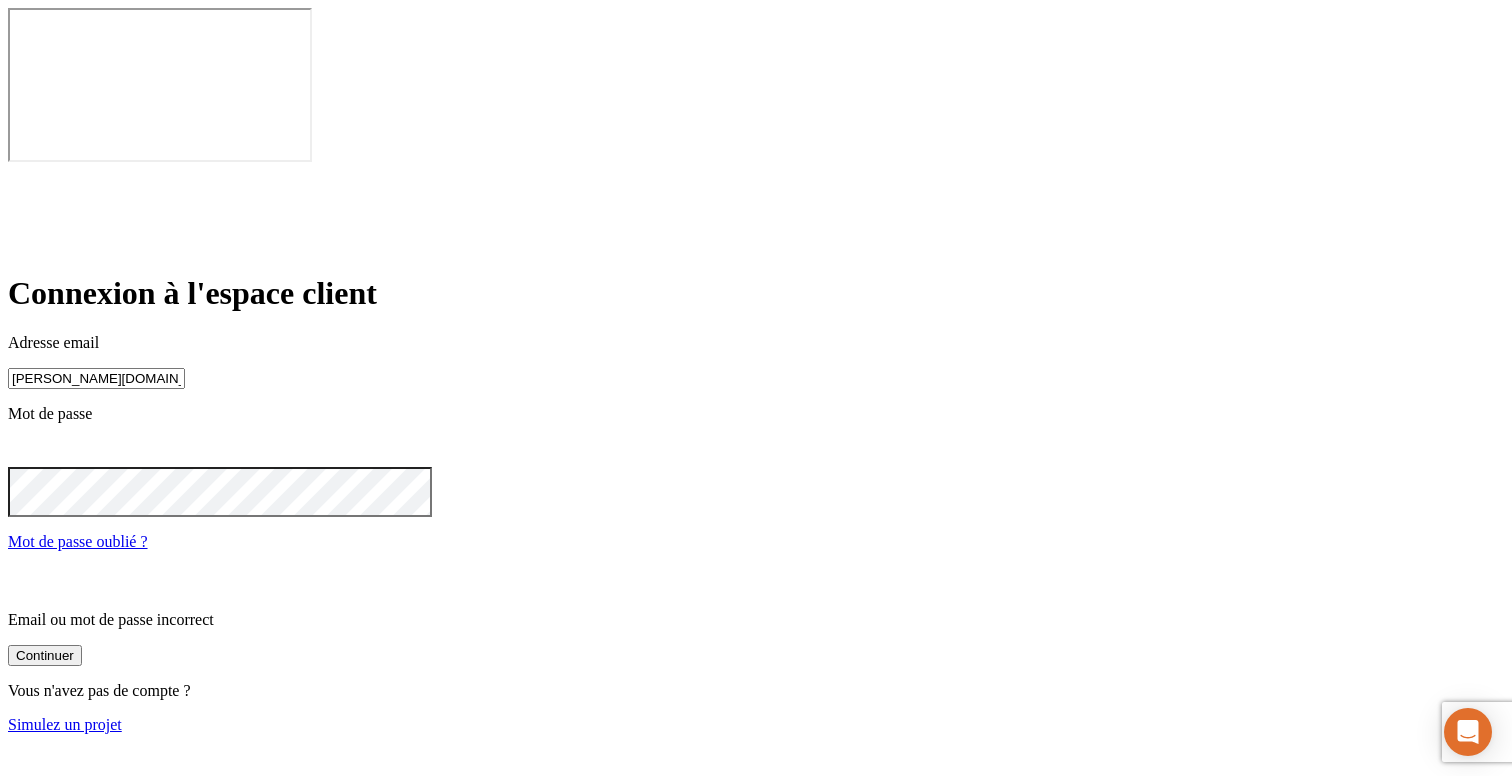 click on "james.bond+42@nalo.fr" at bounding box center (96, 378) 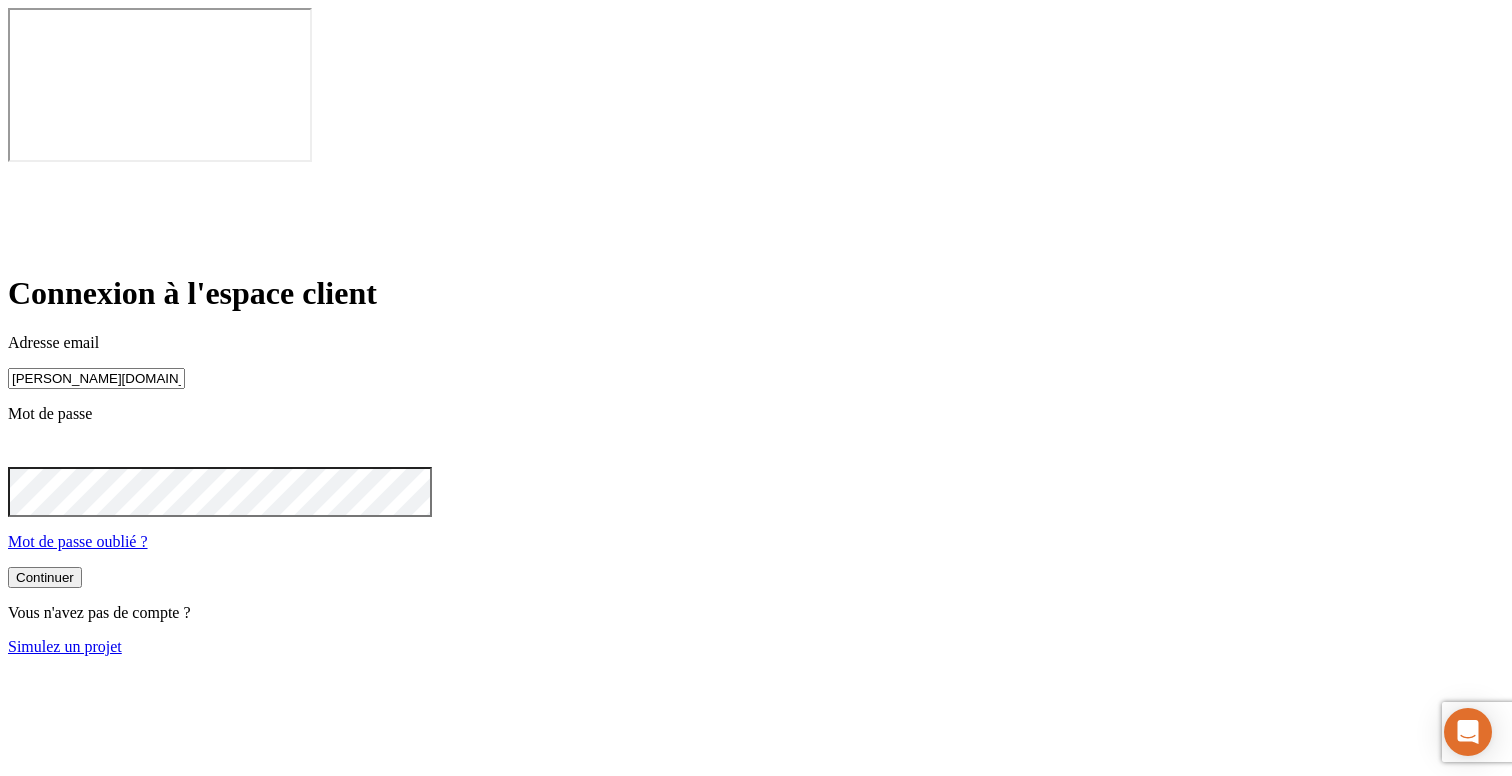 type on "[PERSON_NAME][DOMAIN_NAME][EMAIL_ADDRESS][DOMAIN_NAME]" 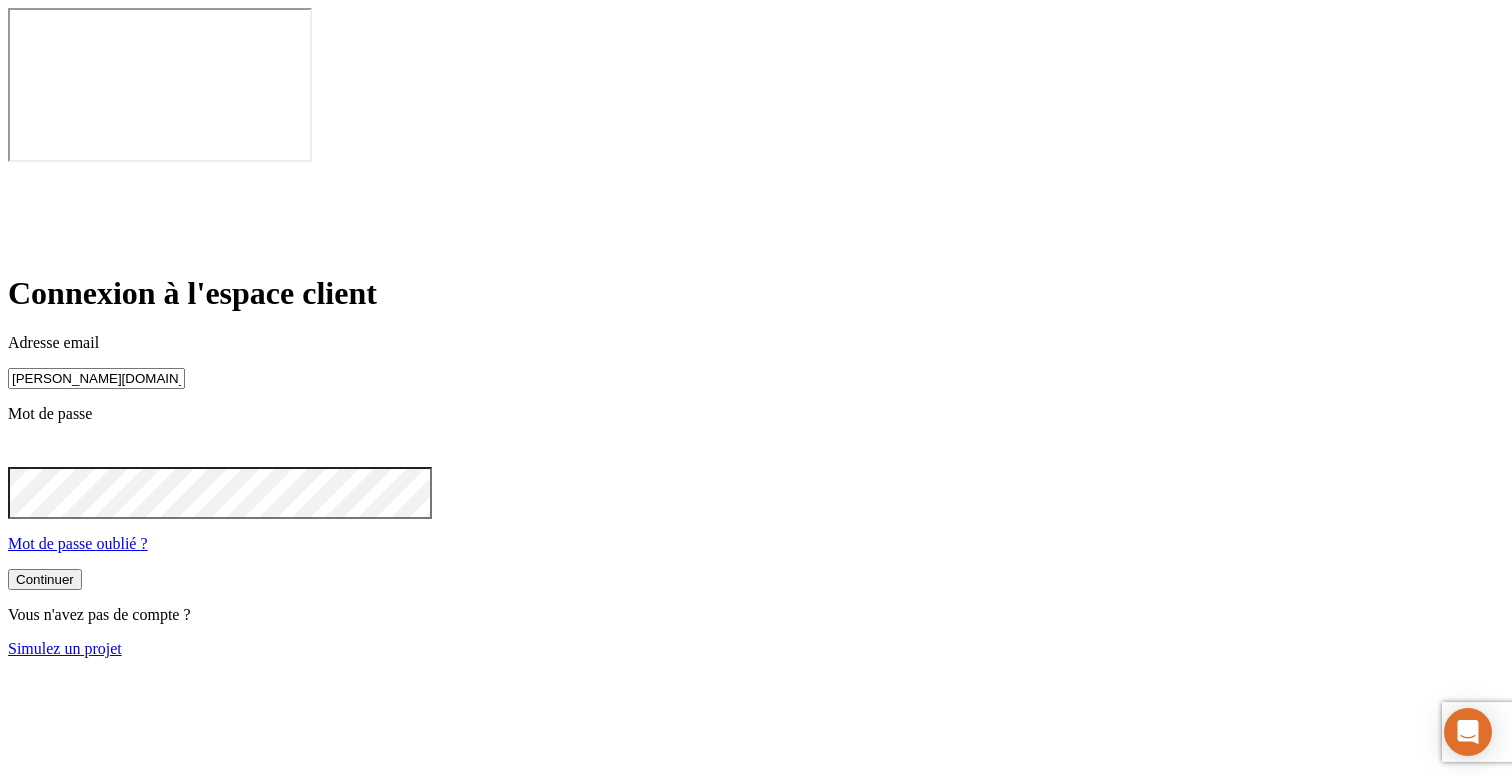 click on "Continuer" at bounding box center (45, 579) 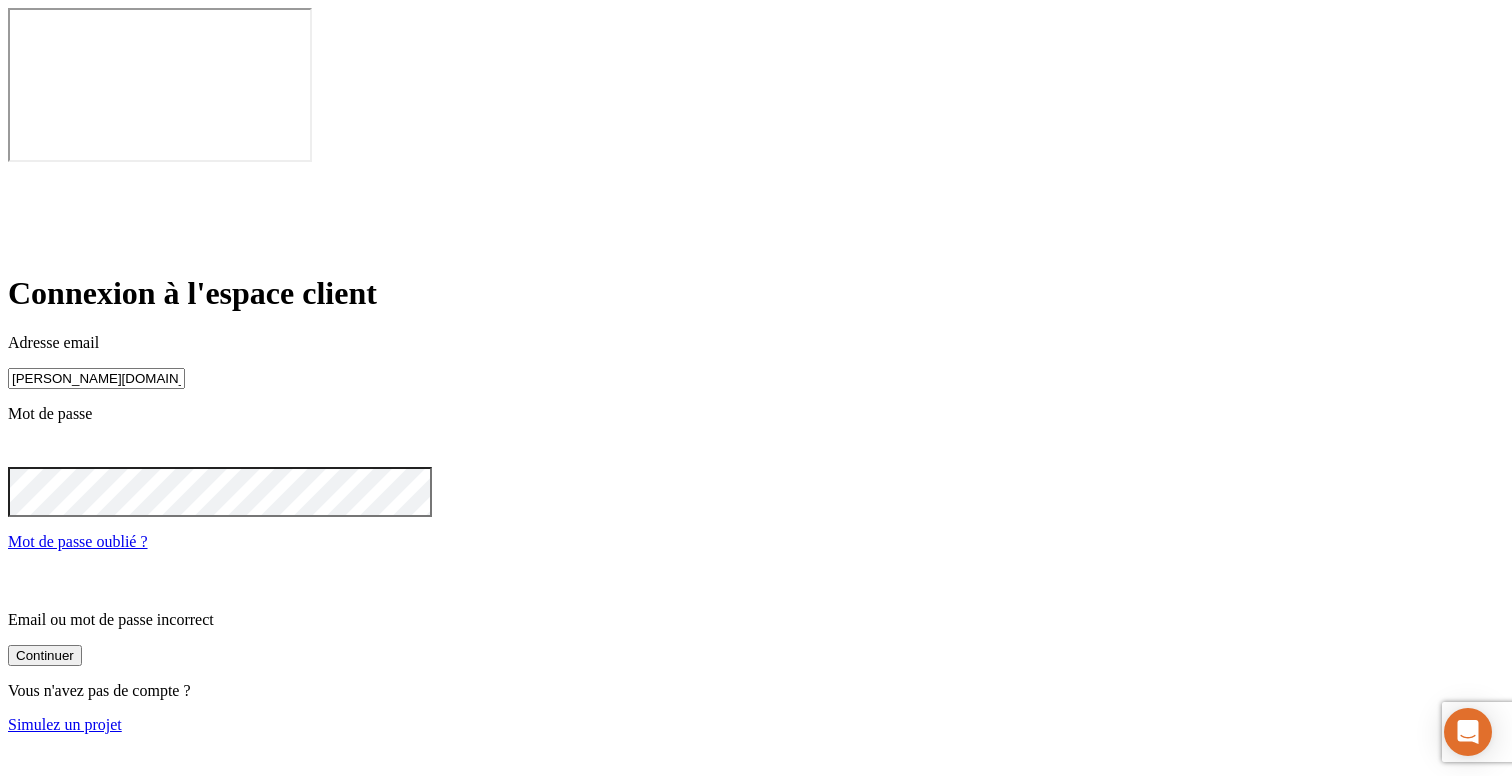 click 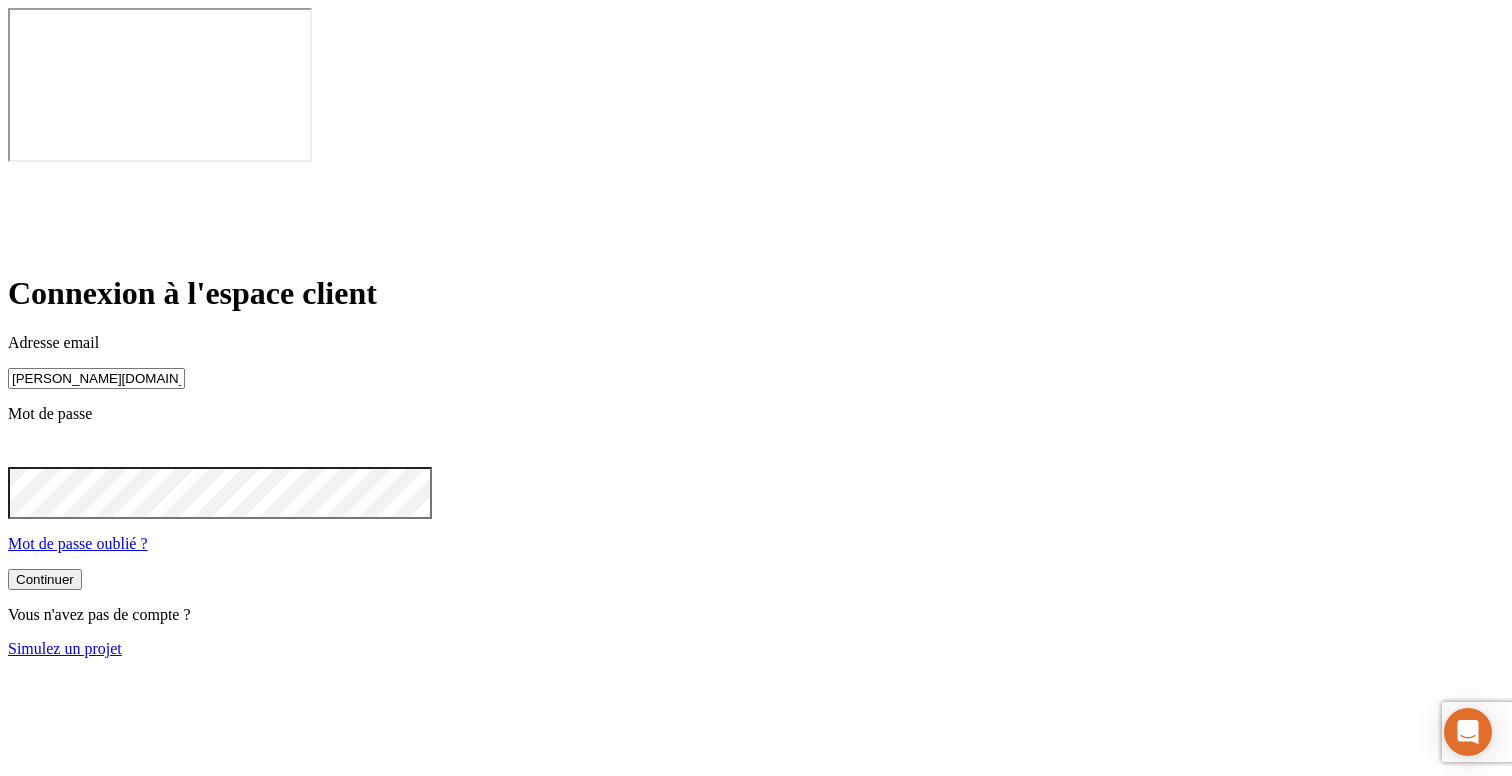 click on "Continuer" at bounding box center (45, 579) 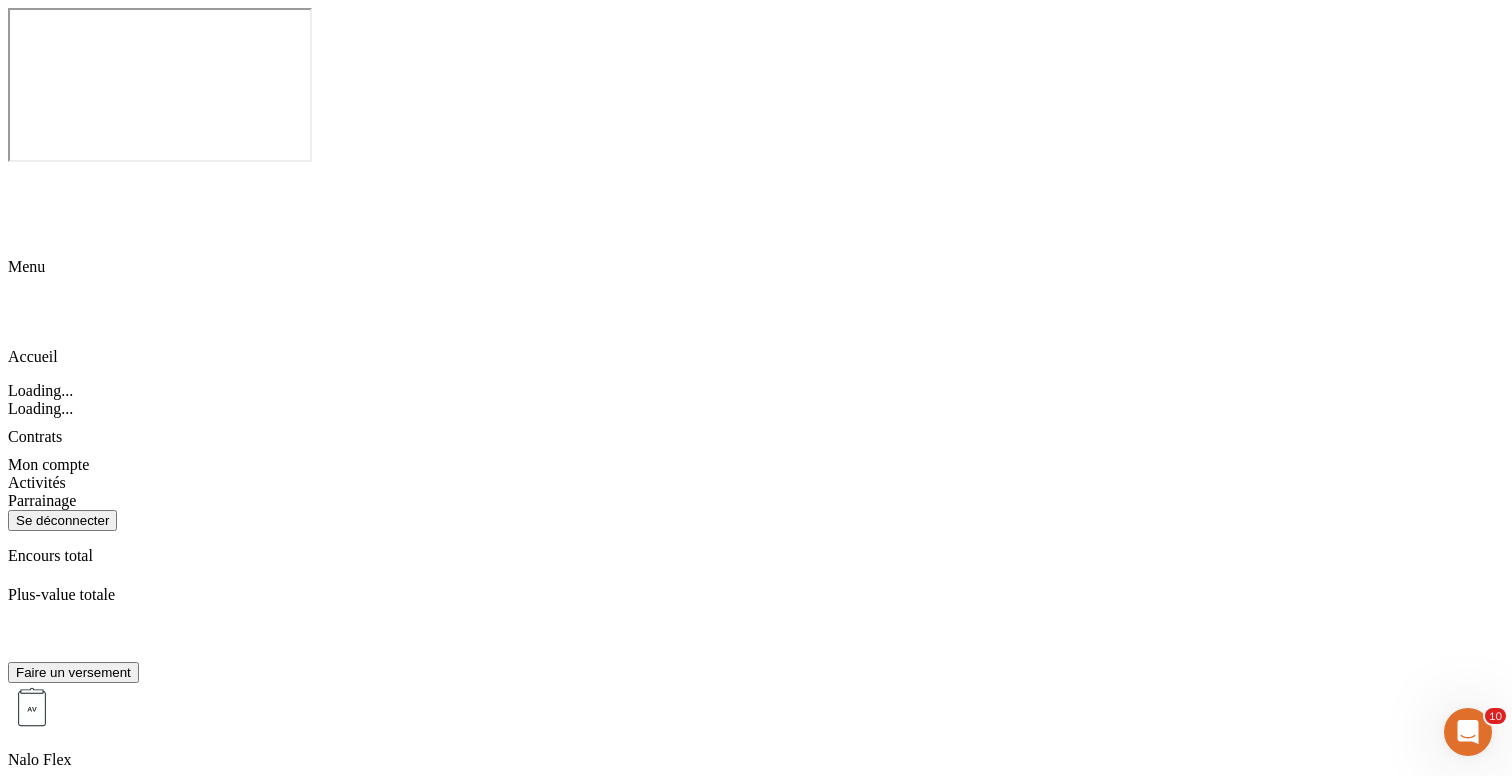 scroll, scrollTop: 0, scrollLeft: 0, axis: both 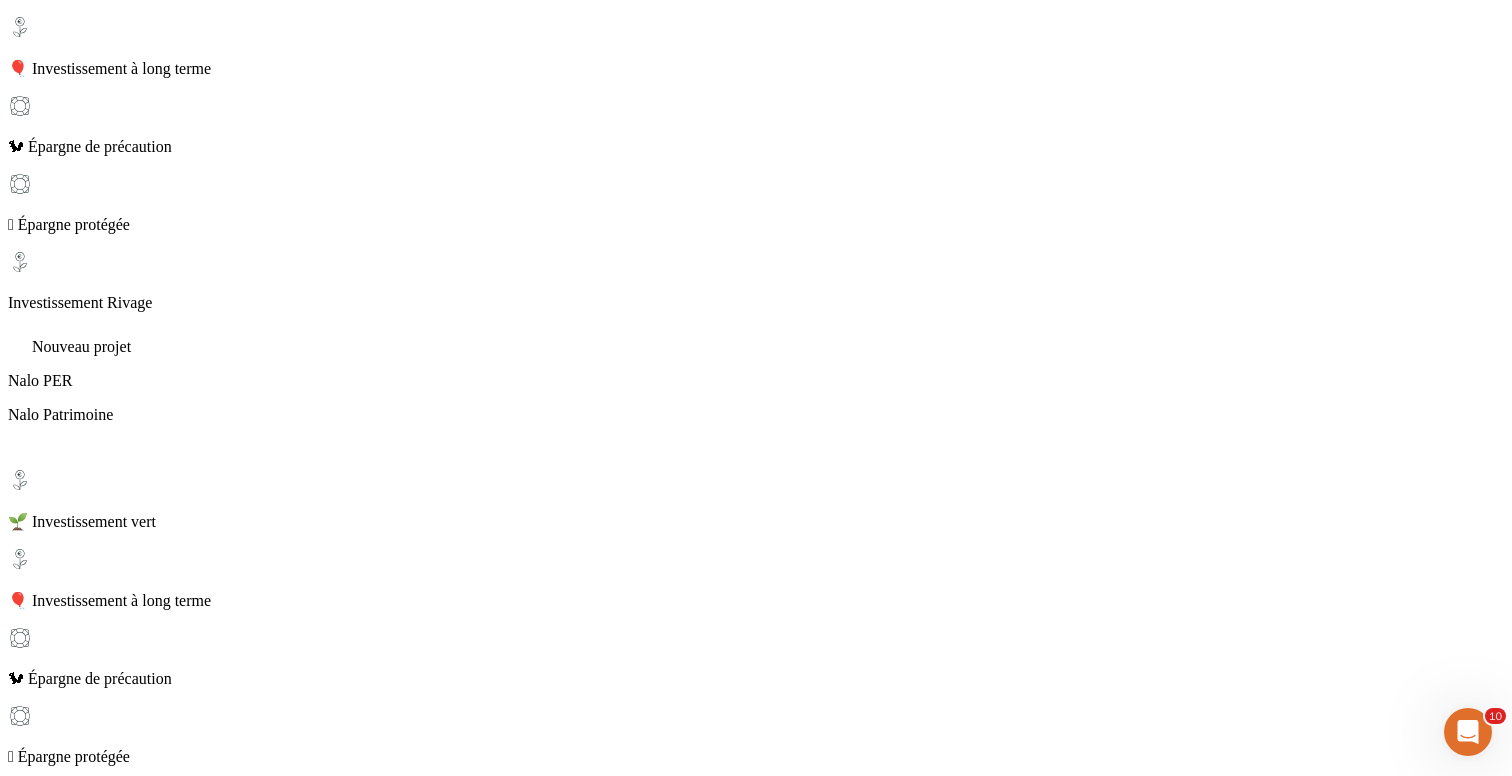 click on "Investissement Rivage 0 € Encours & produit structuré : explication Encours & produit structuré : explication Ce projet étant investi dans un produit structuré, son encours est calculé à partir de la valeur liquidative du produit structuré. Celle-ci peut fluctuer sans que cela ne remette en cause la performance potentielle du produit, tant qu’aucun scénario ne s’est réalisé (remboursement anticipé ou à l'échéance). L’encours affiché n’est significatif qu’en cas de retrait à votre initiative, car il est alors utilisé pour calculer le montant que vous pouvez effectivement récupérer." at bounding box center (756, 3423) 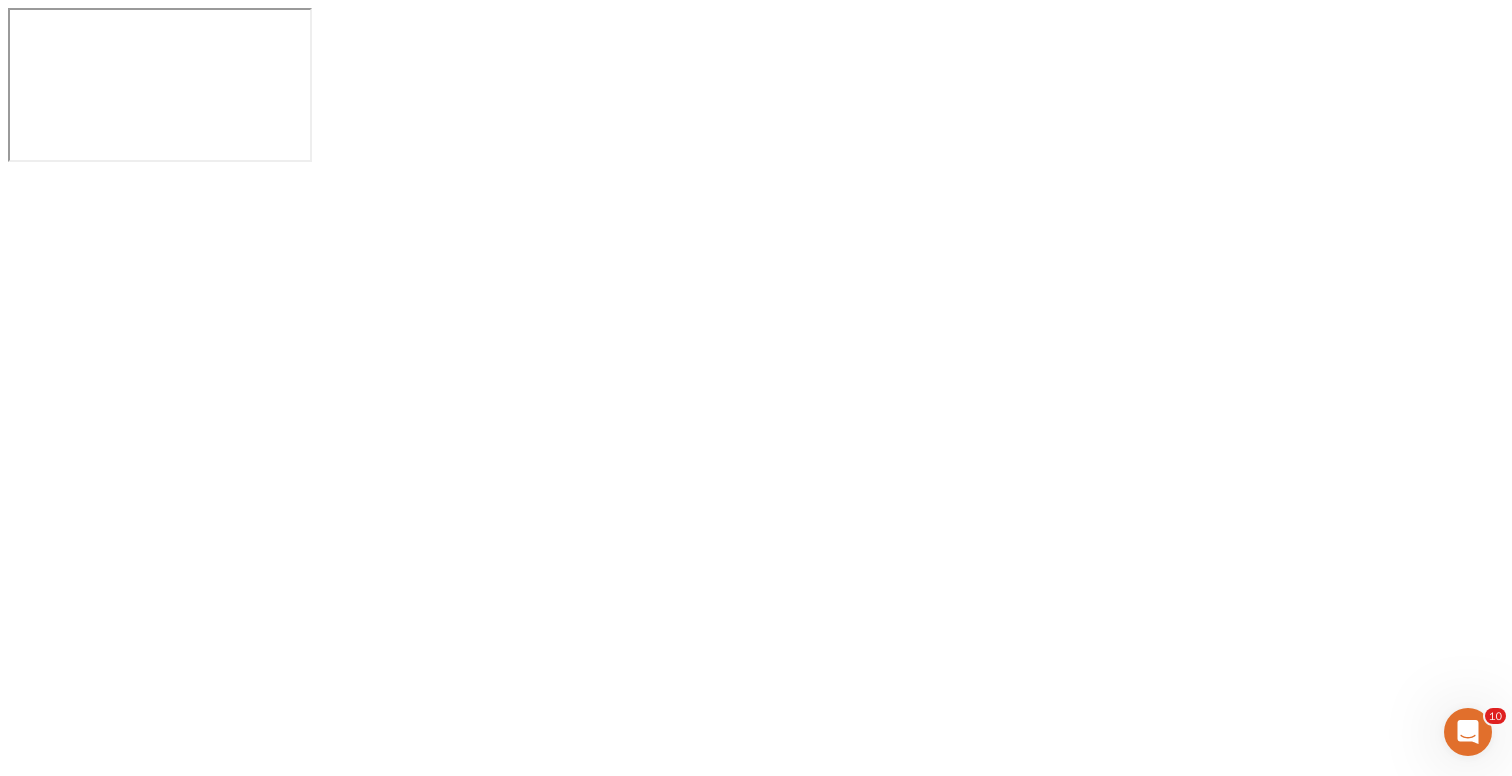scroll, scrollTop: 0, scrollLeft: 0, axis: both 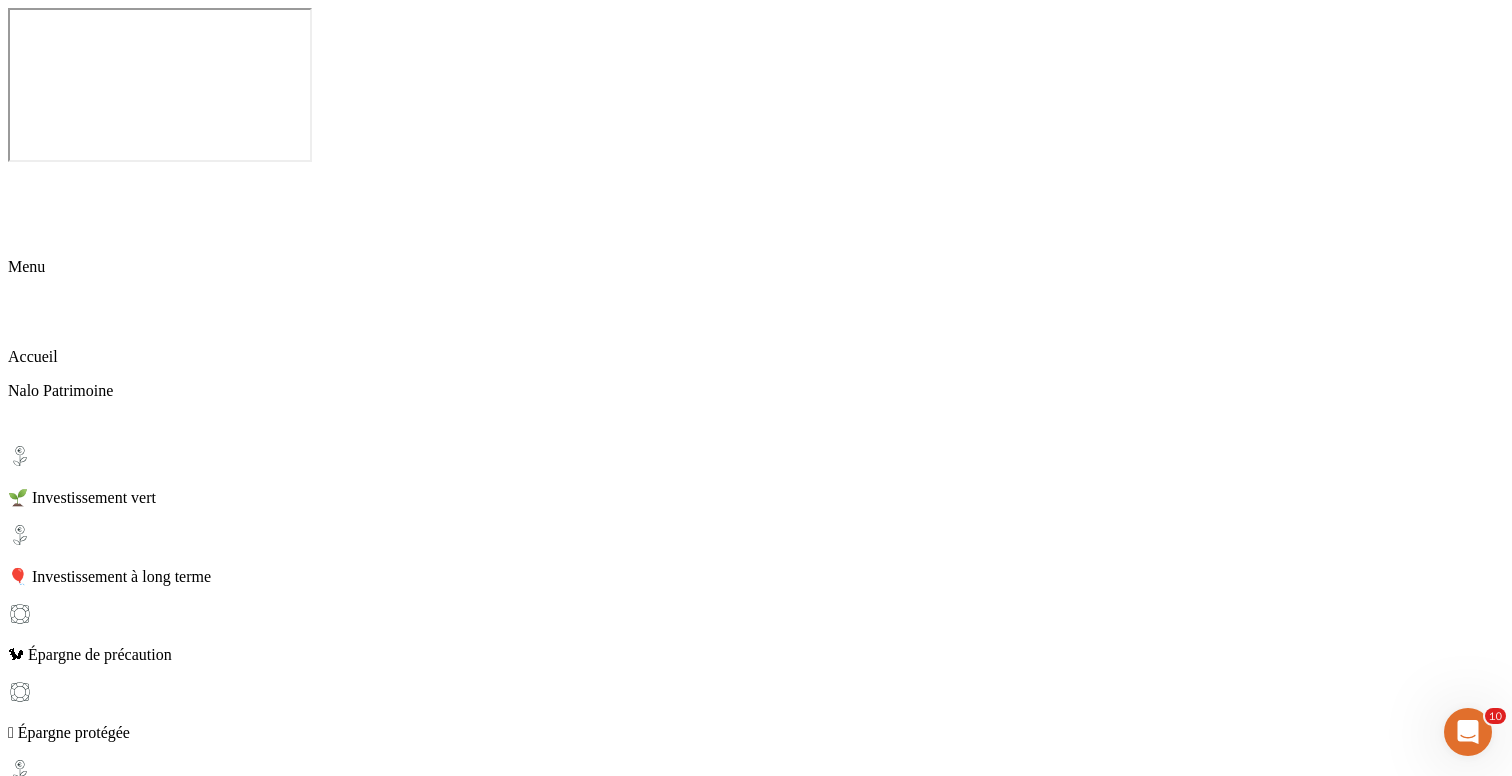 click on "Activités du projet" at bounding box center [776, 1822] 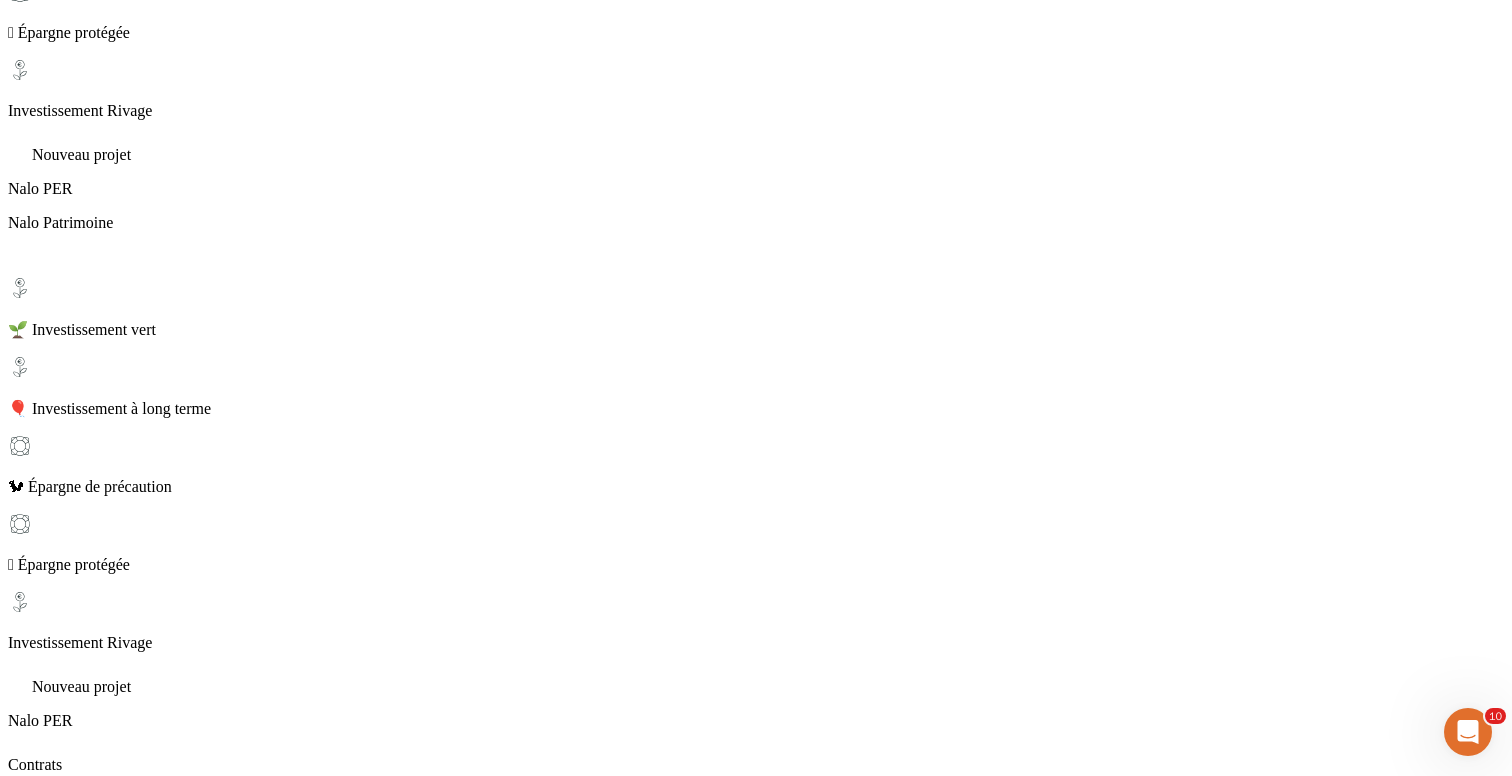 scroll, scrollTop: 0, scrollLeft: 0, axis: both 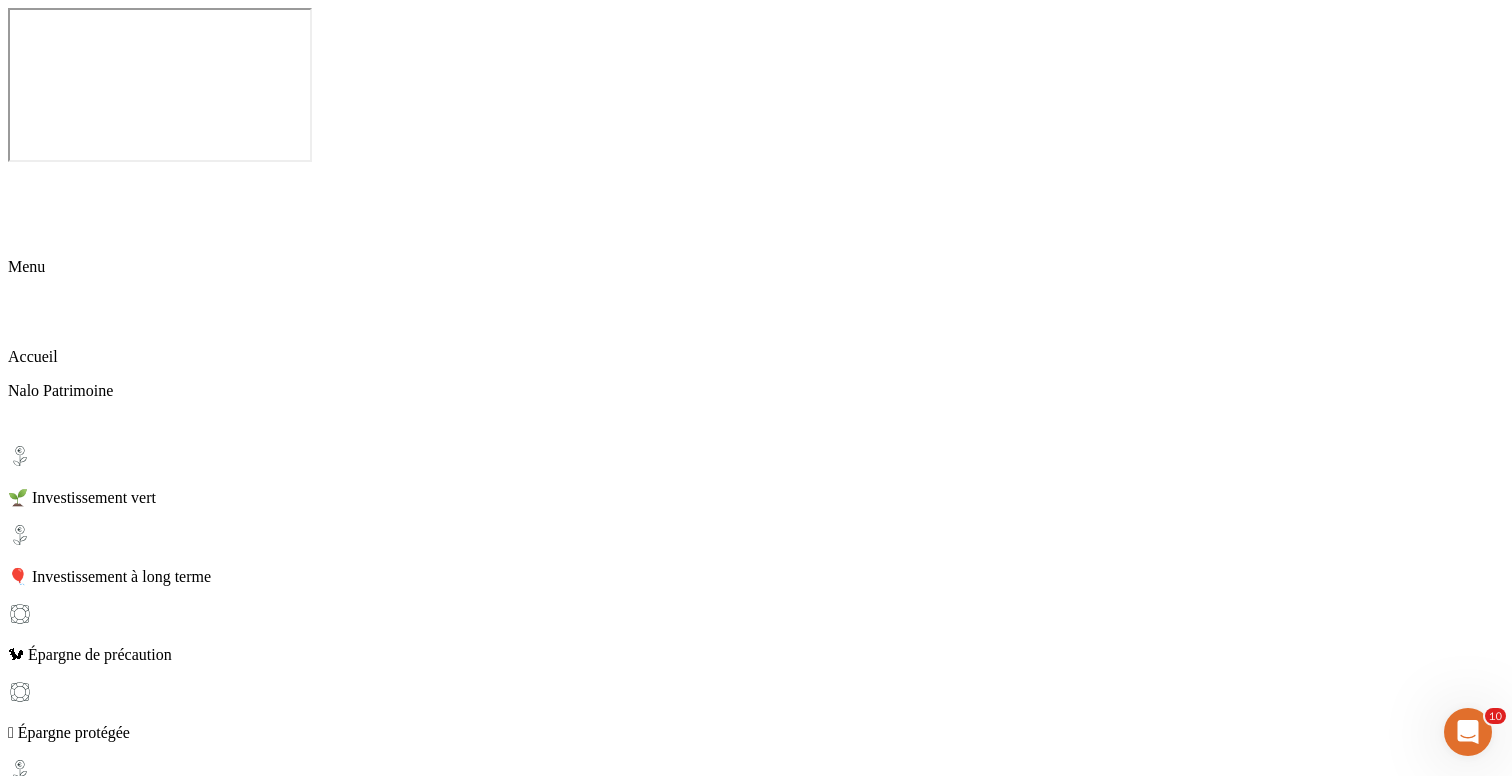click on "Activités du projet" at bounding box center (776, 1822) 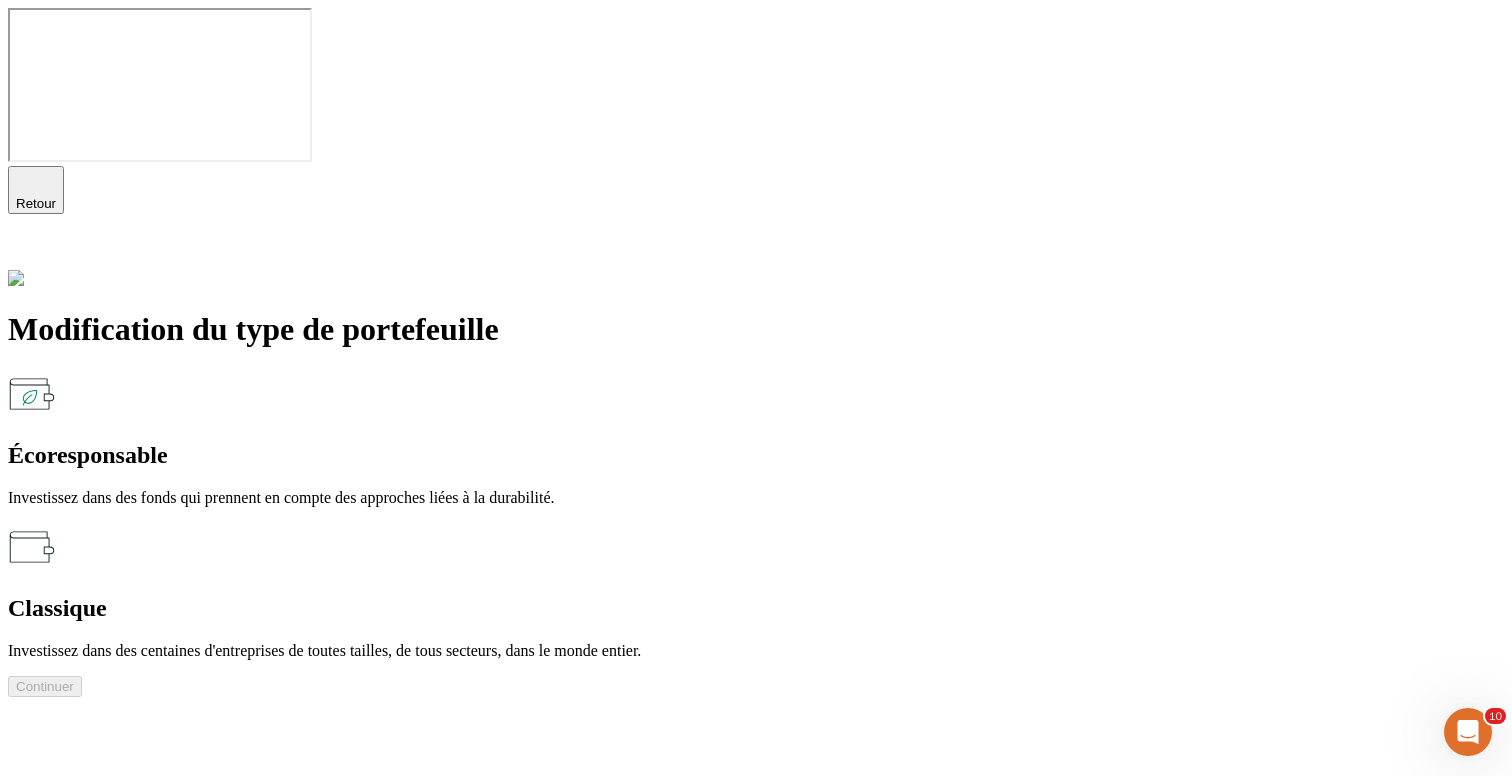click on "Investissez dans des centaines d'entreprises de toutes tailles, de tous secteurs, dans le monde entier." at bounding box center [756, 651] 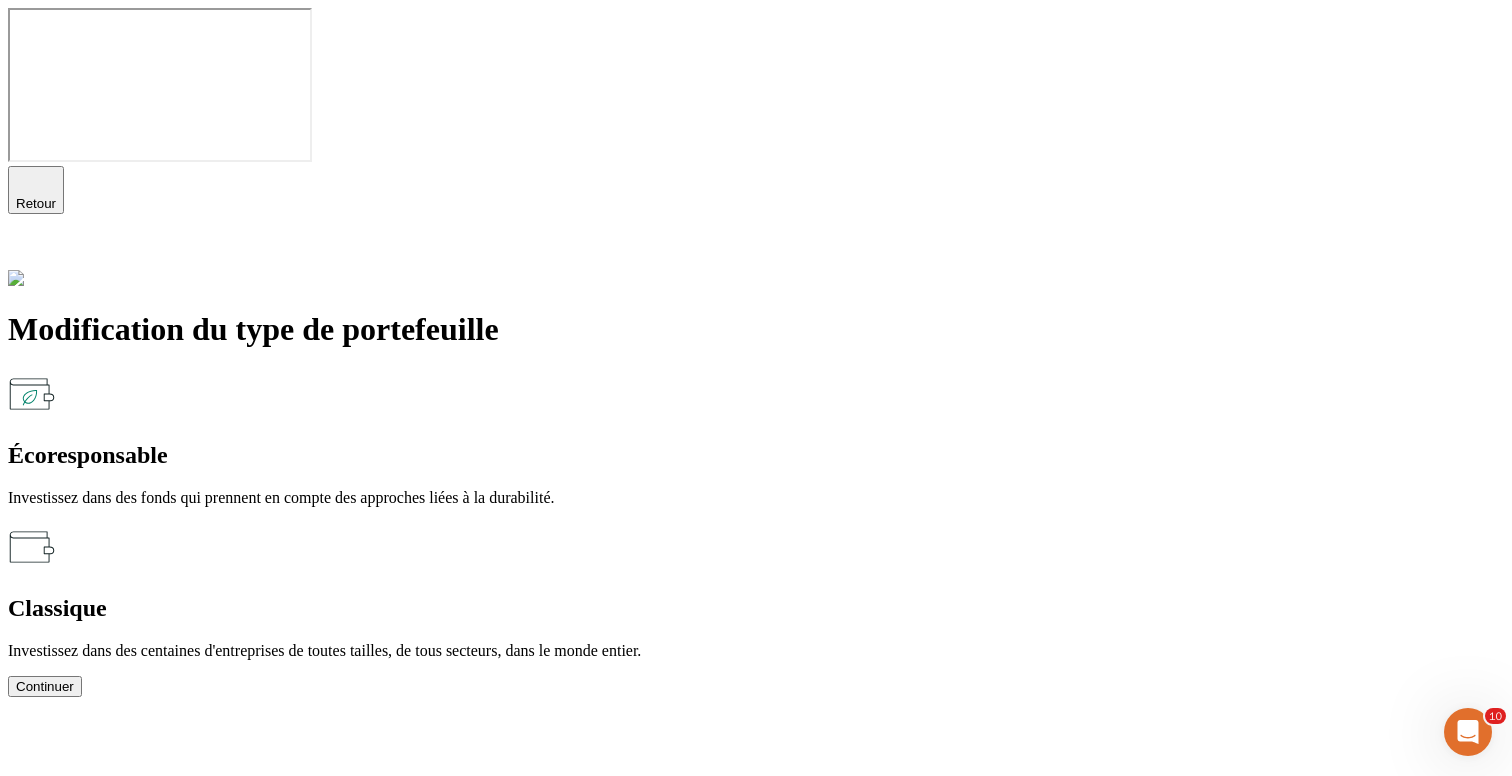 click on "Continuer" at bounding box center (45, 686) 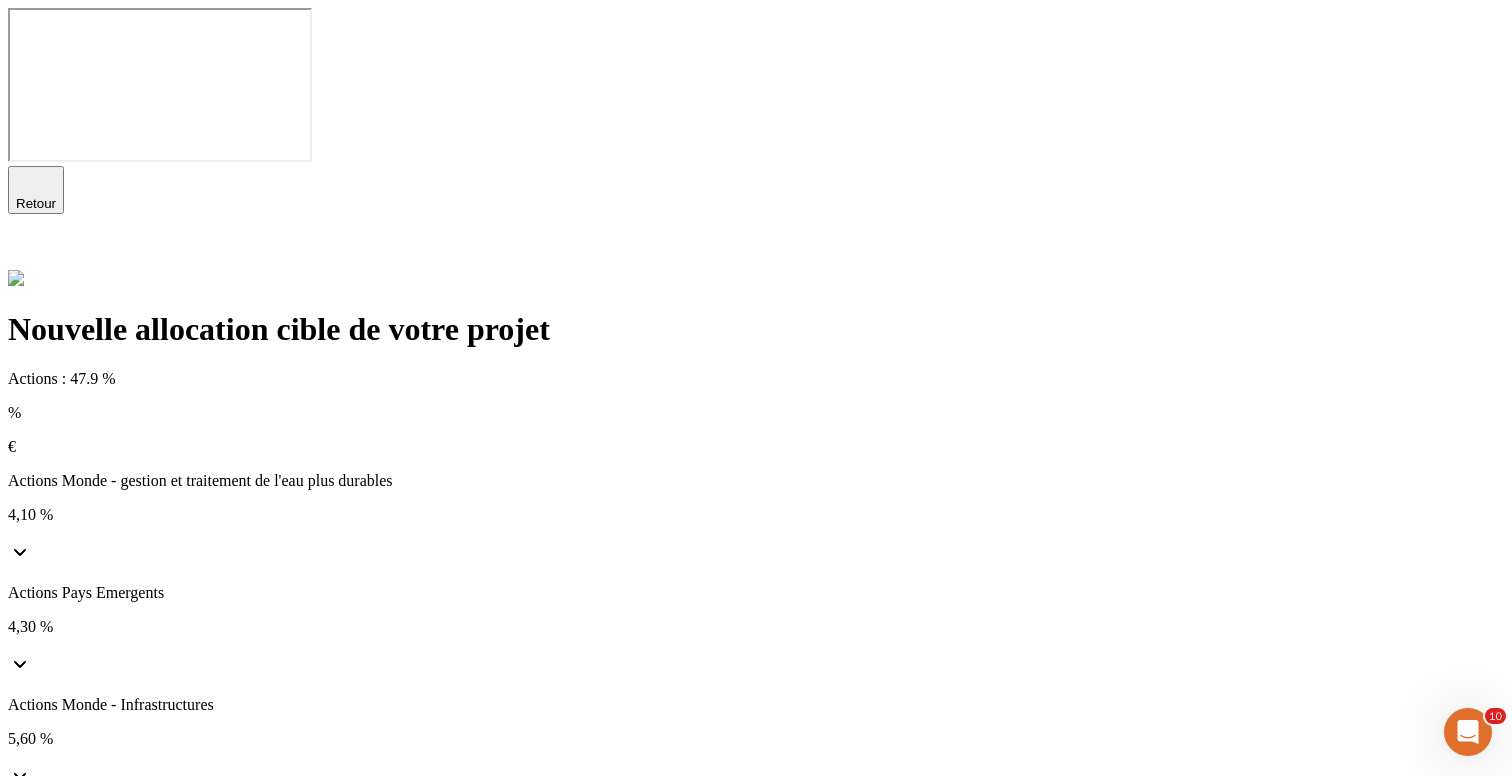 scroll, scrollTop: 154, scrollLeft: 0, axis: vertical 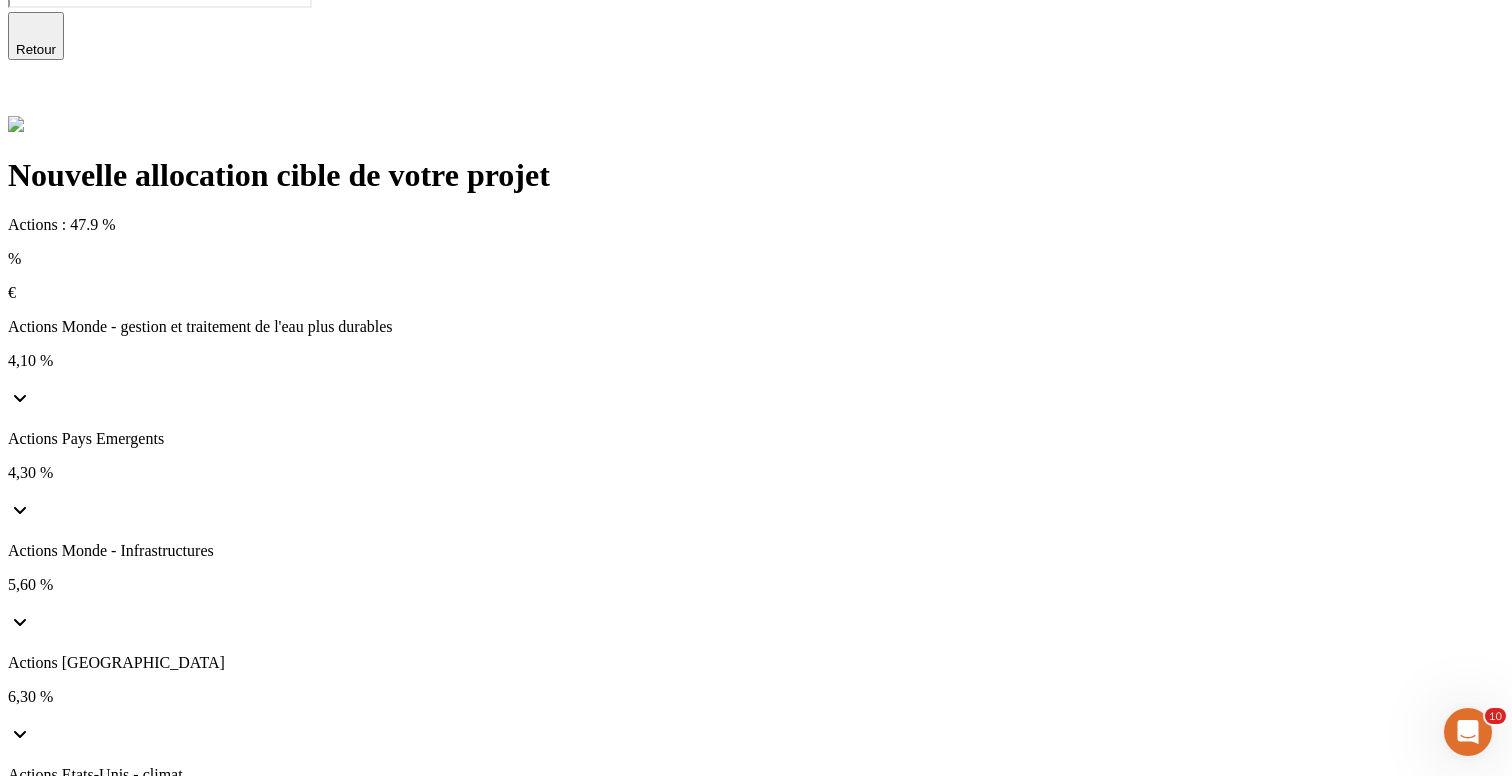 click on "Continuer" at bounding box center (45, 1972) 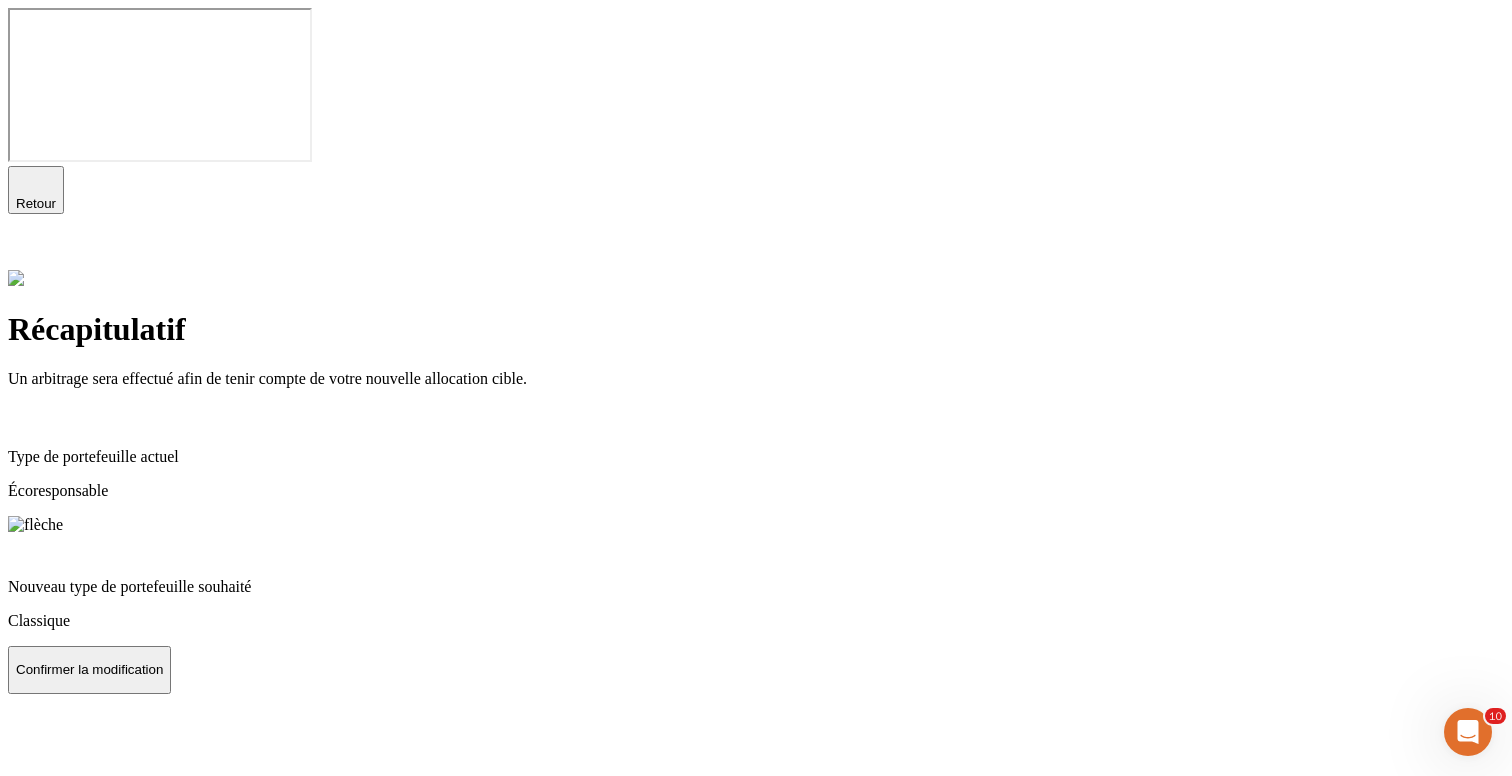 click on "Confirmer la modification" at bounding box center (756, 670) 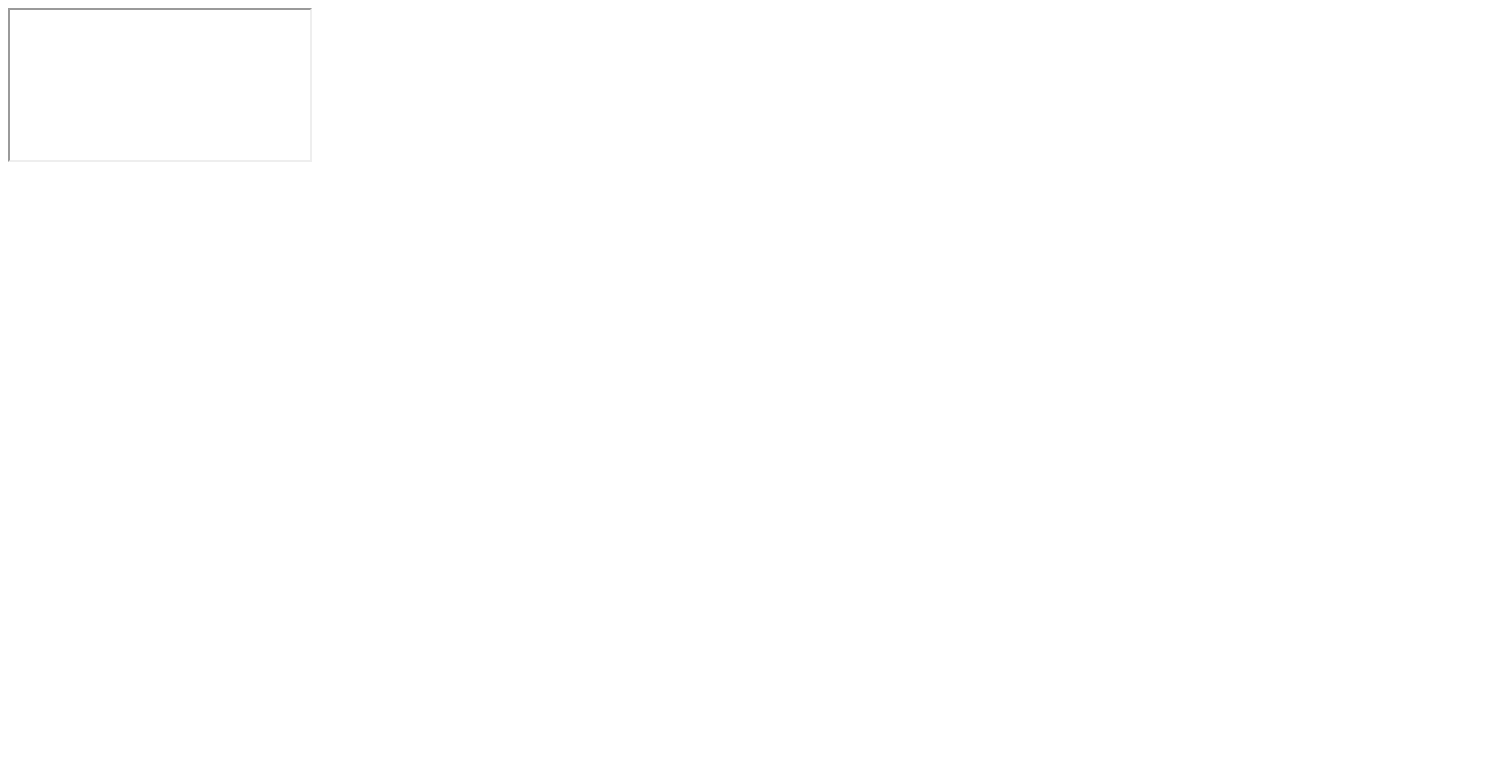 scroll, scrollTop: 0, scrollLeft: 0, axis: both 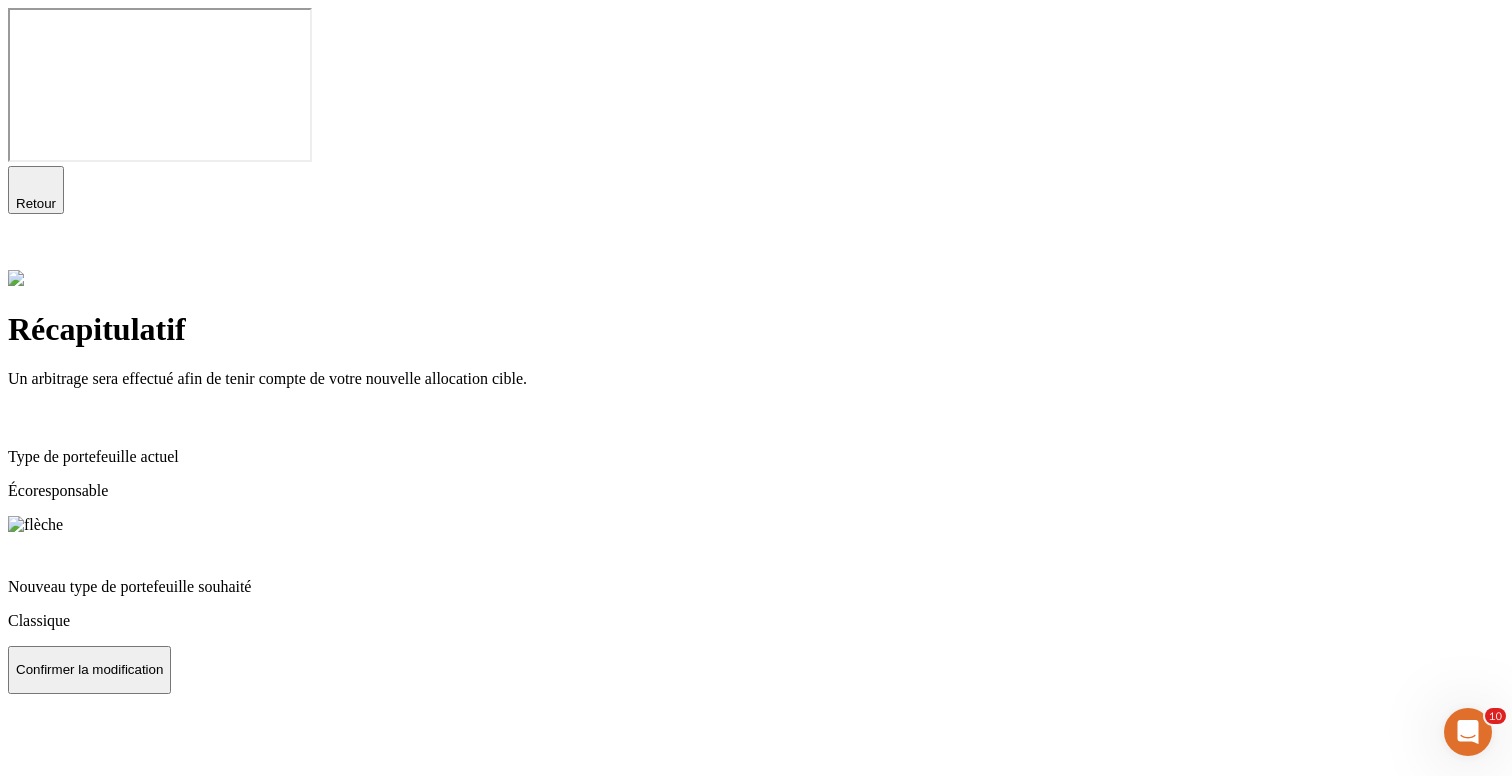click on "Type de portefeuille actuel Écoresponsable Nouveau type de portefeuille souhaité Classique Confirmer la modification" at bounding box center [756, 549] 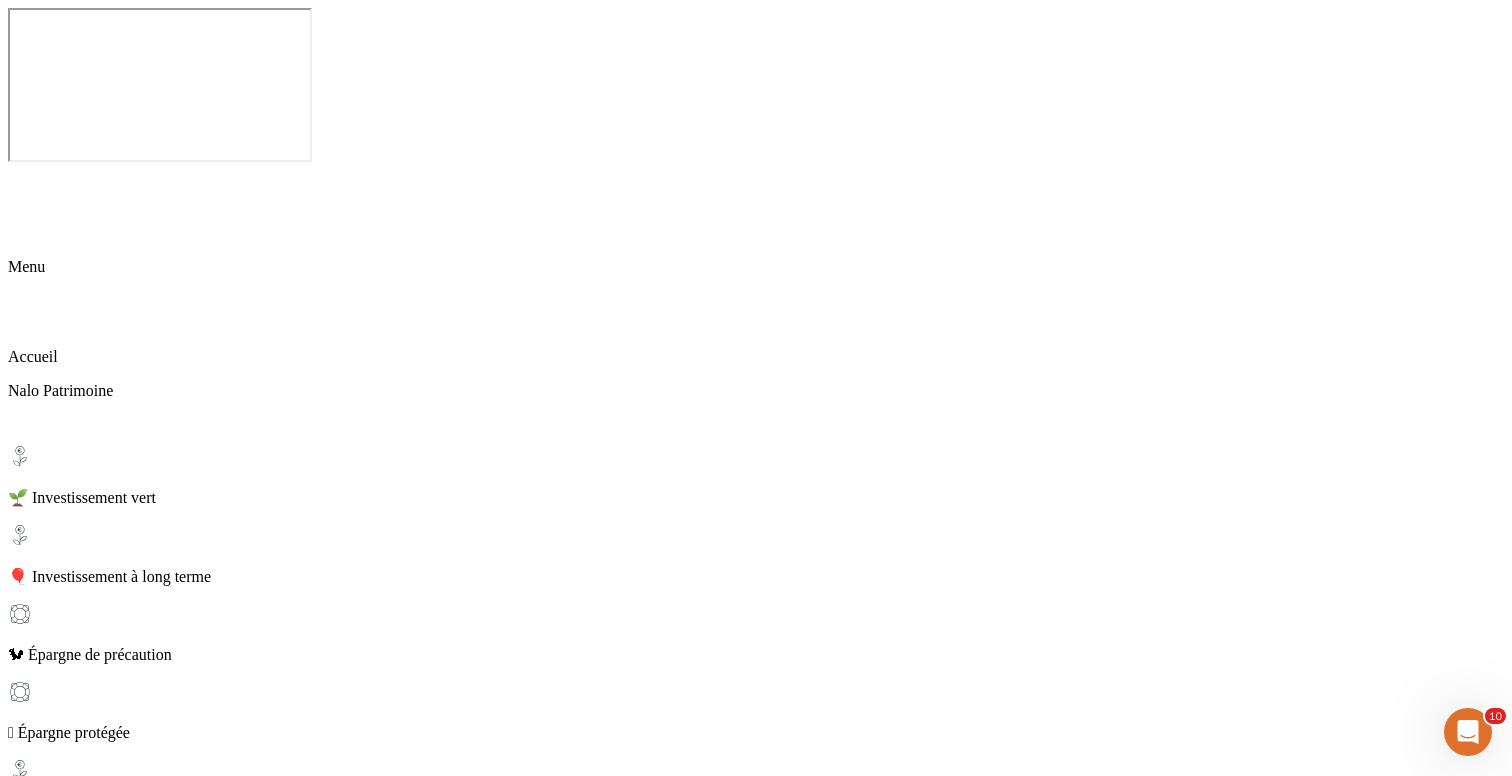 click 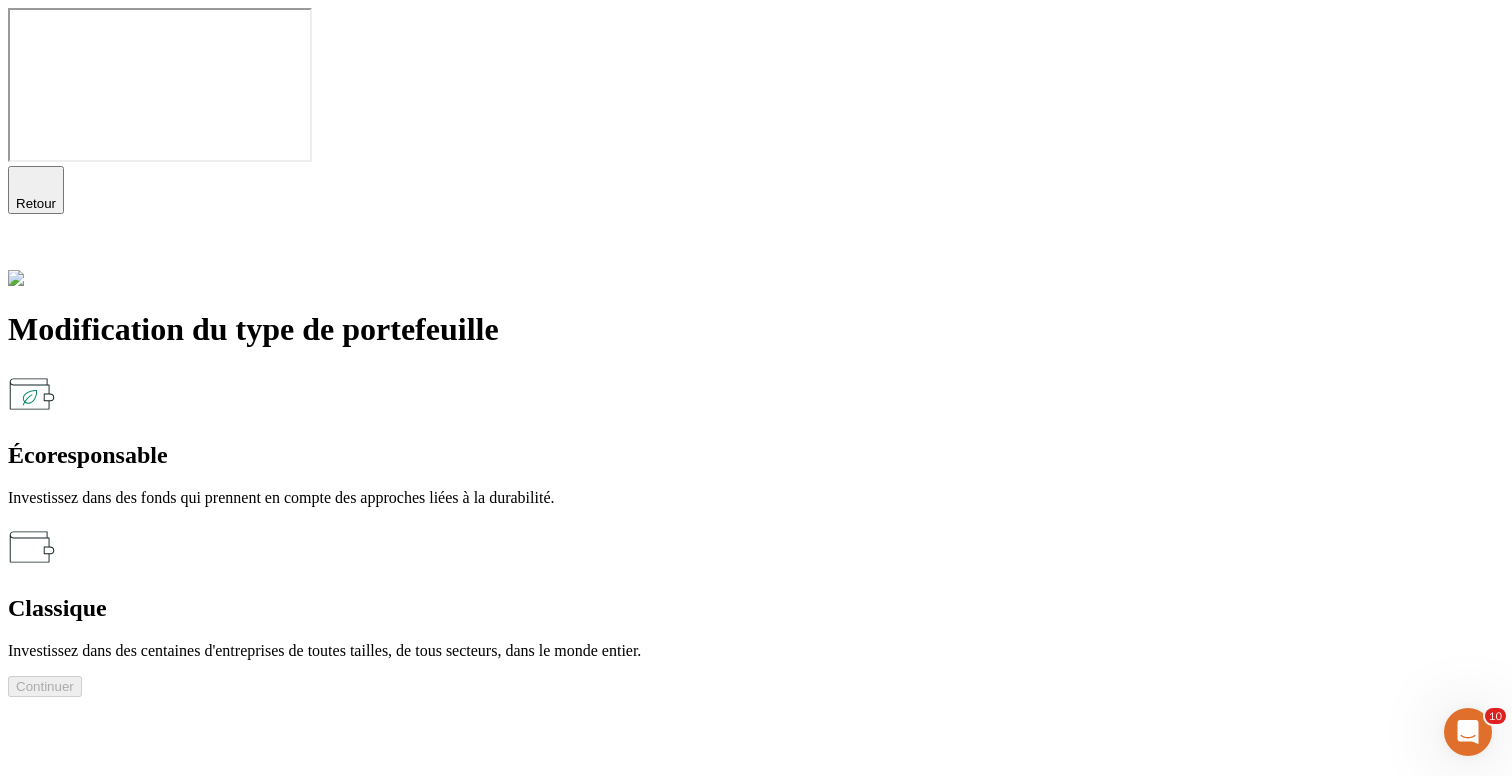 click on "Écoresponsable" at bounding box center (756, 455) 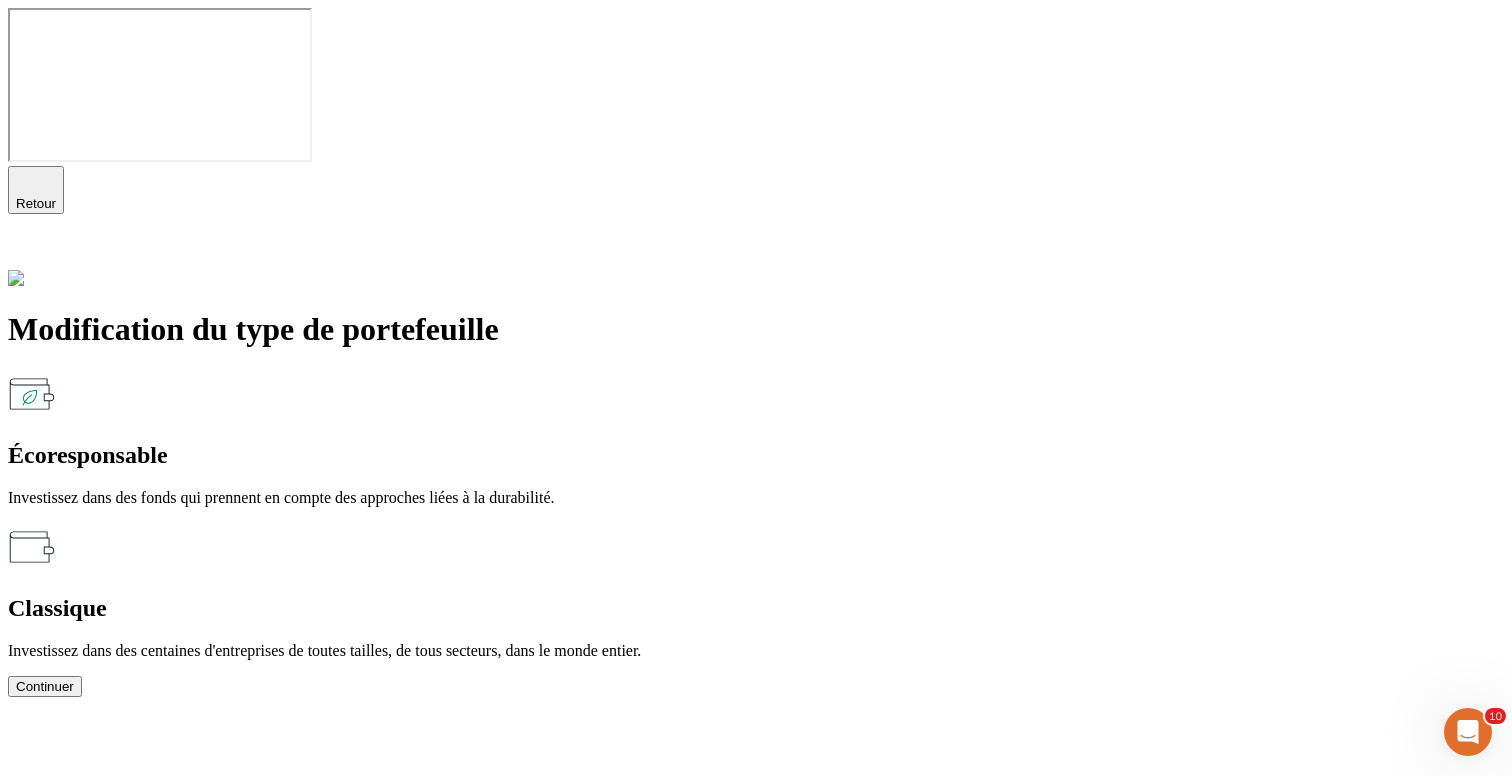 click on "Continuer" at bounding box center [45, 686] 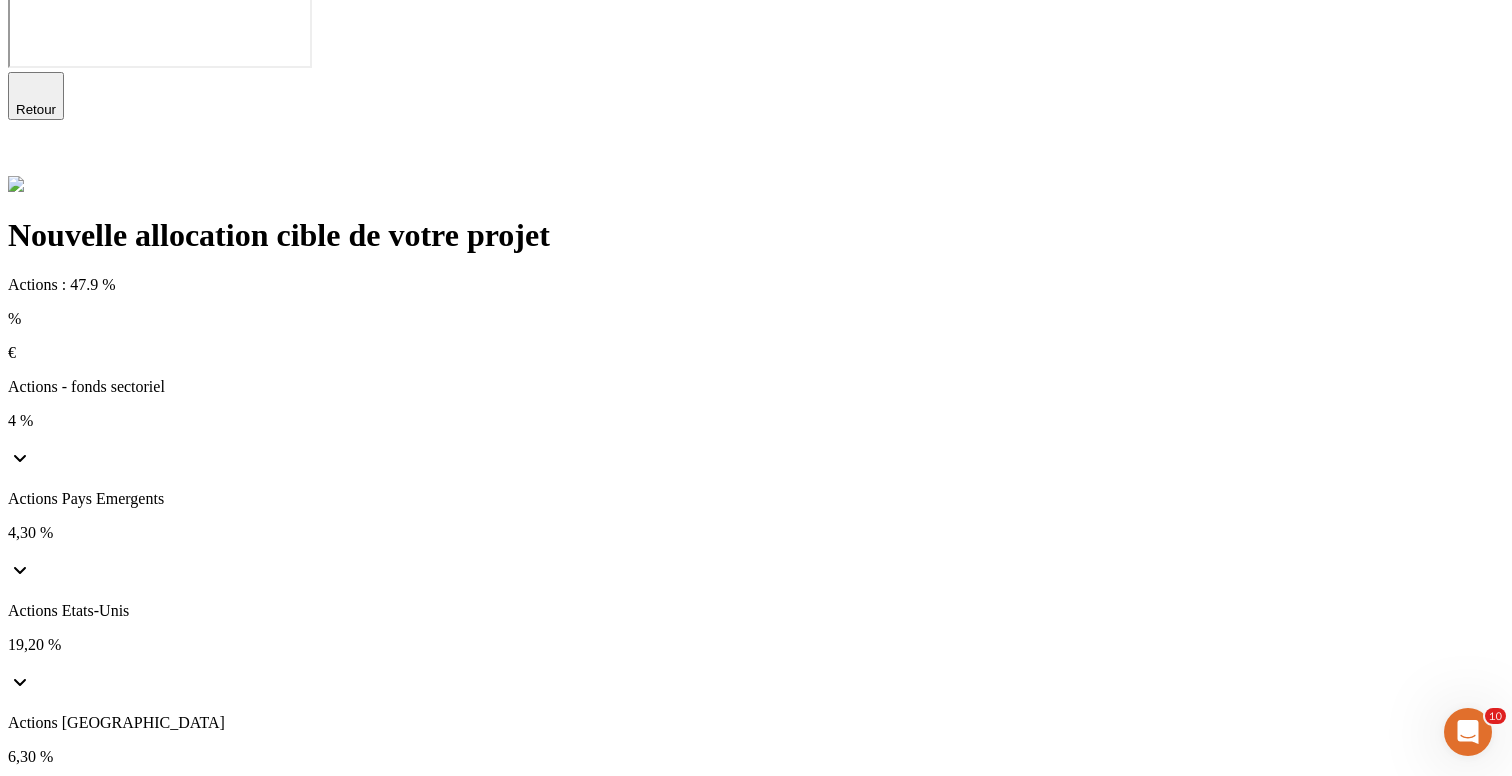 scroll, scrollTop: 154, scrollLeft: 0, axis: vertical 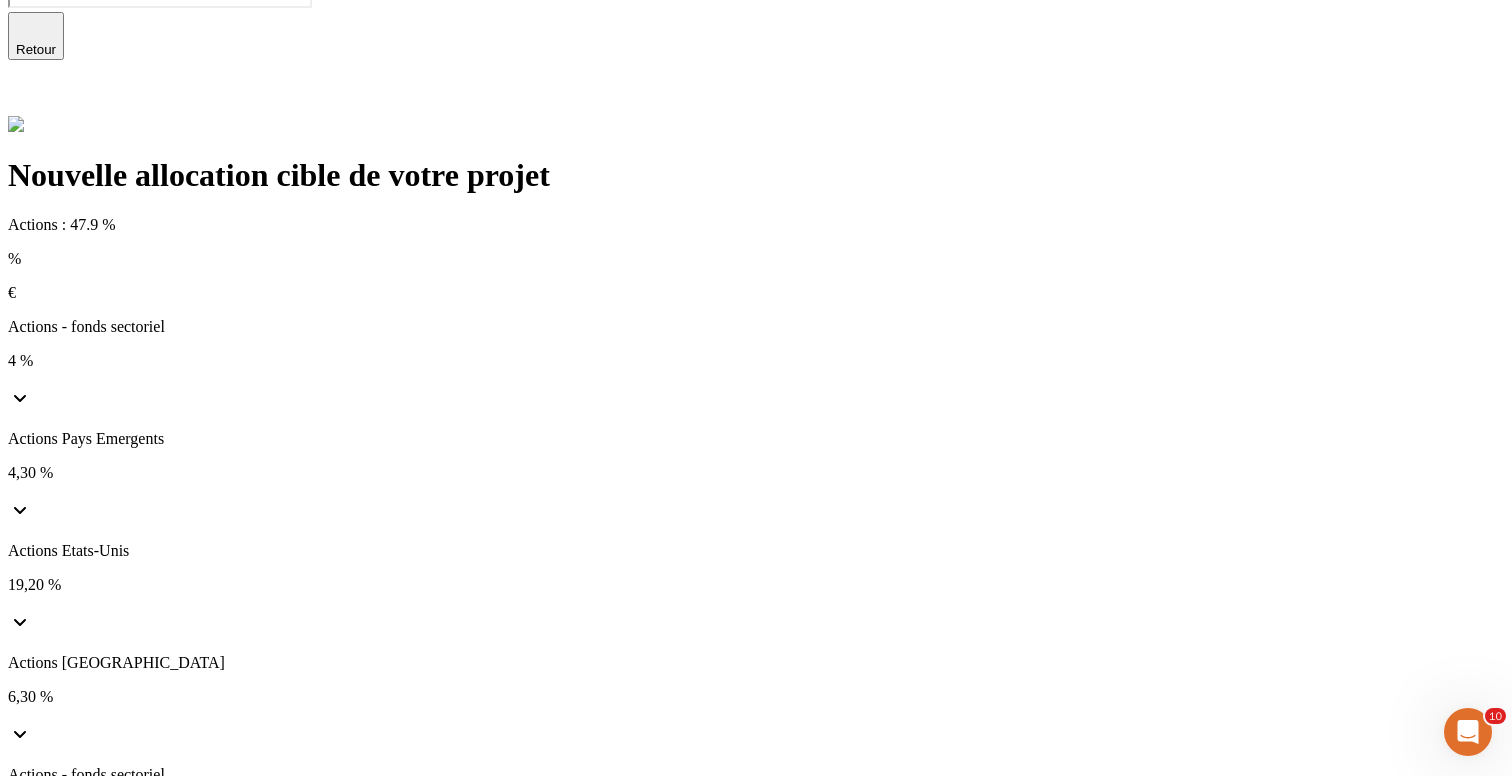 click on "Continuer" at bounding box center (45, 1972) 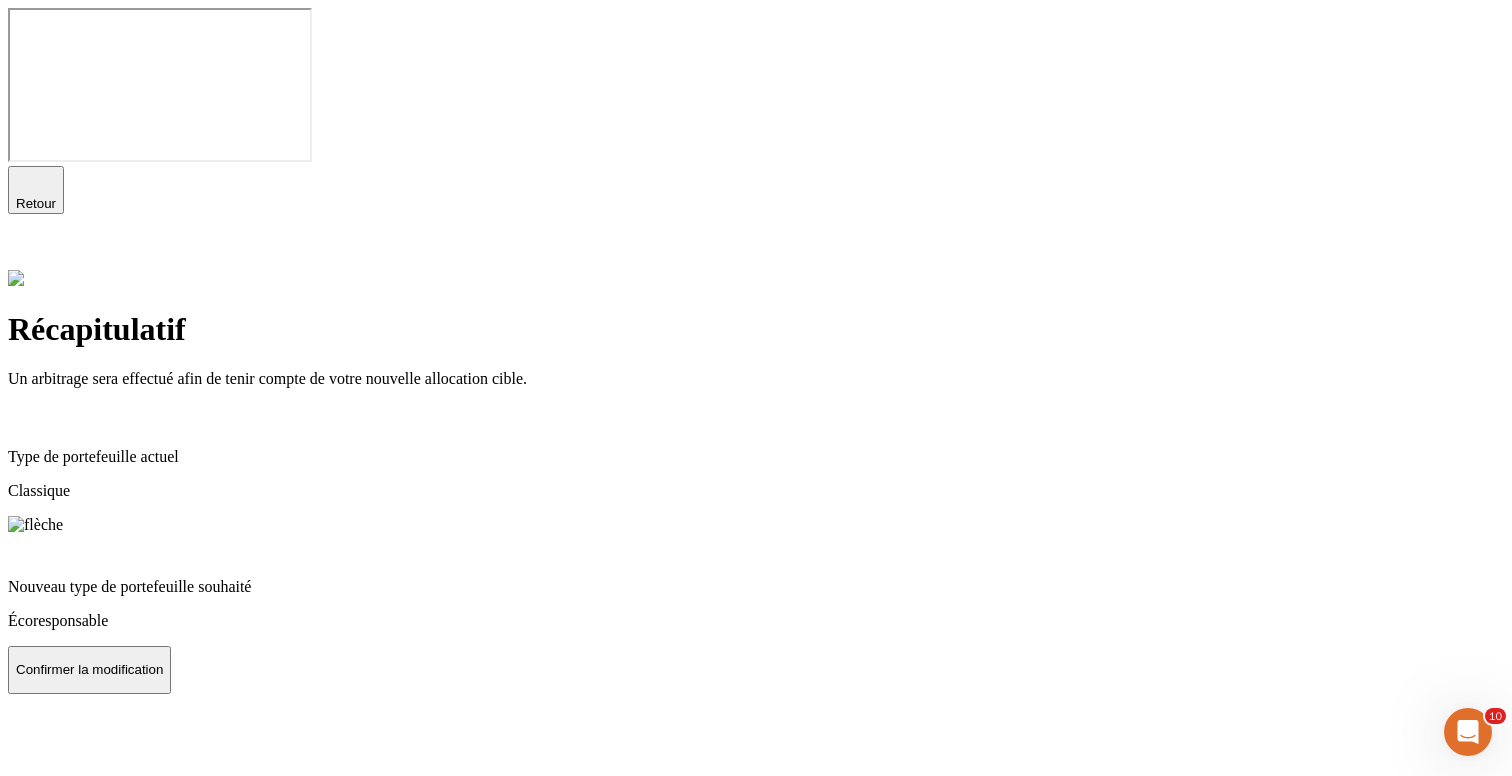 scroll, scrollTop: 0, scrollLeft: 0, axis: both 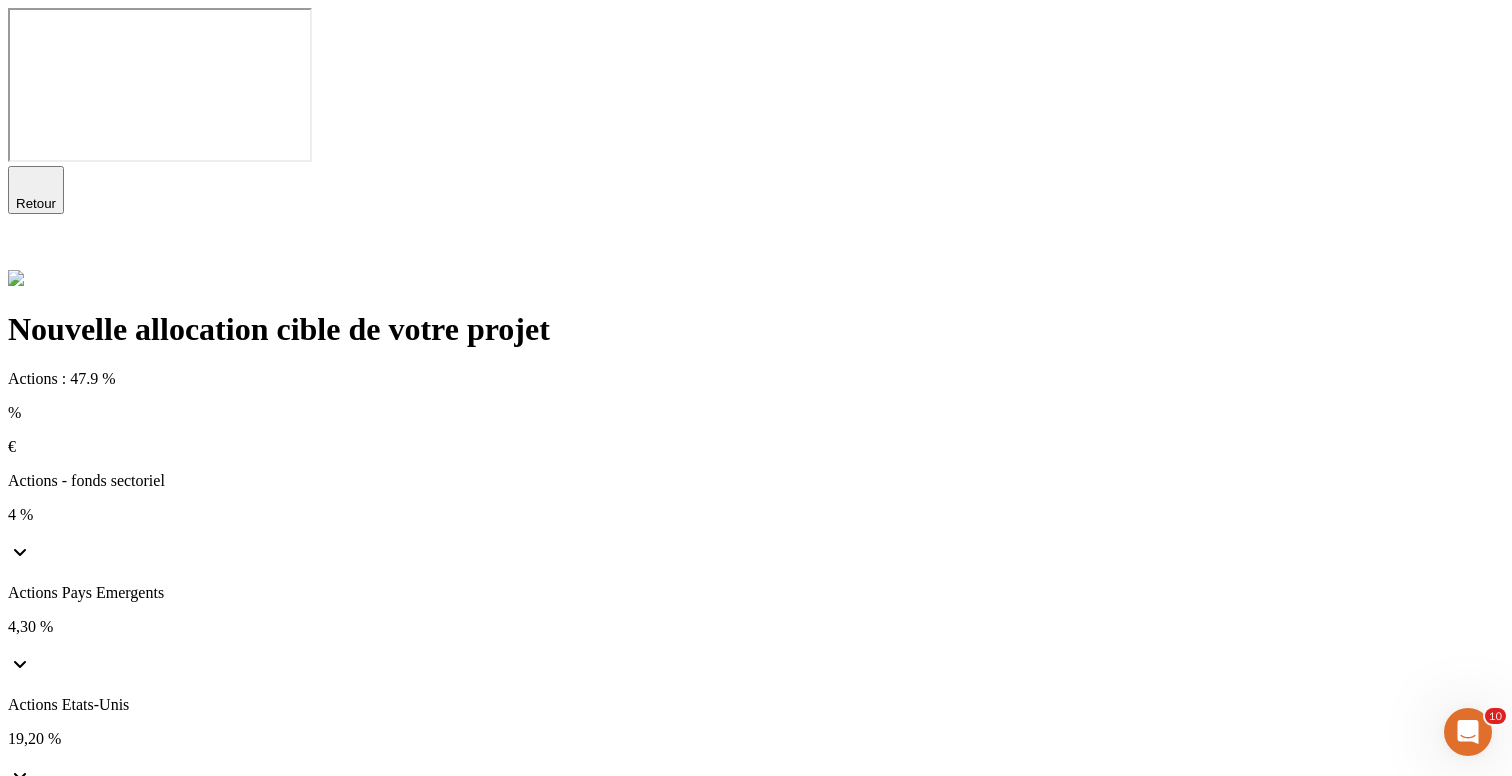 click on "Retour" at bounding box center [36, 203] 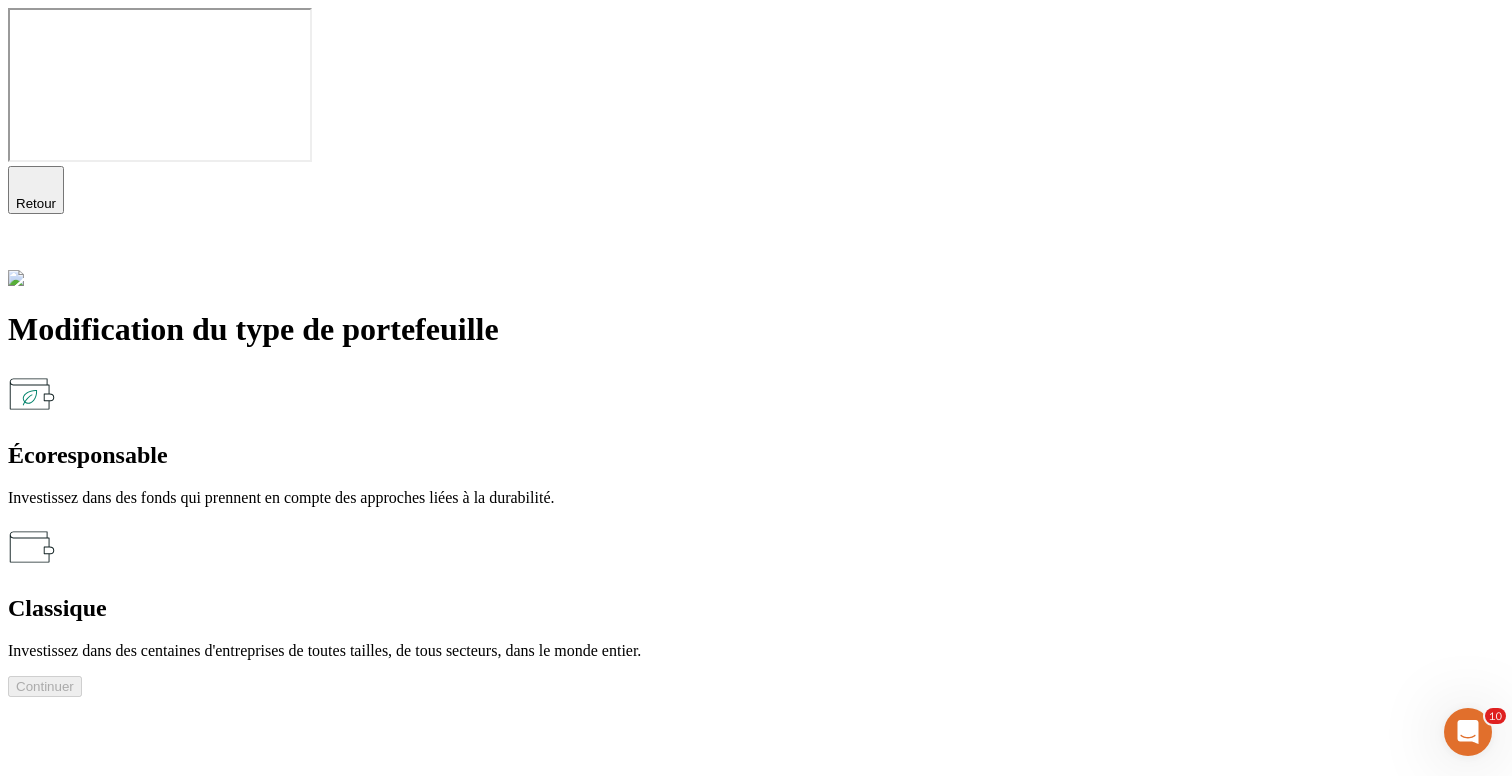 click 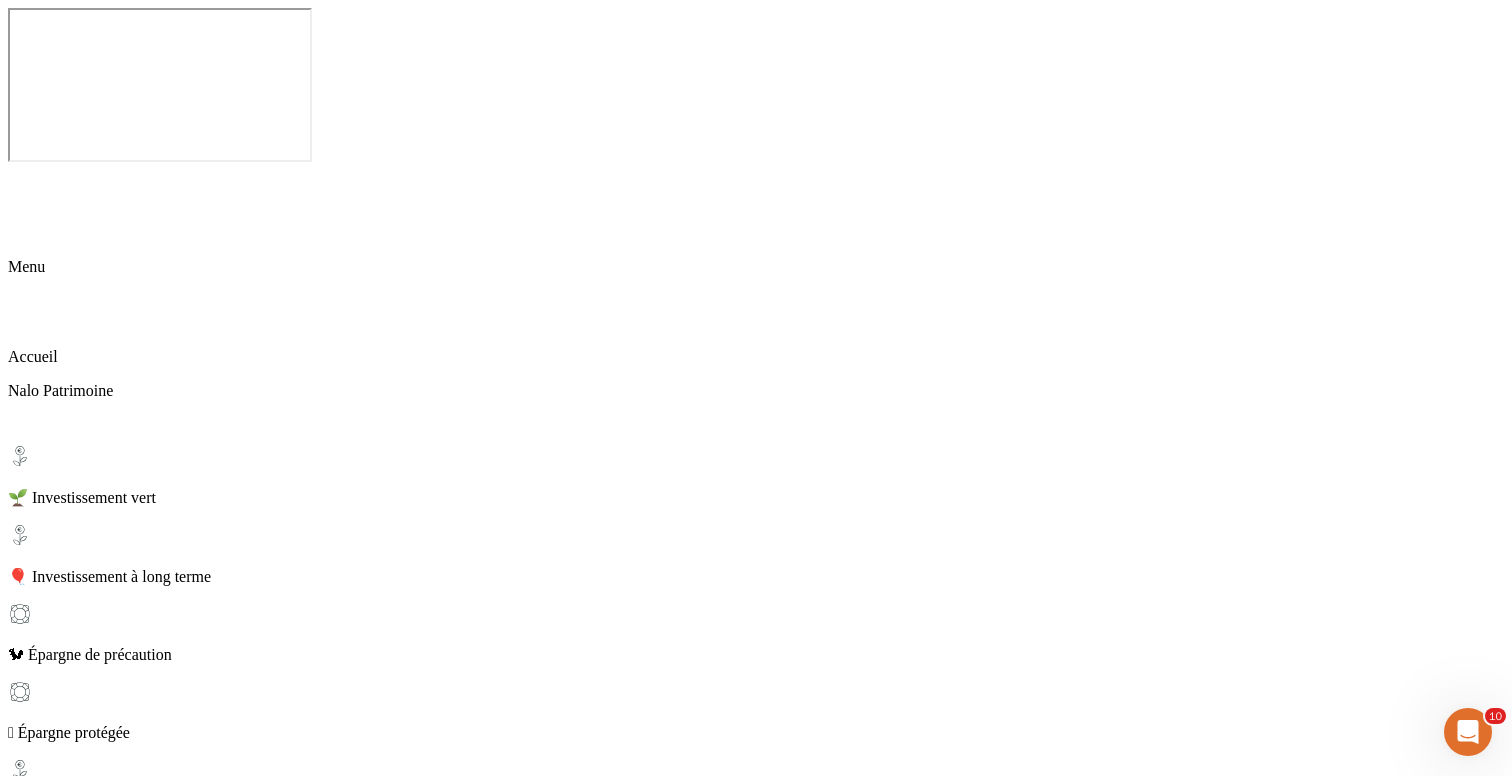 click 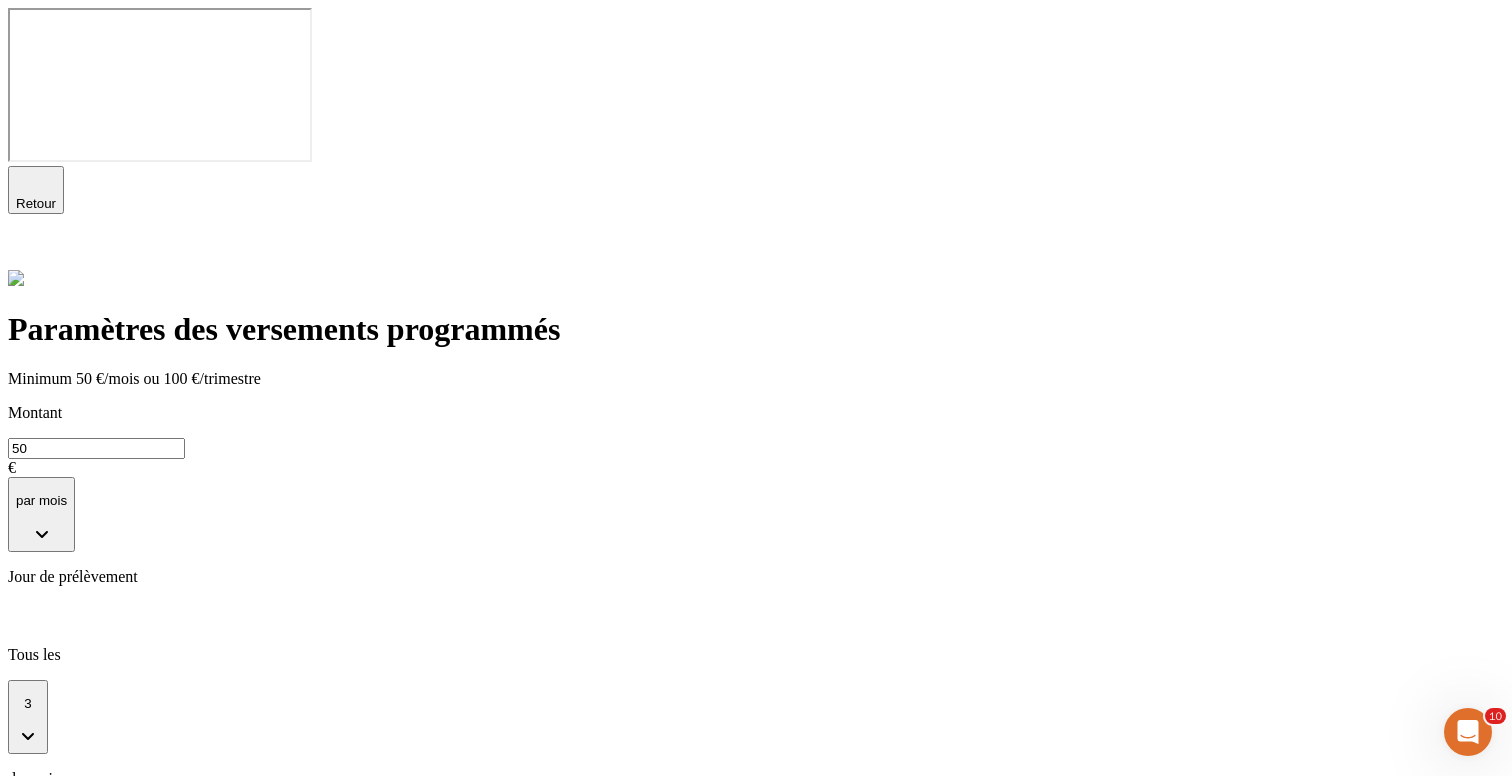 click on "3" at bounding box center [28, 717] 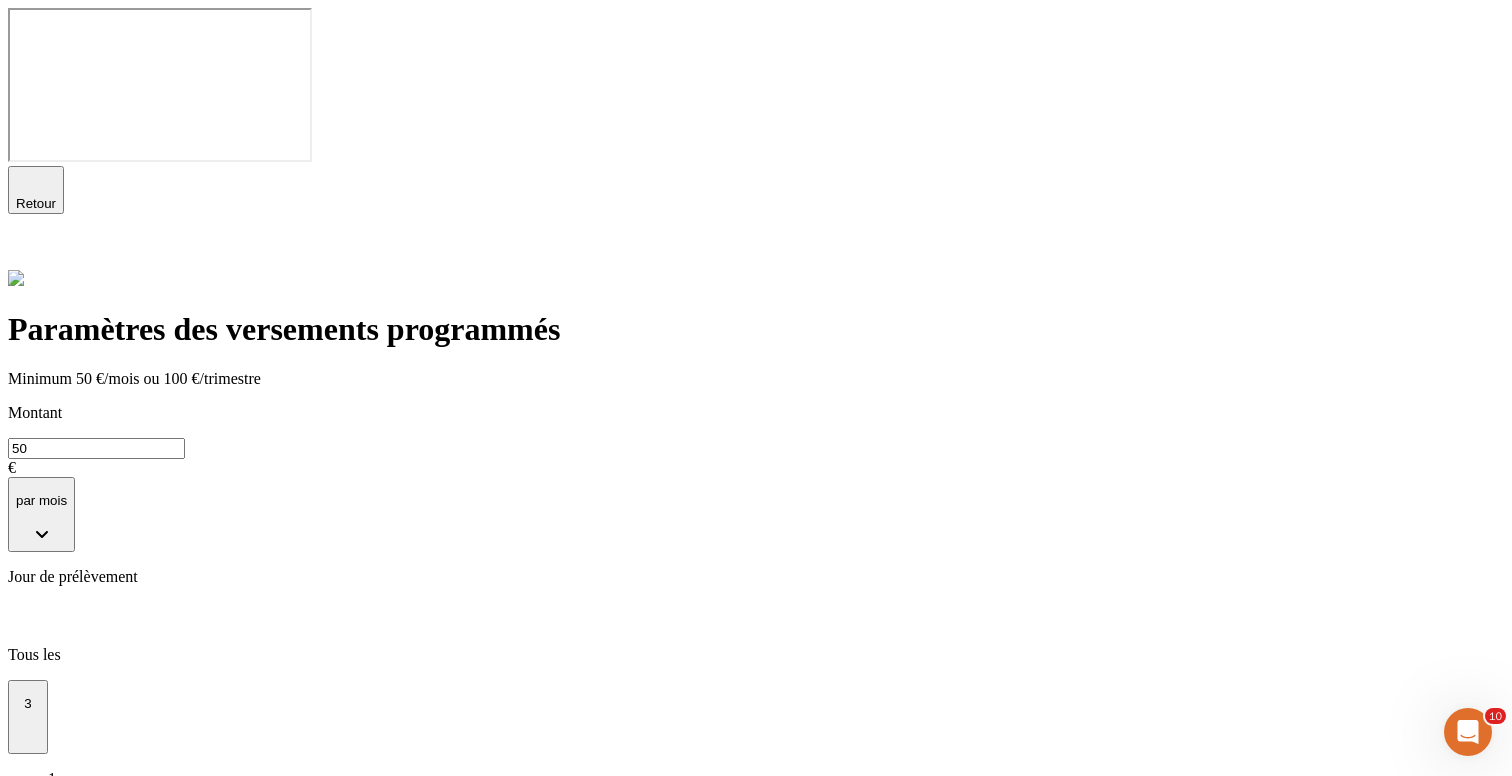 click on "3" at bounding box center [776, 869] 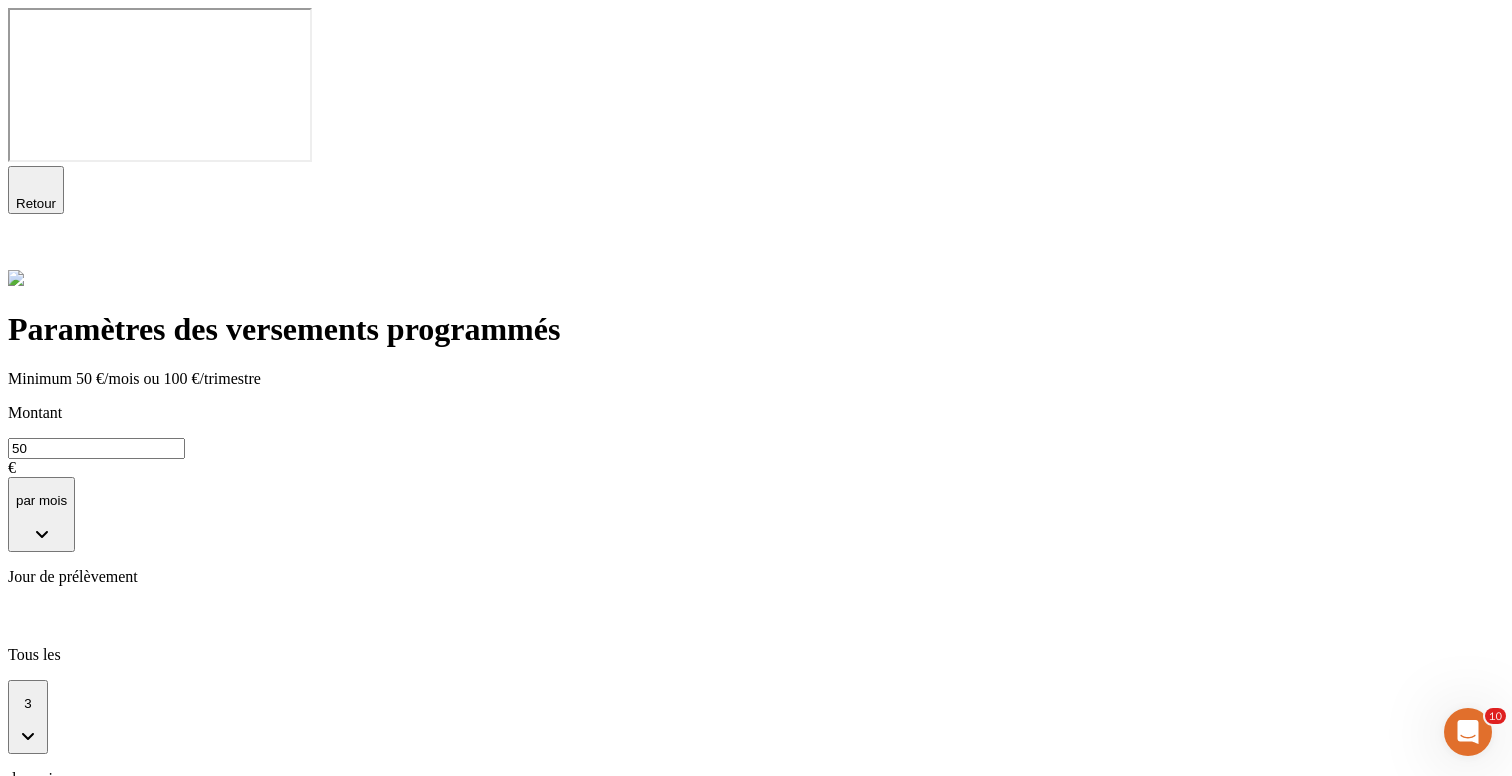 click on "par mois" at bounding box center [41, 500] 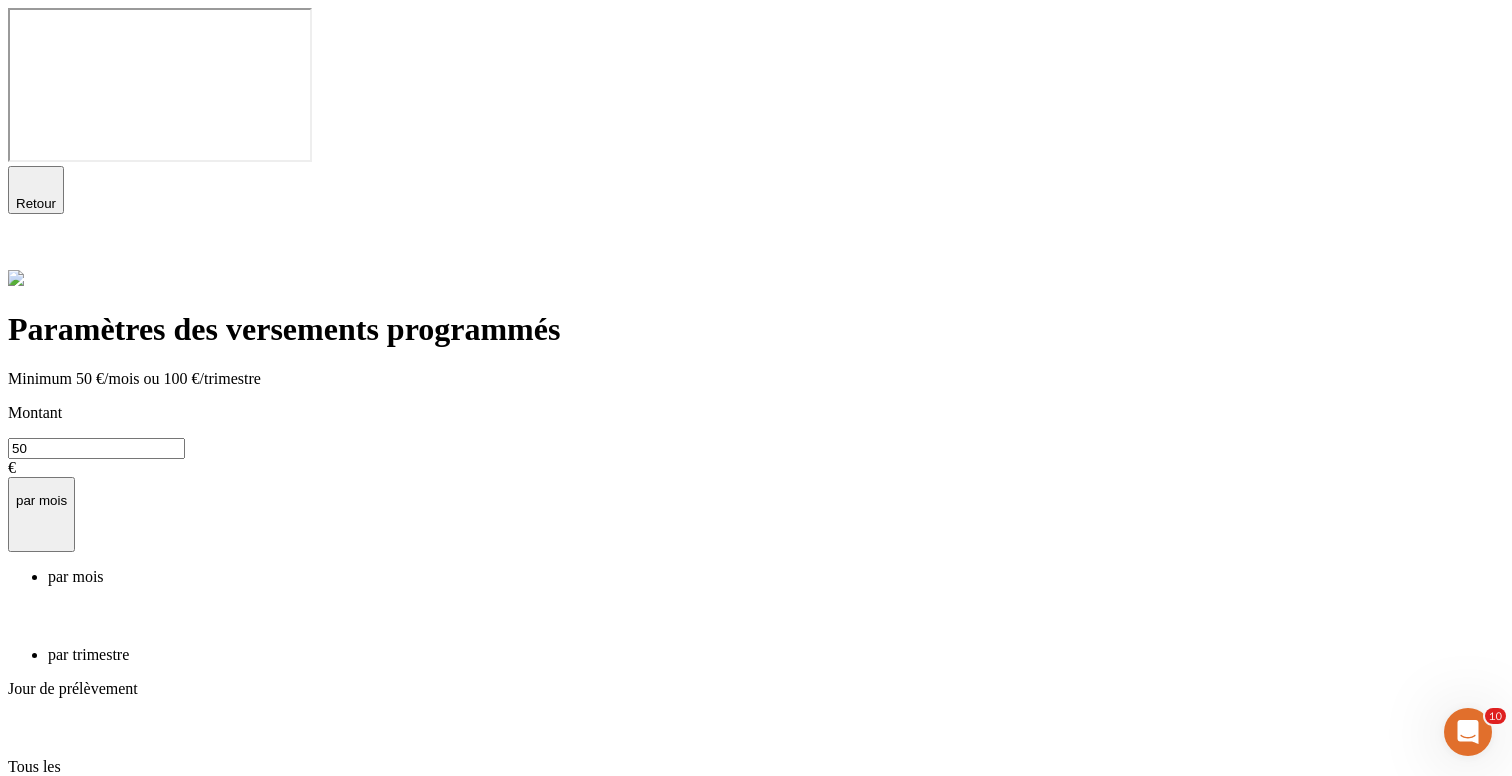 click on "par trimestre" at bounding box center [776, 655] 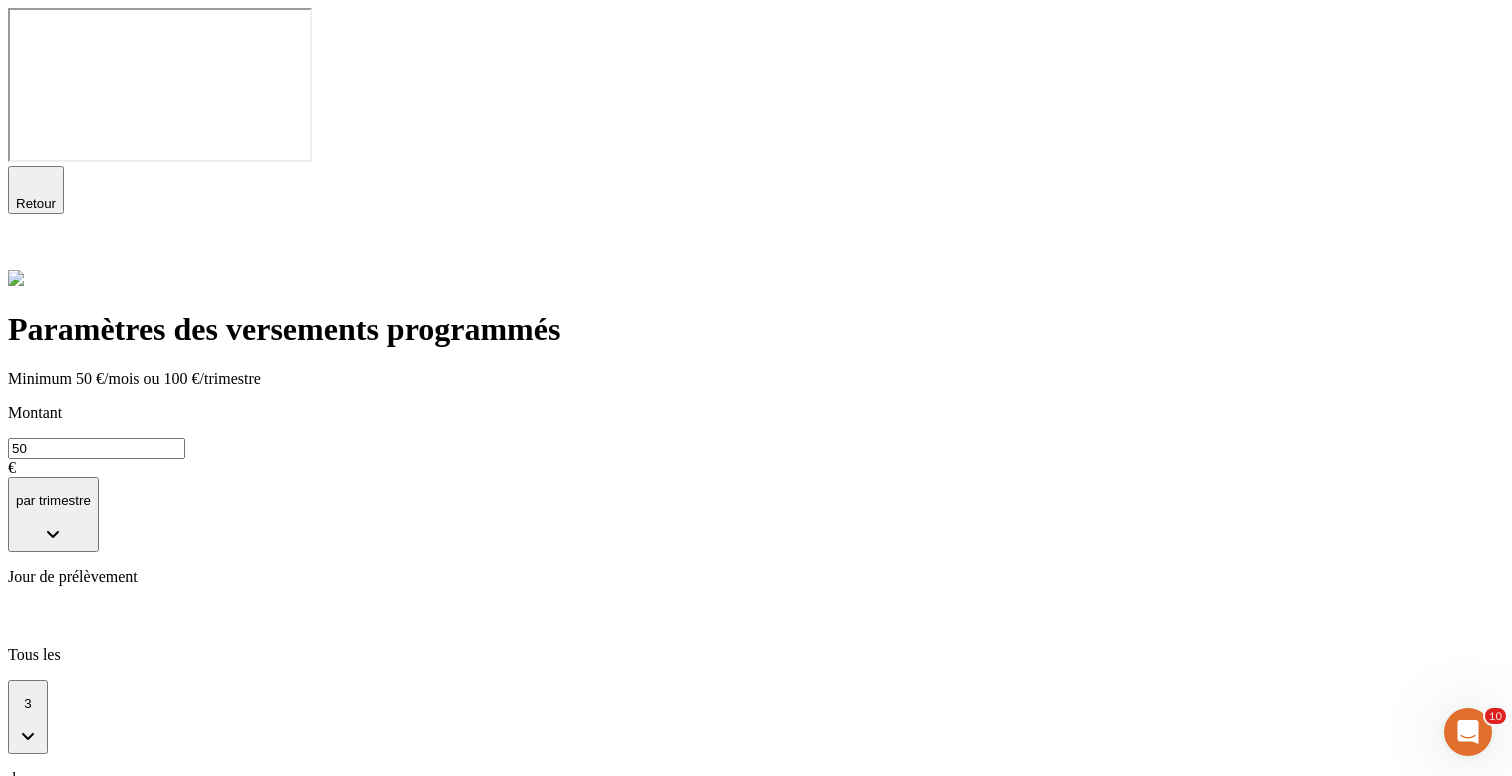 click on "Continuer" at bounding box center [45, 939] 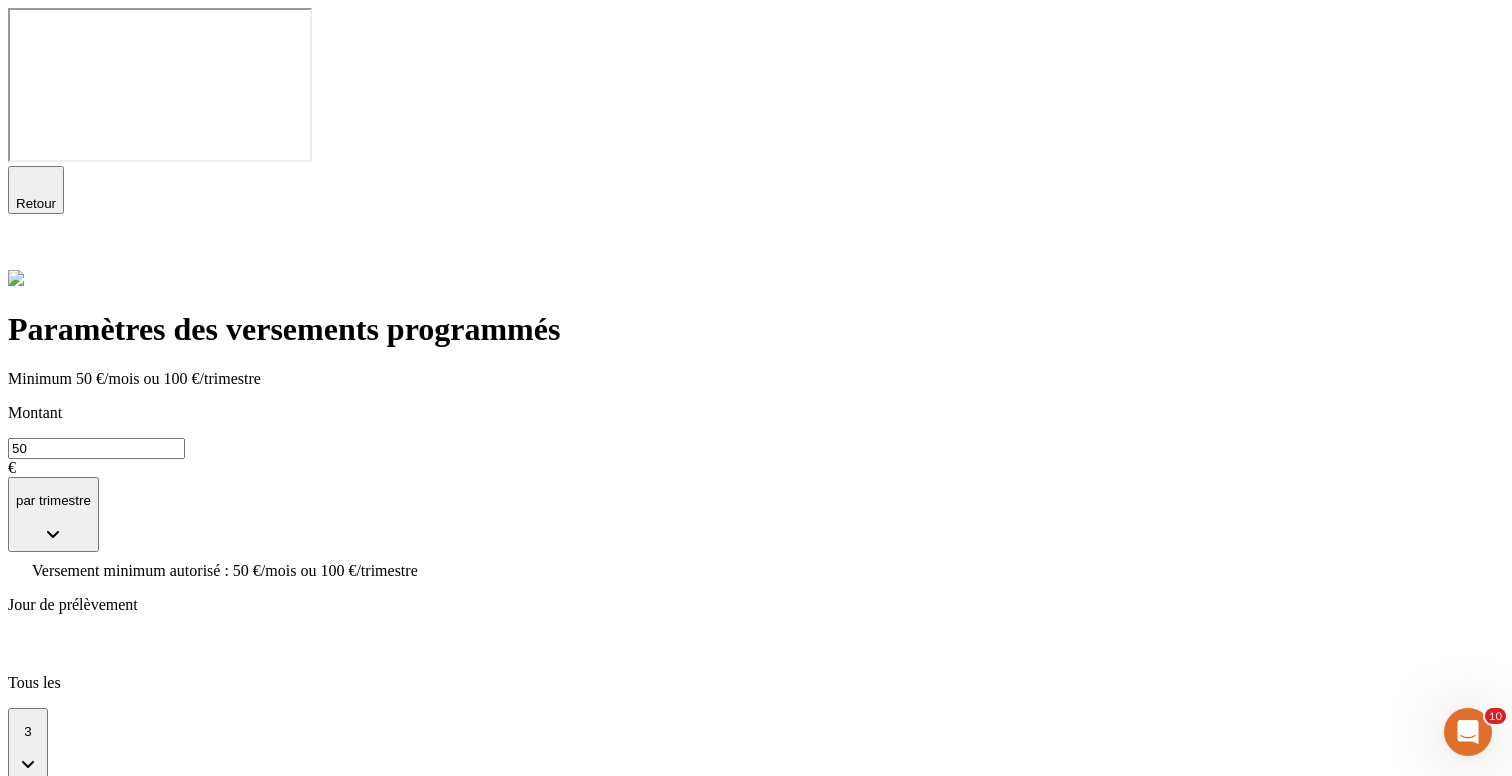 click on "50" at bounding box center (96, 448) 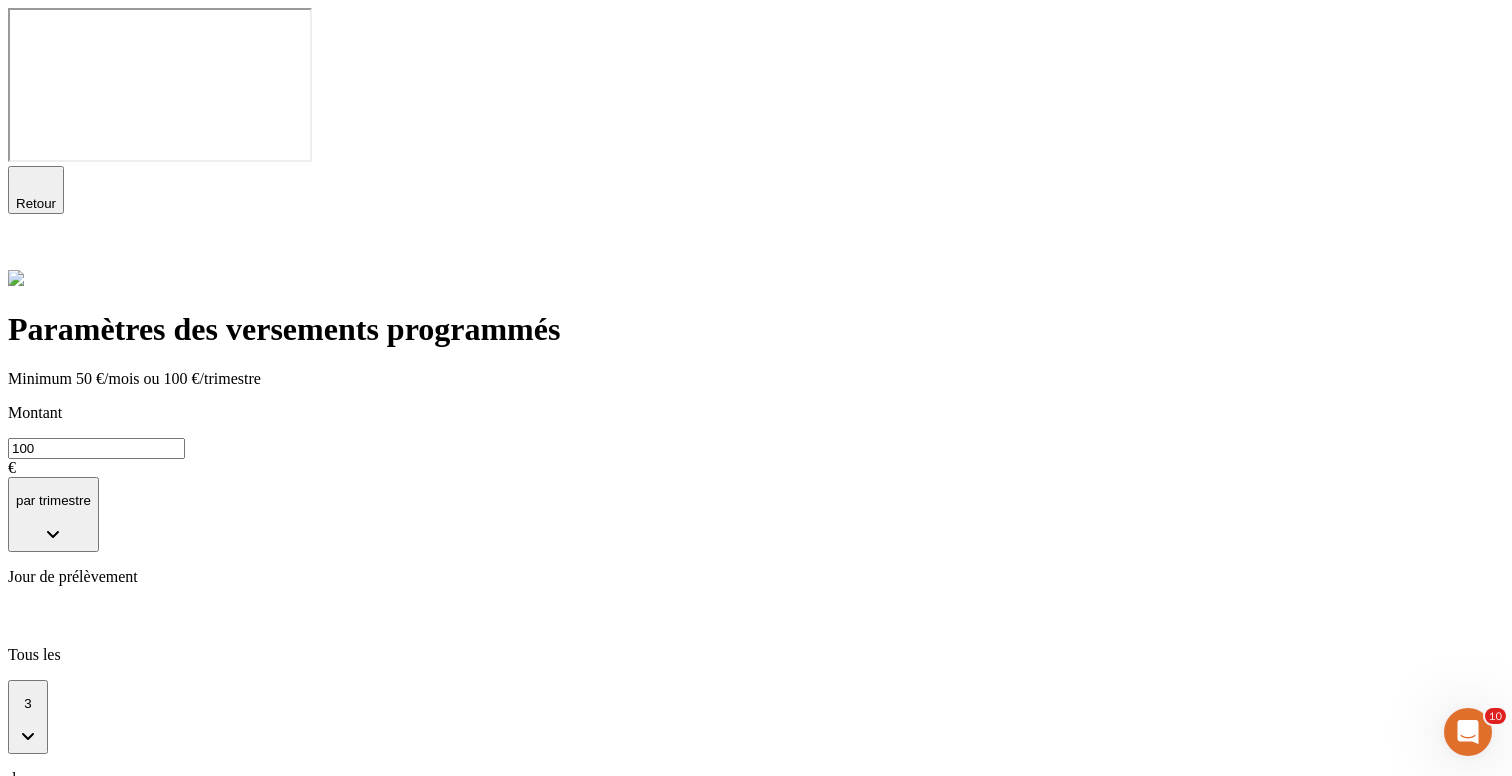 type on "100" 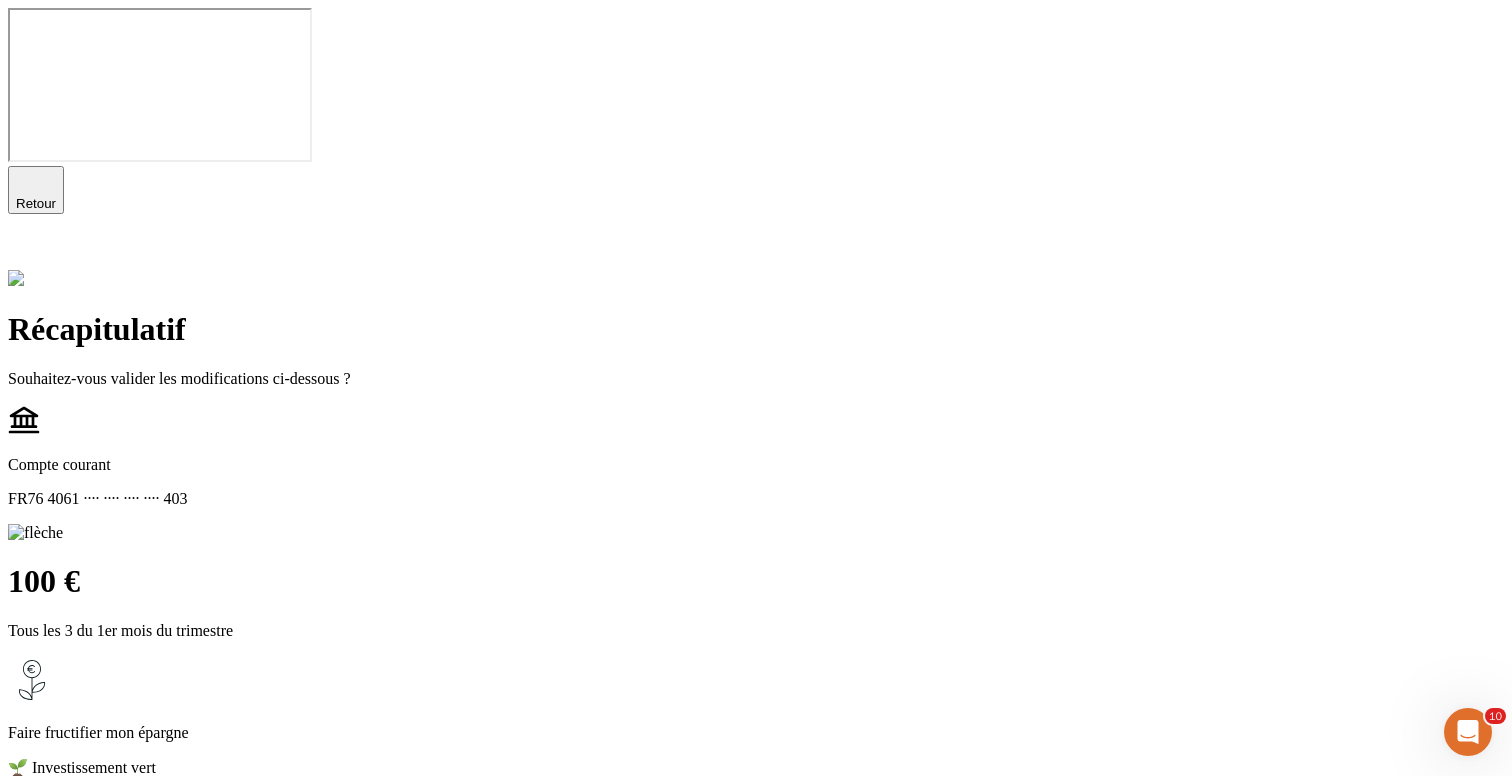 click on "Compte courant  FR76 4061 ···· ···· ···· ···· 403 100 €   Tous les 3 du 1er mois du trimestre Faire fructifier mon épargne 🌱 Investissement vert 10 104 €  Continuer" at bounding box center (756, 639) 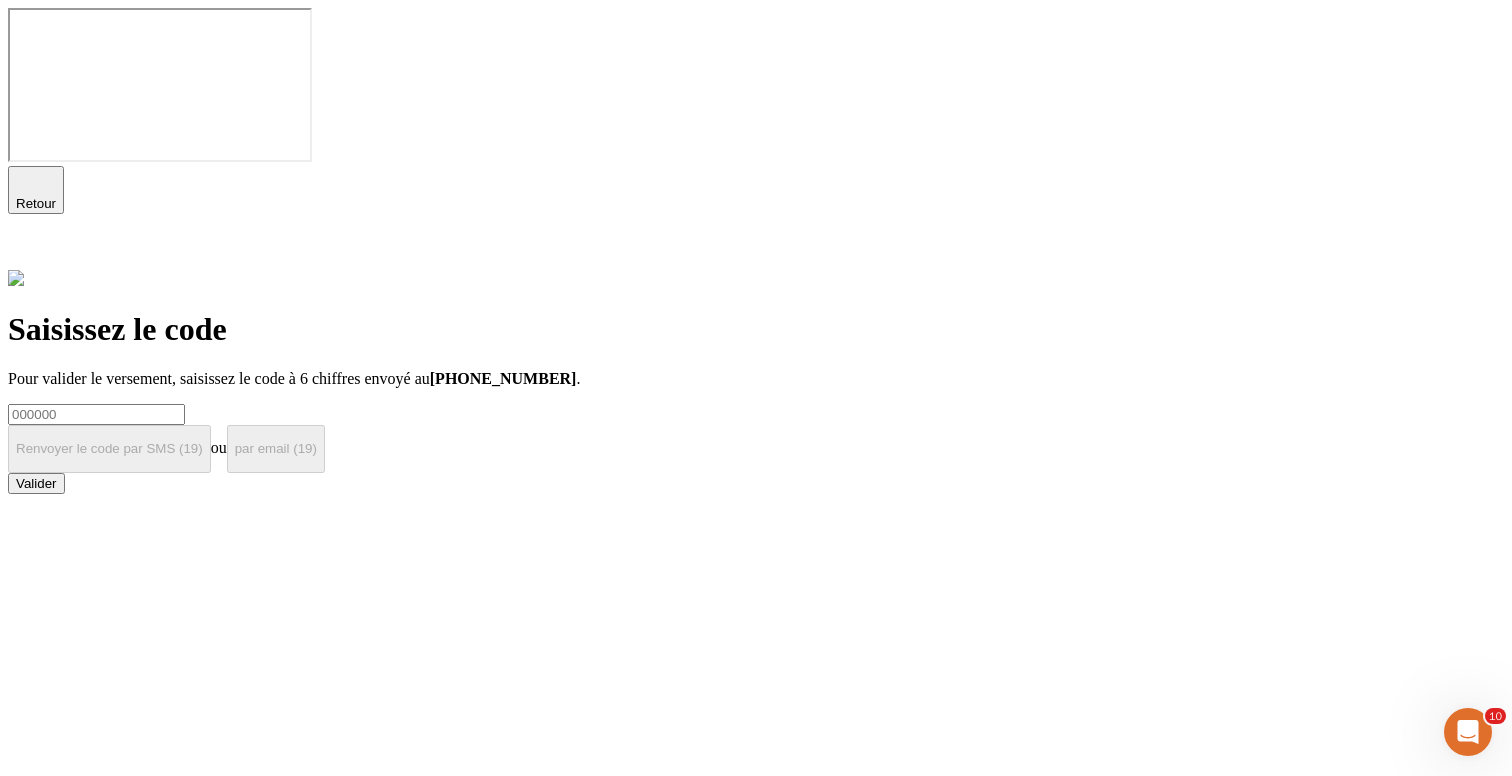 click 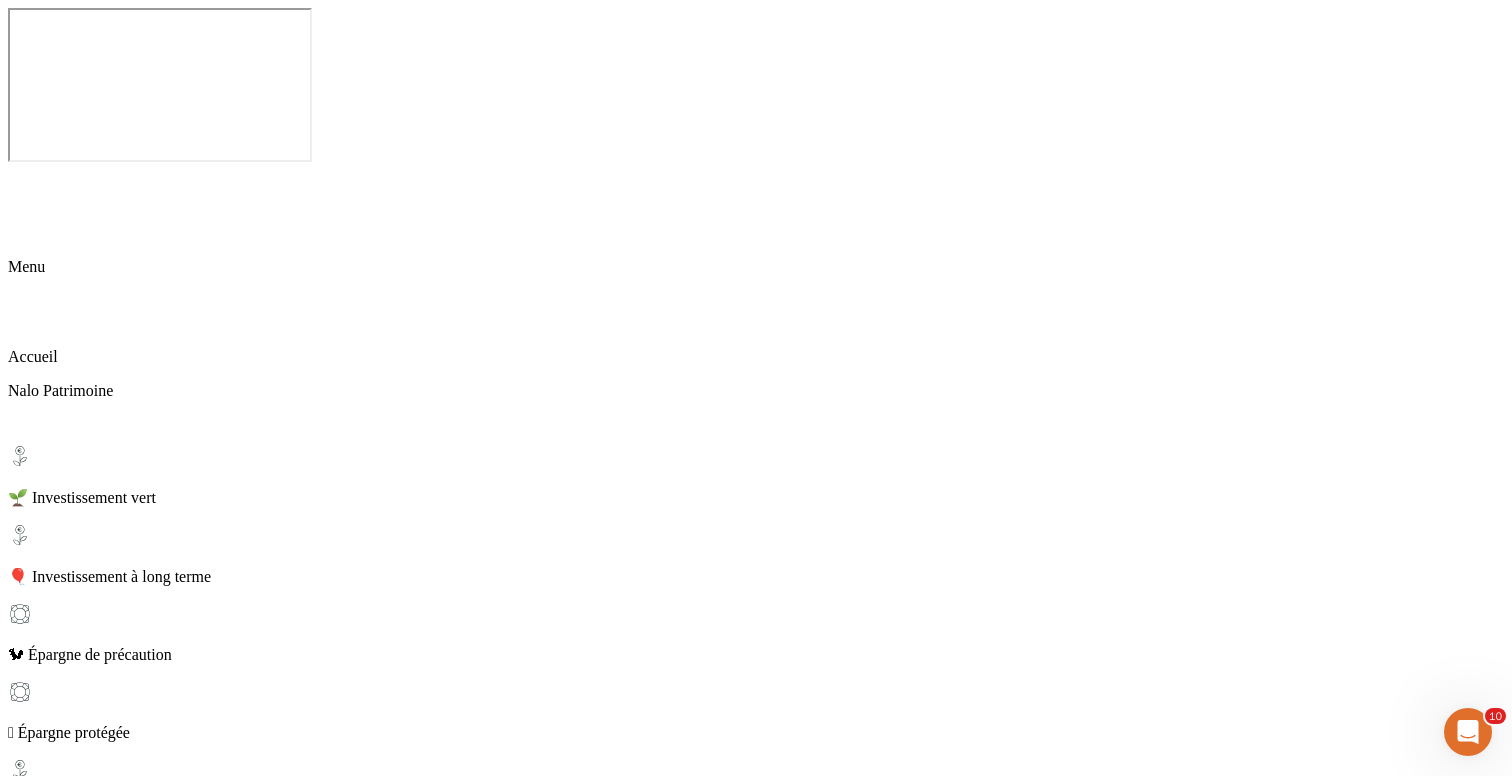click on "Allocation" at bounding box center (776, 1840) 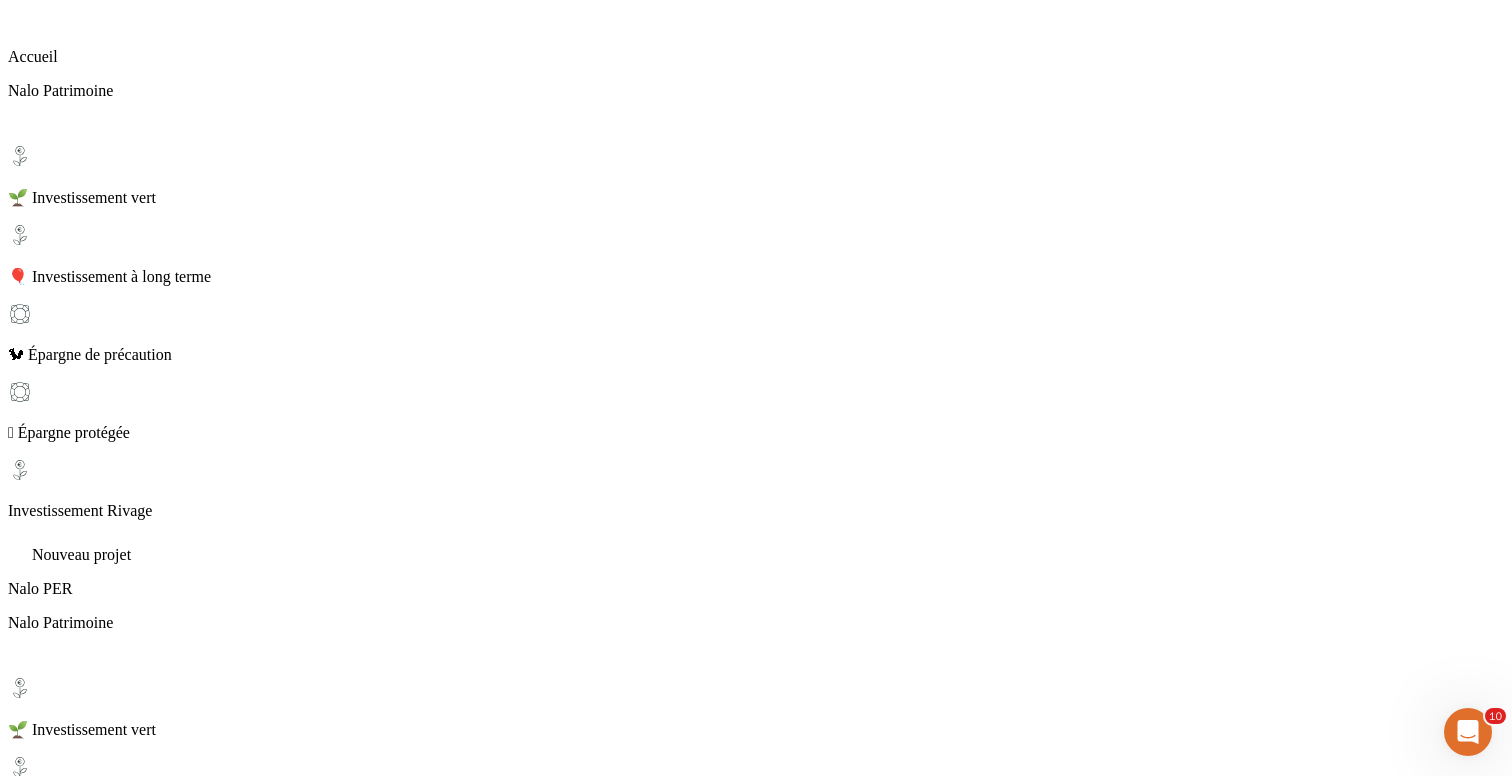 scroll, scrollTop: 247, scrollLeft: 0, axis: vertical 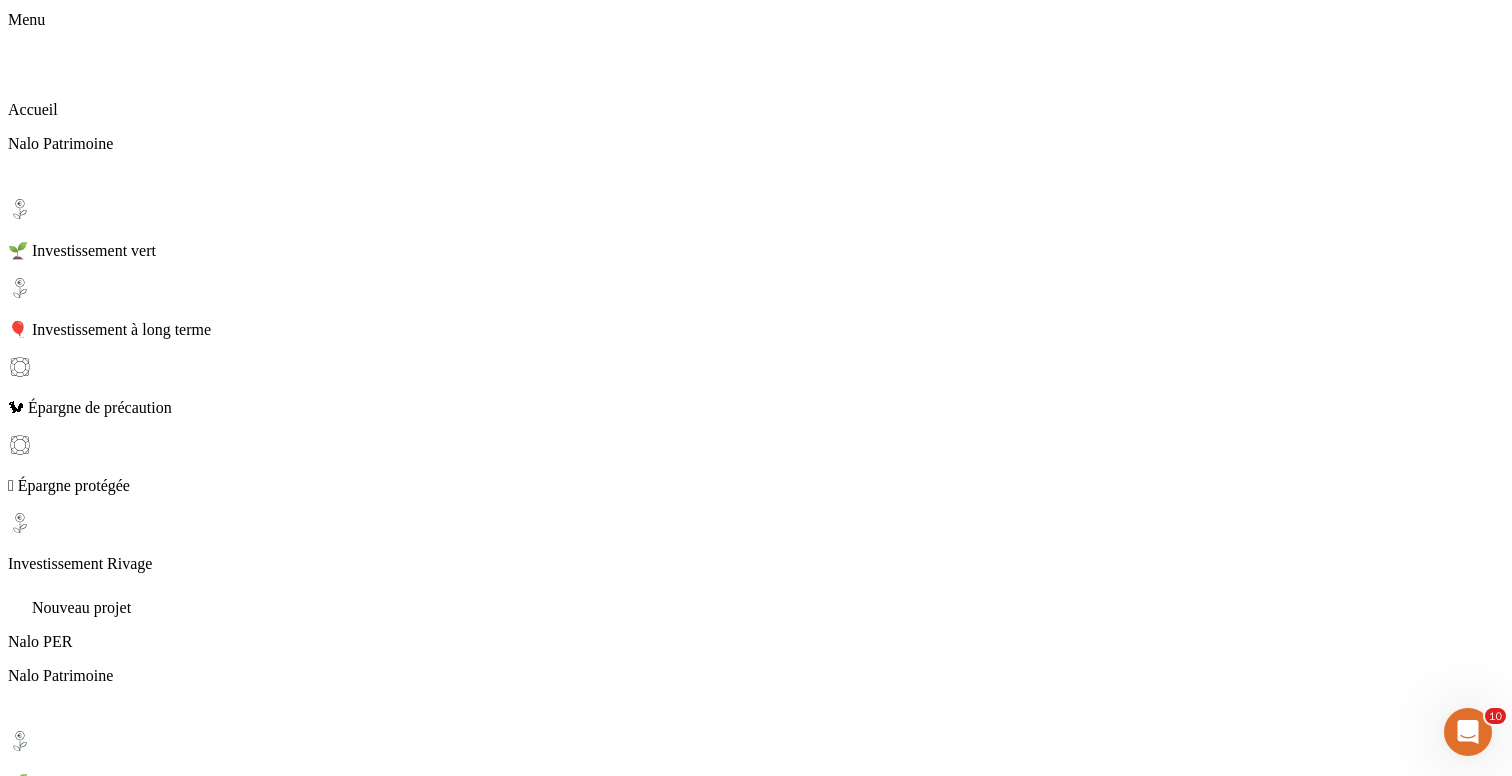 click on "Nalo PER" at bounding box center (756, 6363) 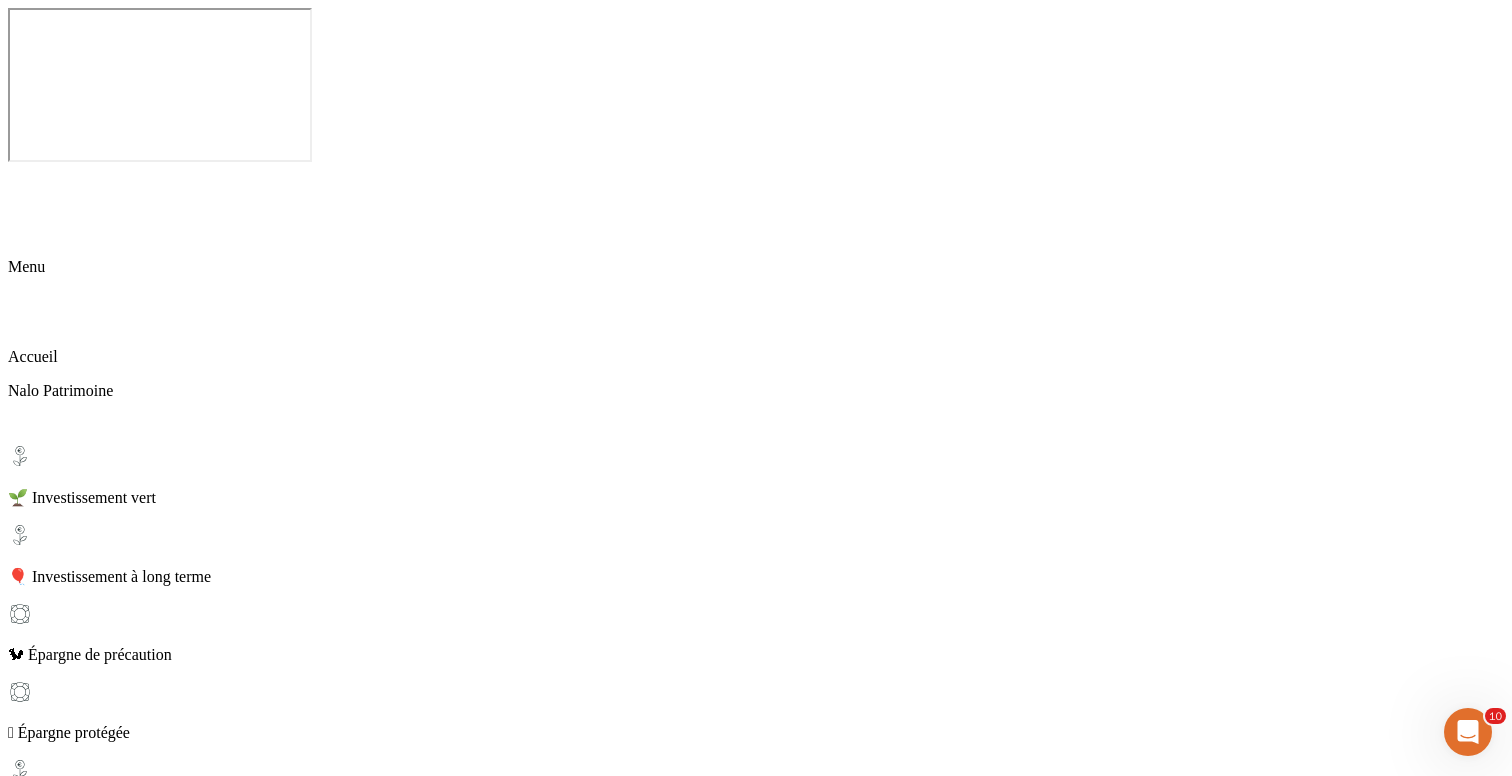 click on "Plus" at bounding box center [29, 1722] 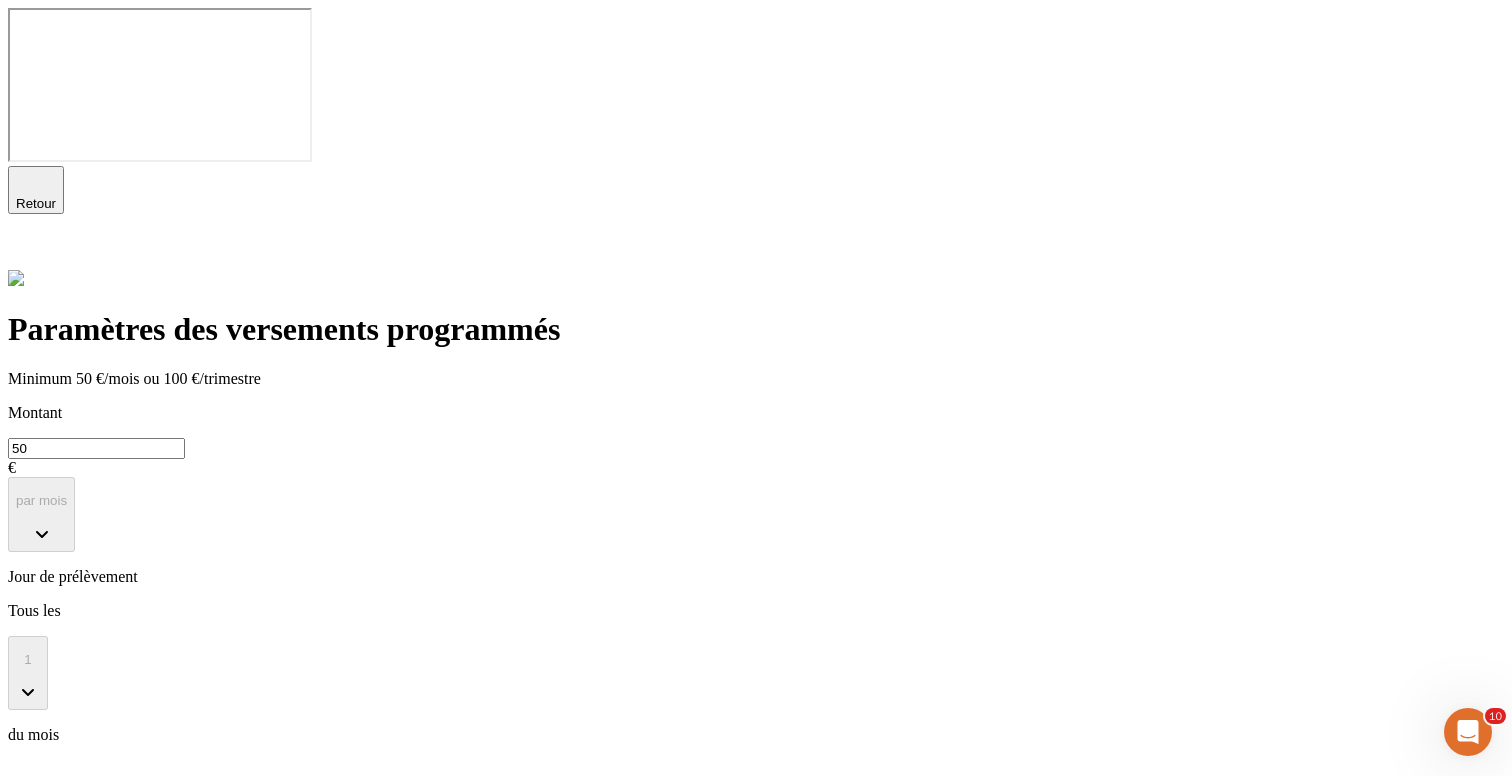 click on "50" at bounding box center [96, 448] 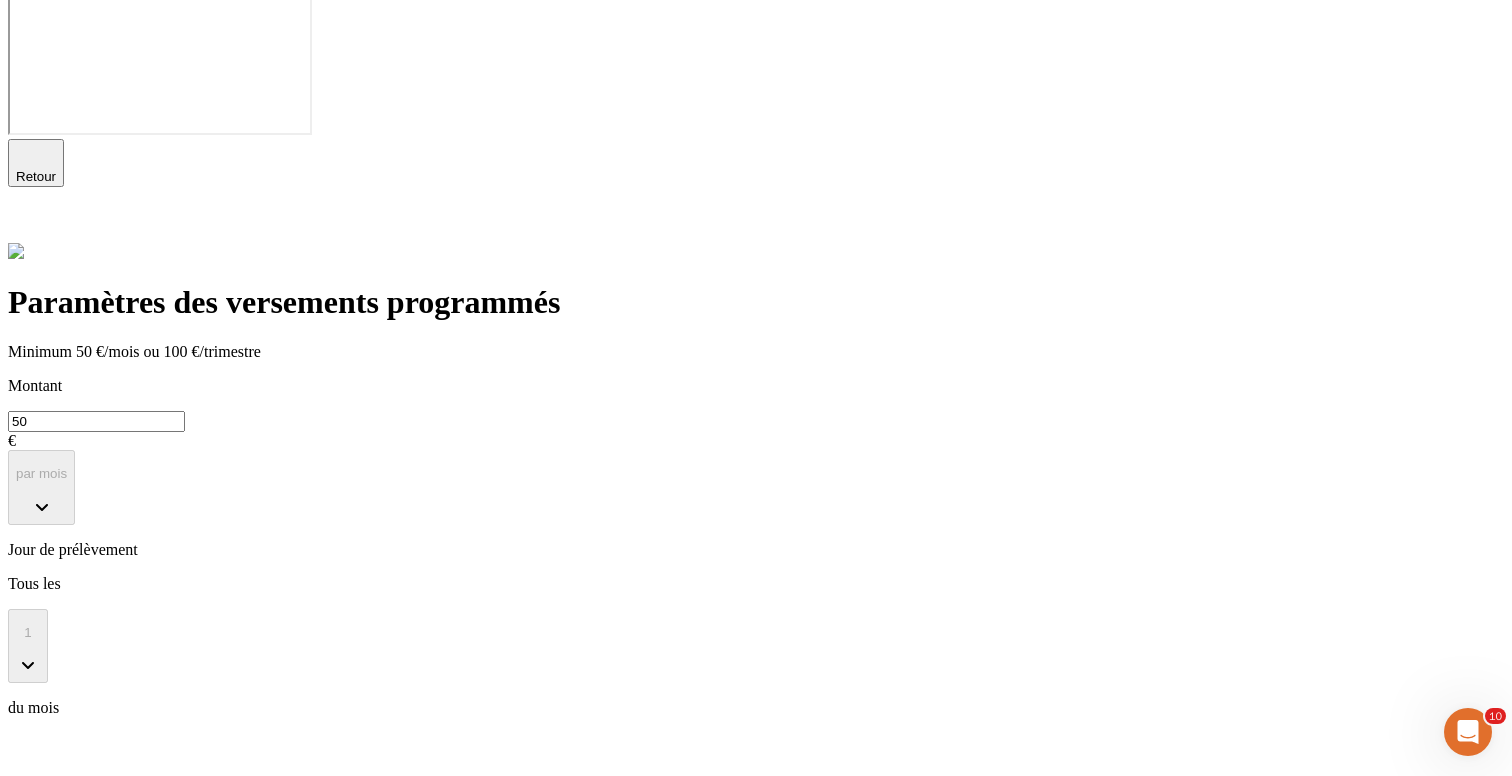 click on "En savoir plus" at bounding box center [58, 1101] 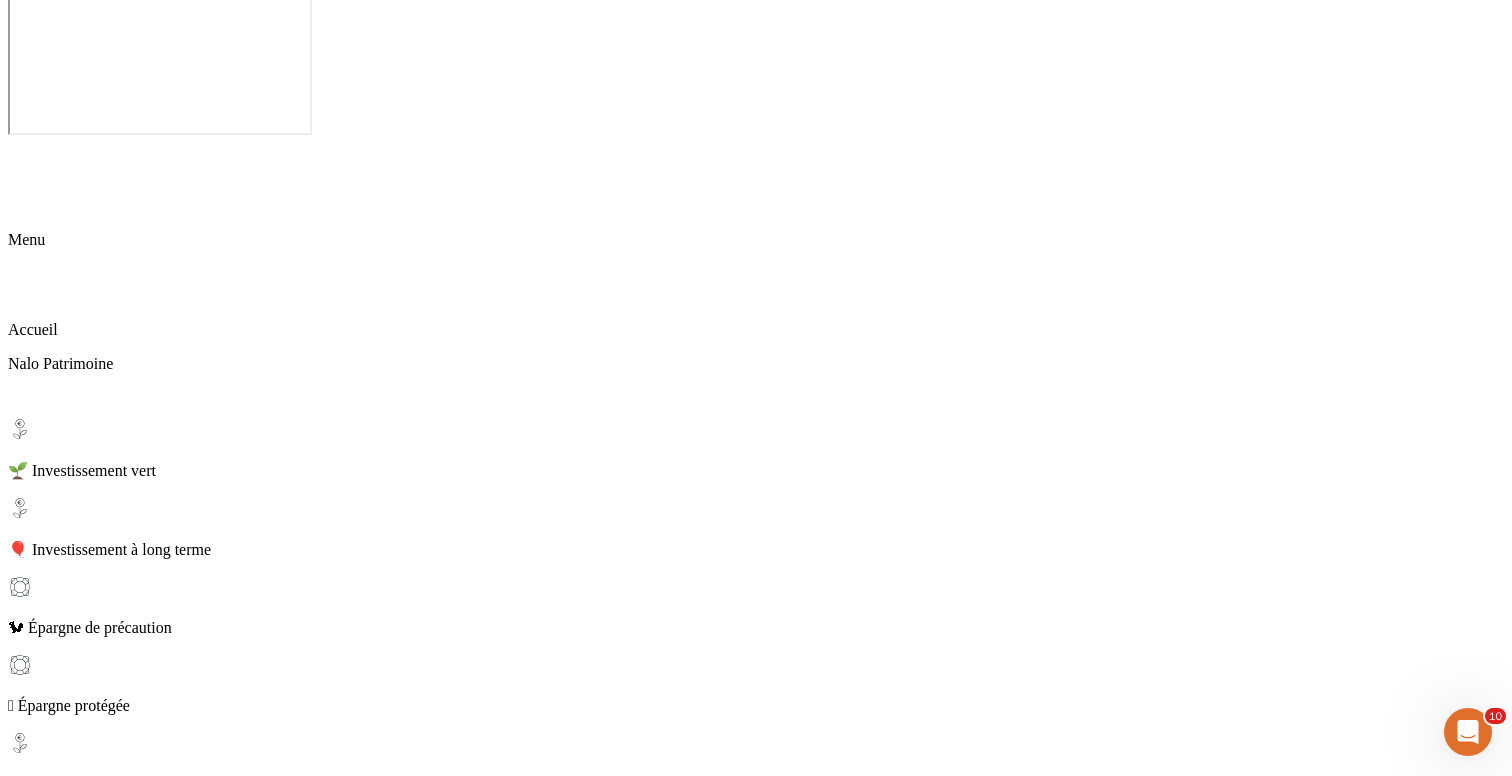 scroll, scrollTop: 0, scrollLeft: 0, axis: both 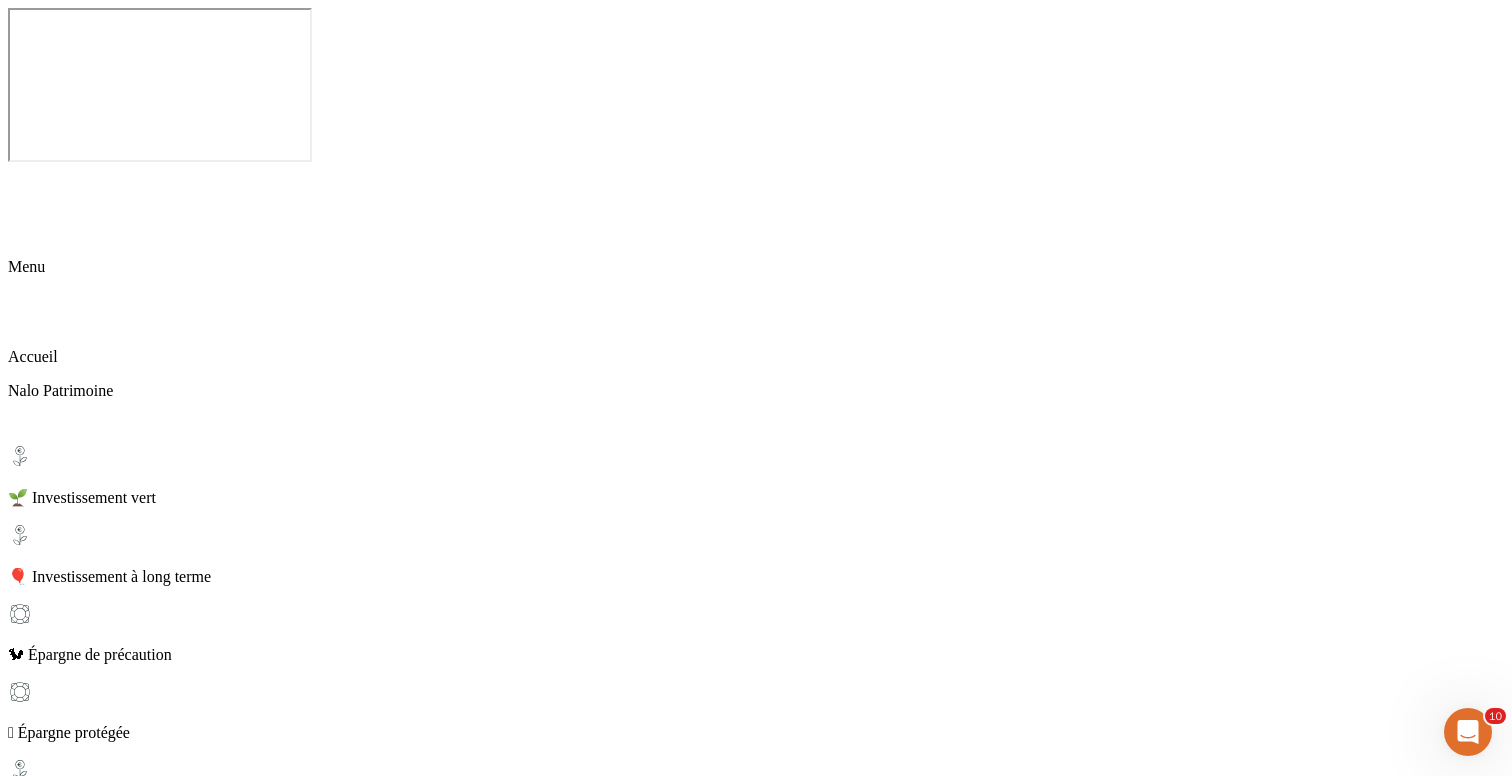 click on "Allocation" at bounding box center (776, 1839) 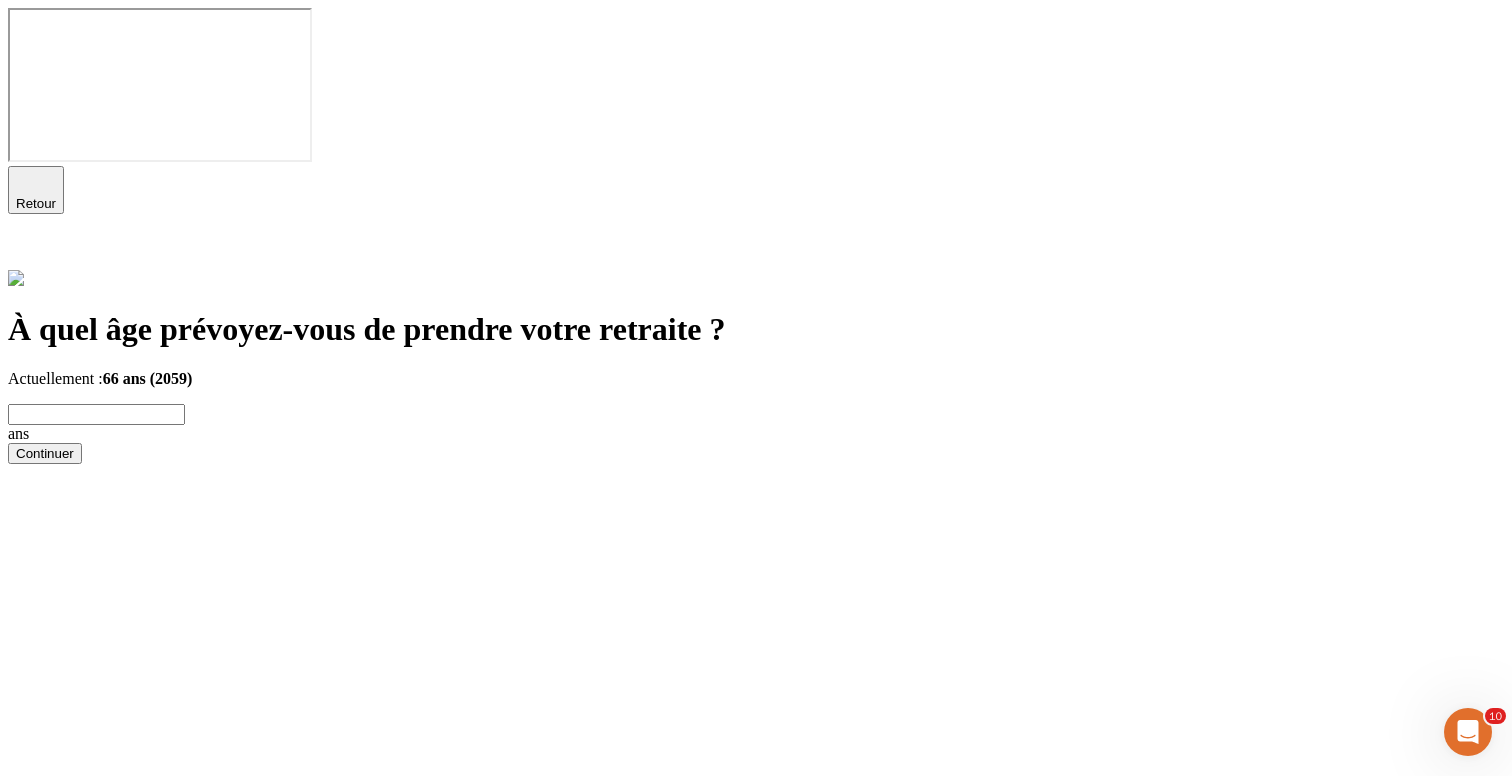 click at bounding box center [96, 414] 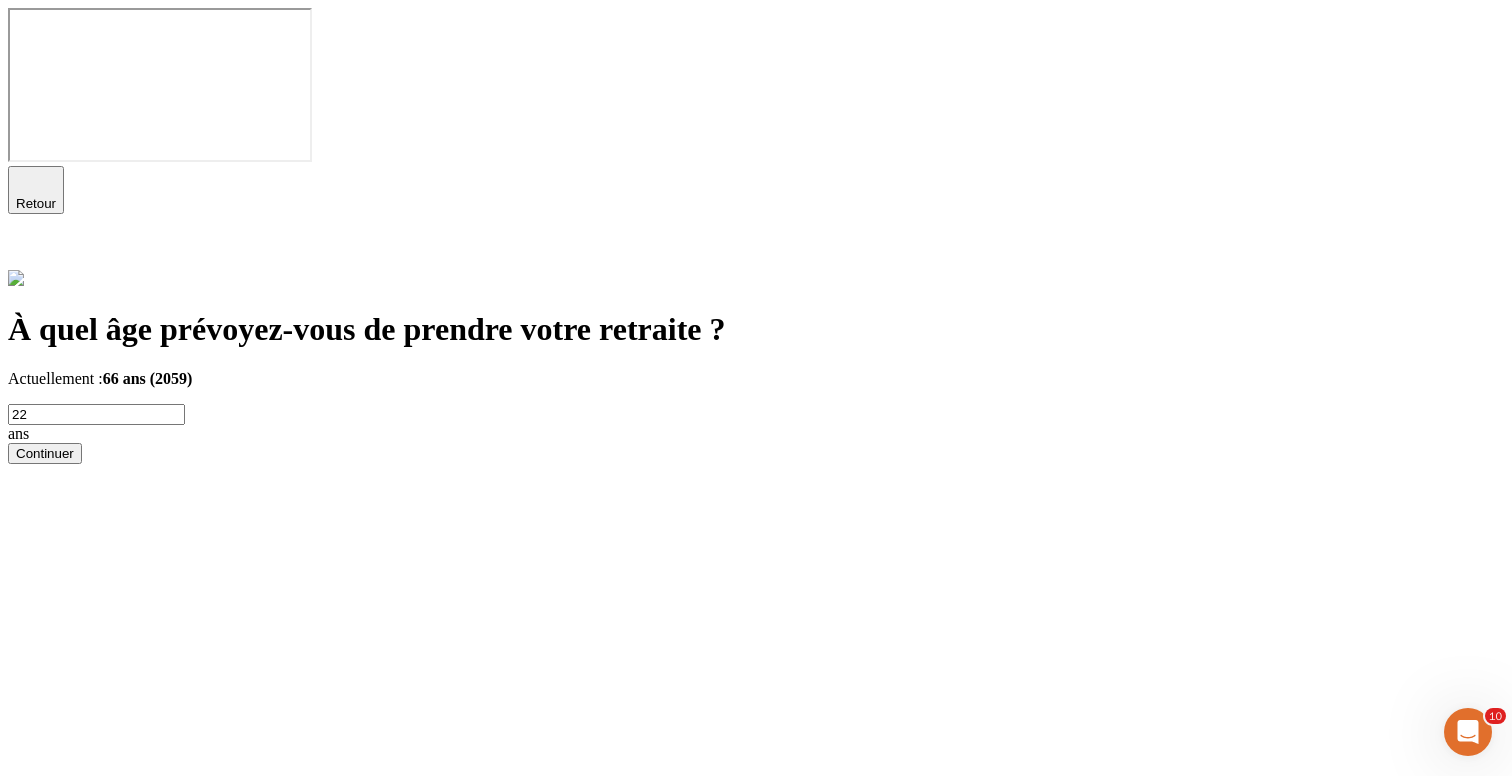 type on "22" 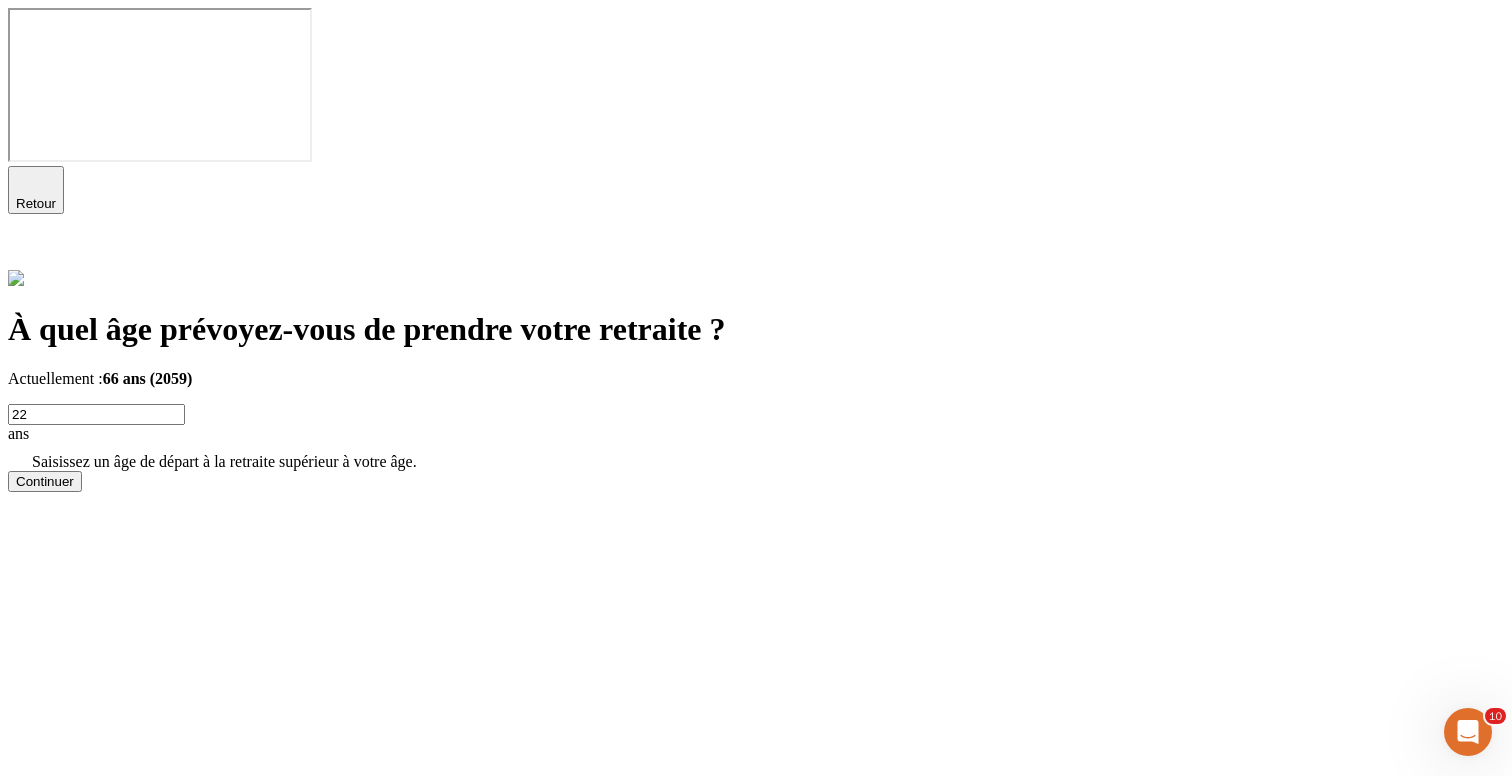 click 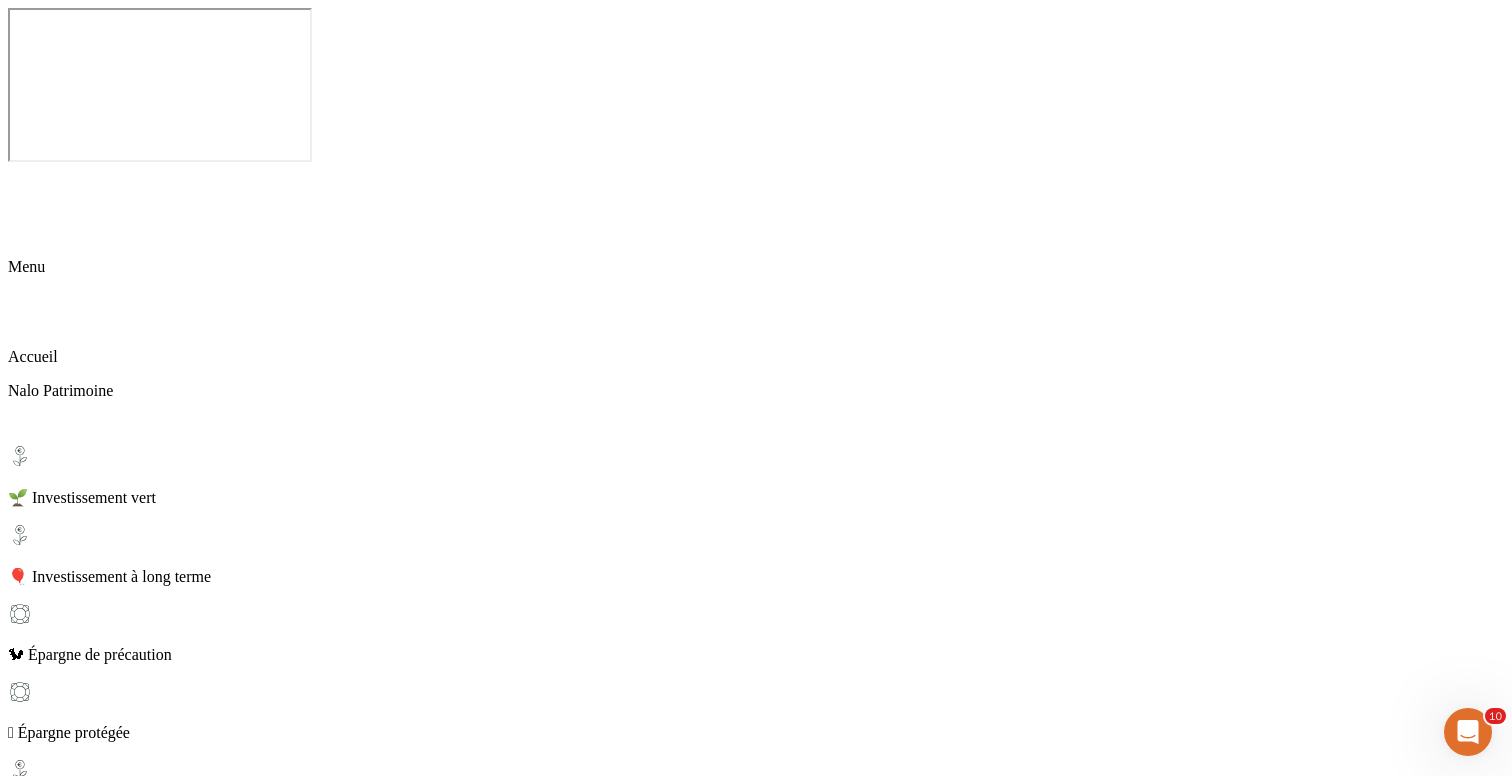 click on "Investissement Rivage" at bounding box center (756, 3666) 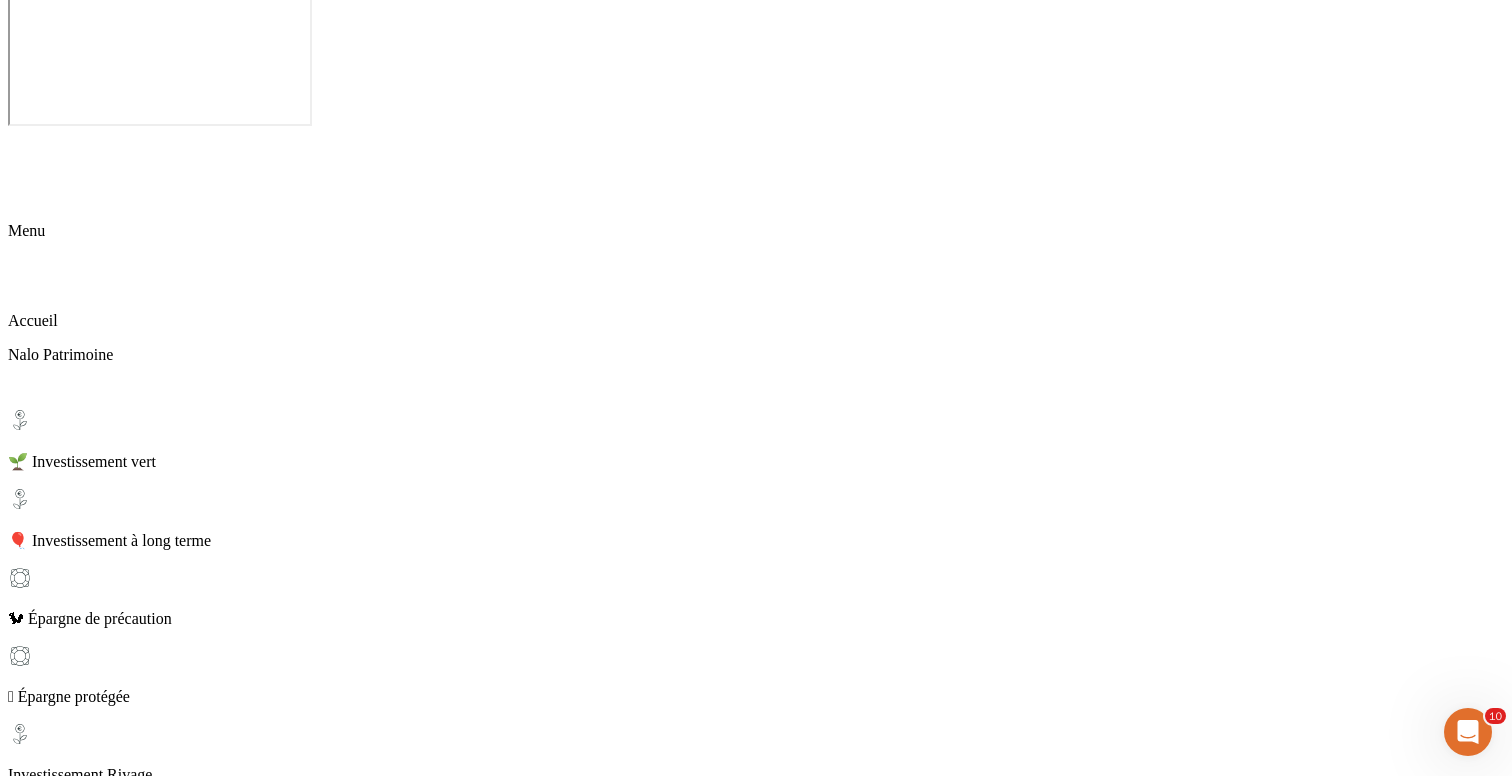 scroll, scrollTop: 0, scrollLeft: 0, axis: both 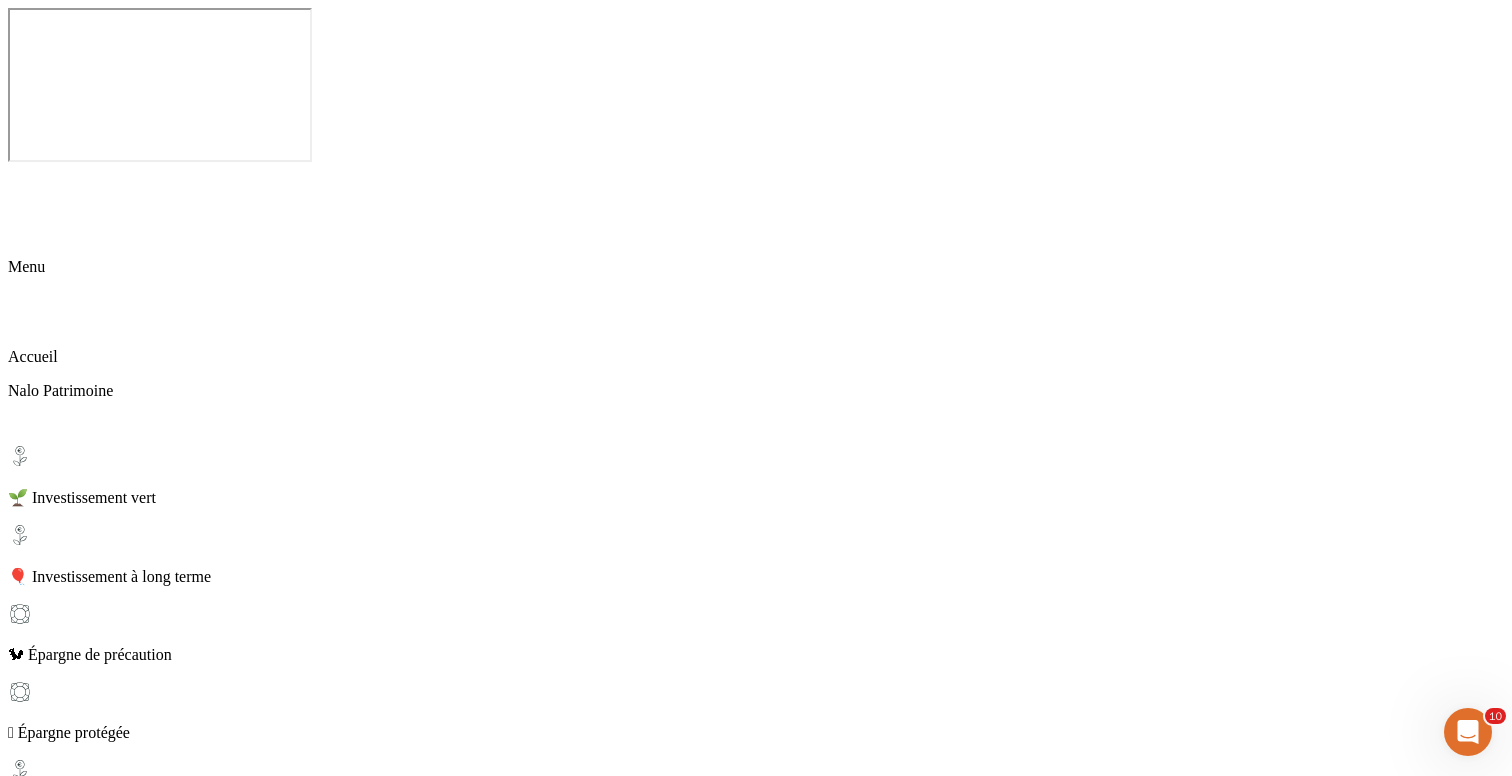 click 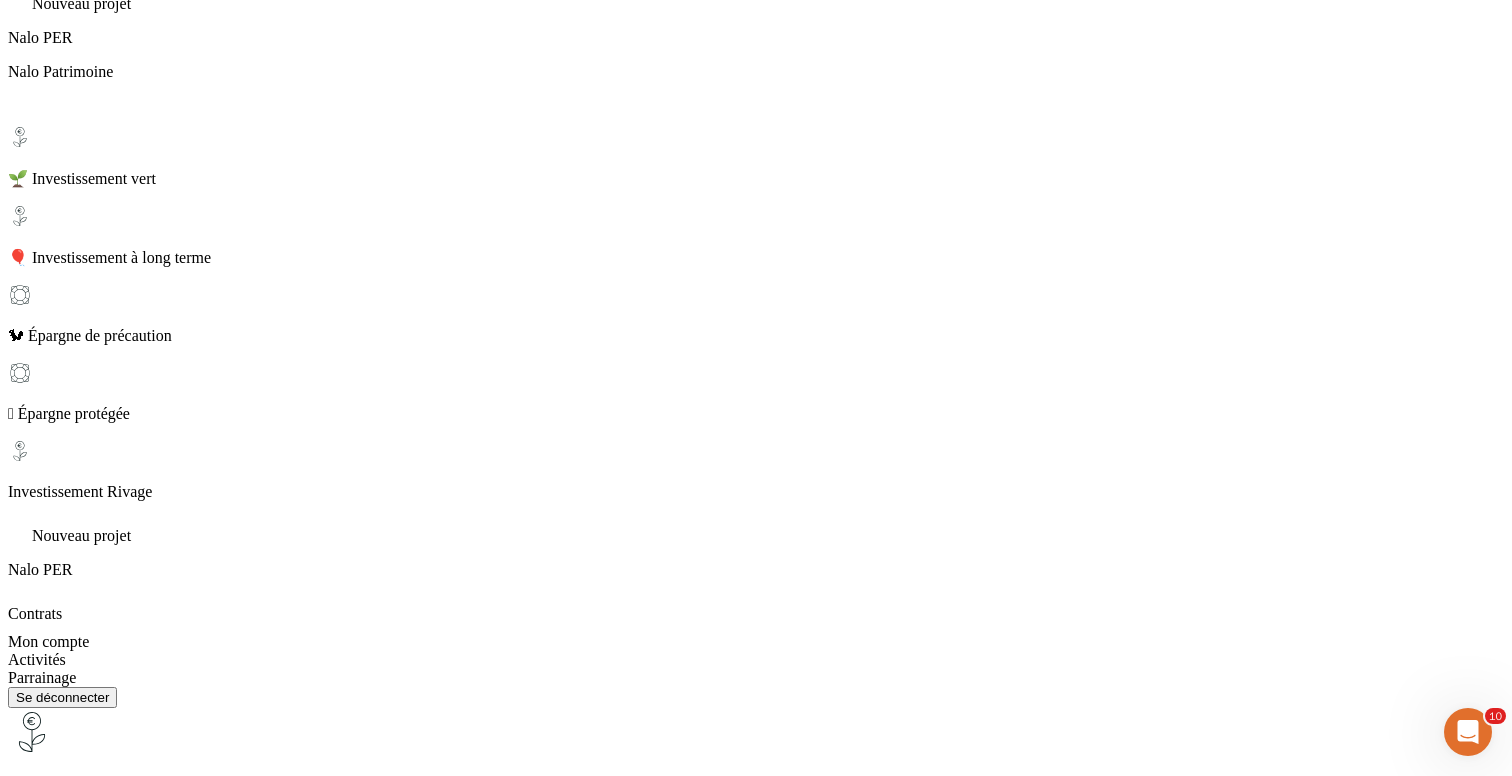 scroll, scrollTop: 757, scrollLeft: 0, axis: vertical 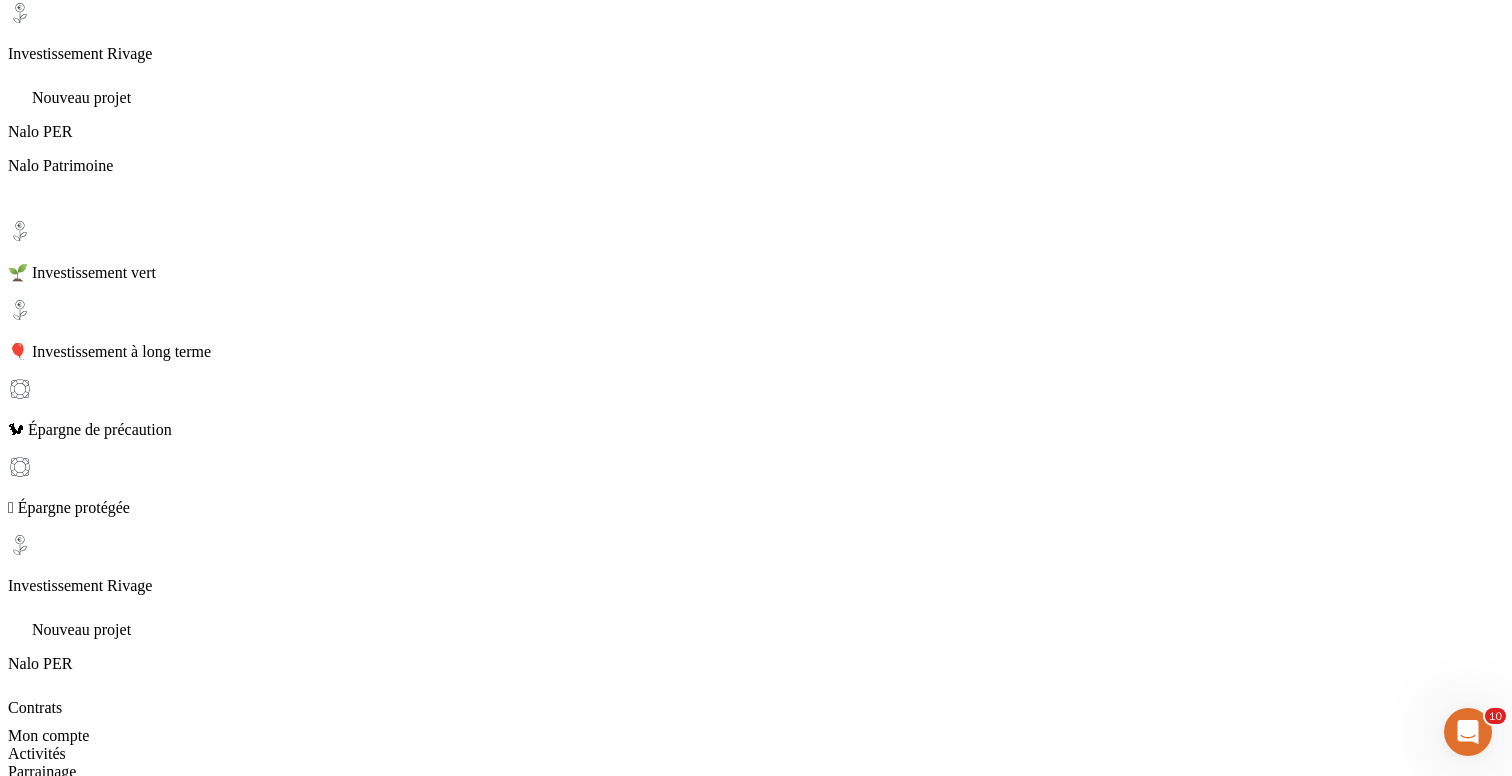 click on "Niveau de référence du sous-jacent" at bounding box center [756, 3334] 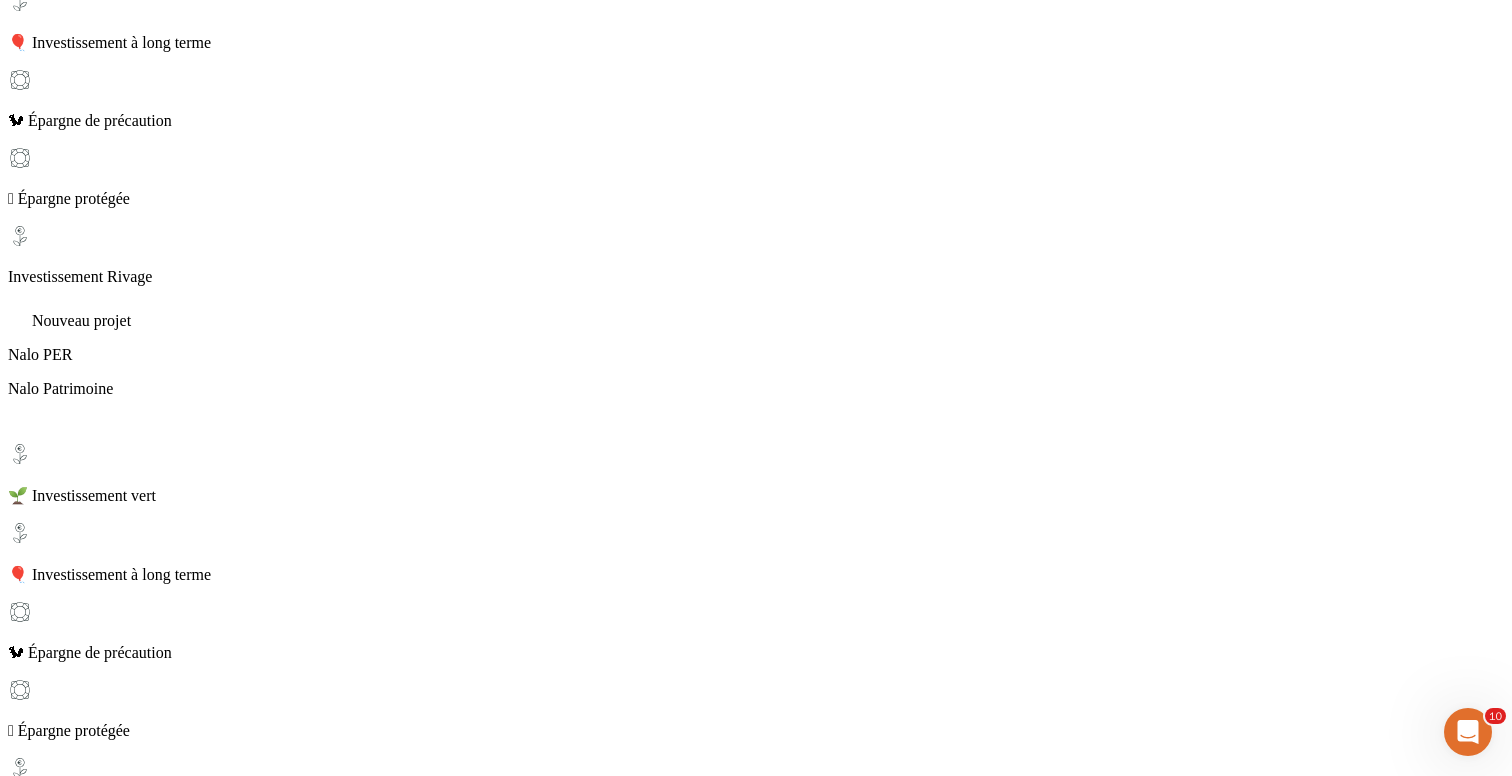 scroll, scrollTop: 432, scrollLeft: 0, axis: vertical 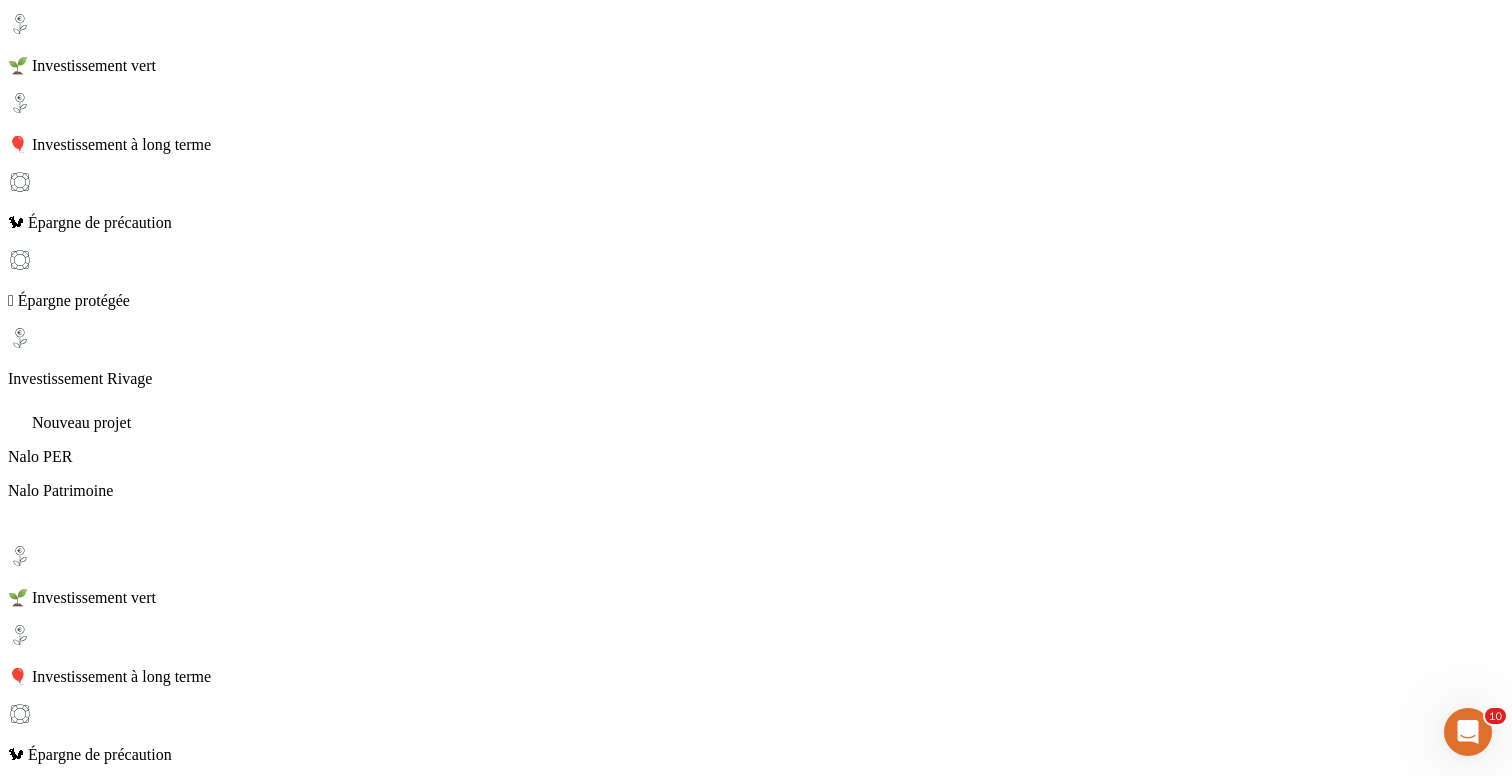 click on "Remboursement anticipé" at bounding box center [756, 3455] 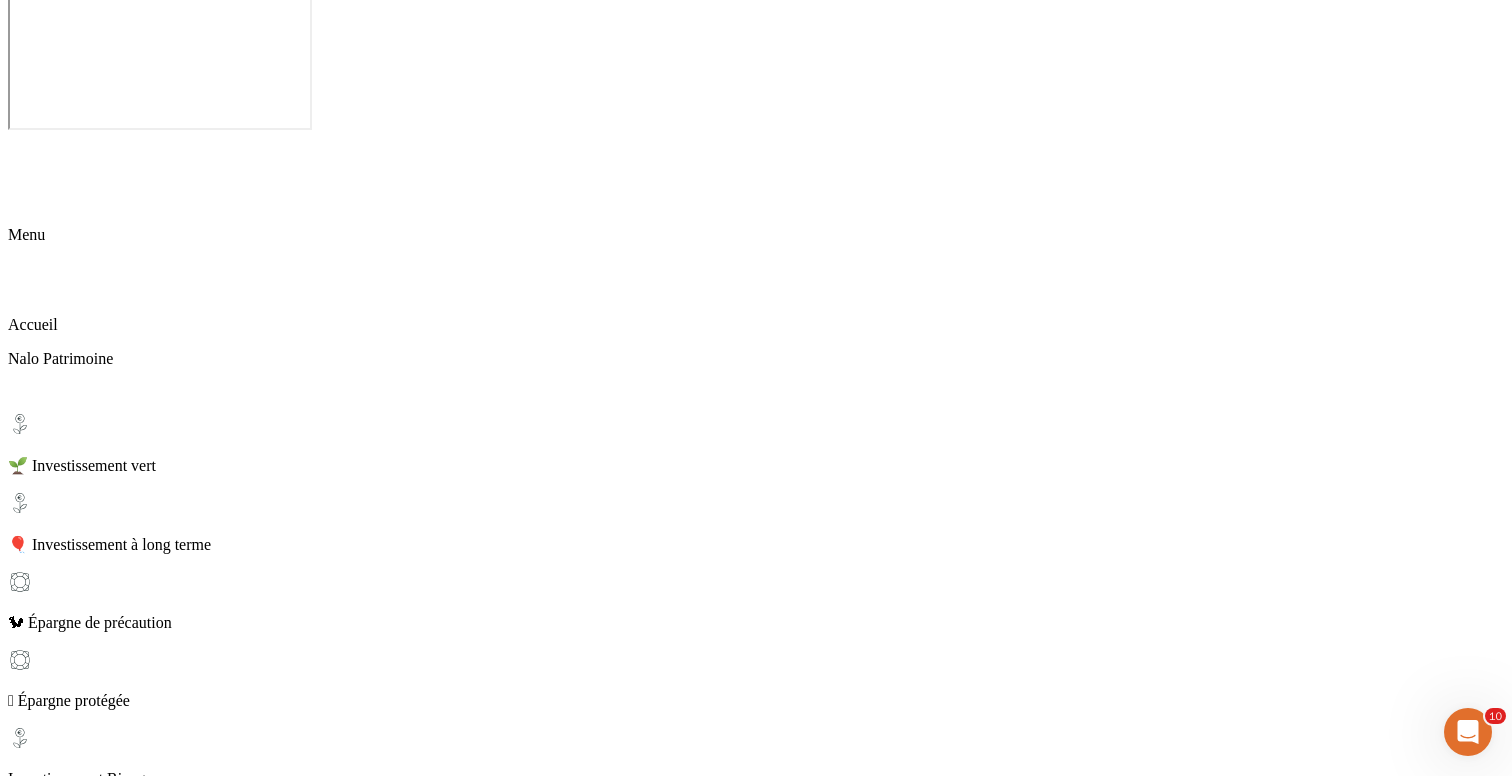 scroll, scrollTop: 0, scrollLeft: 0, axis: both 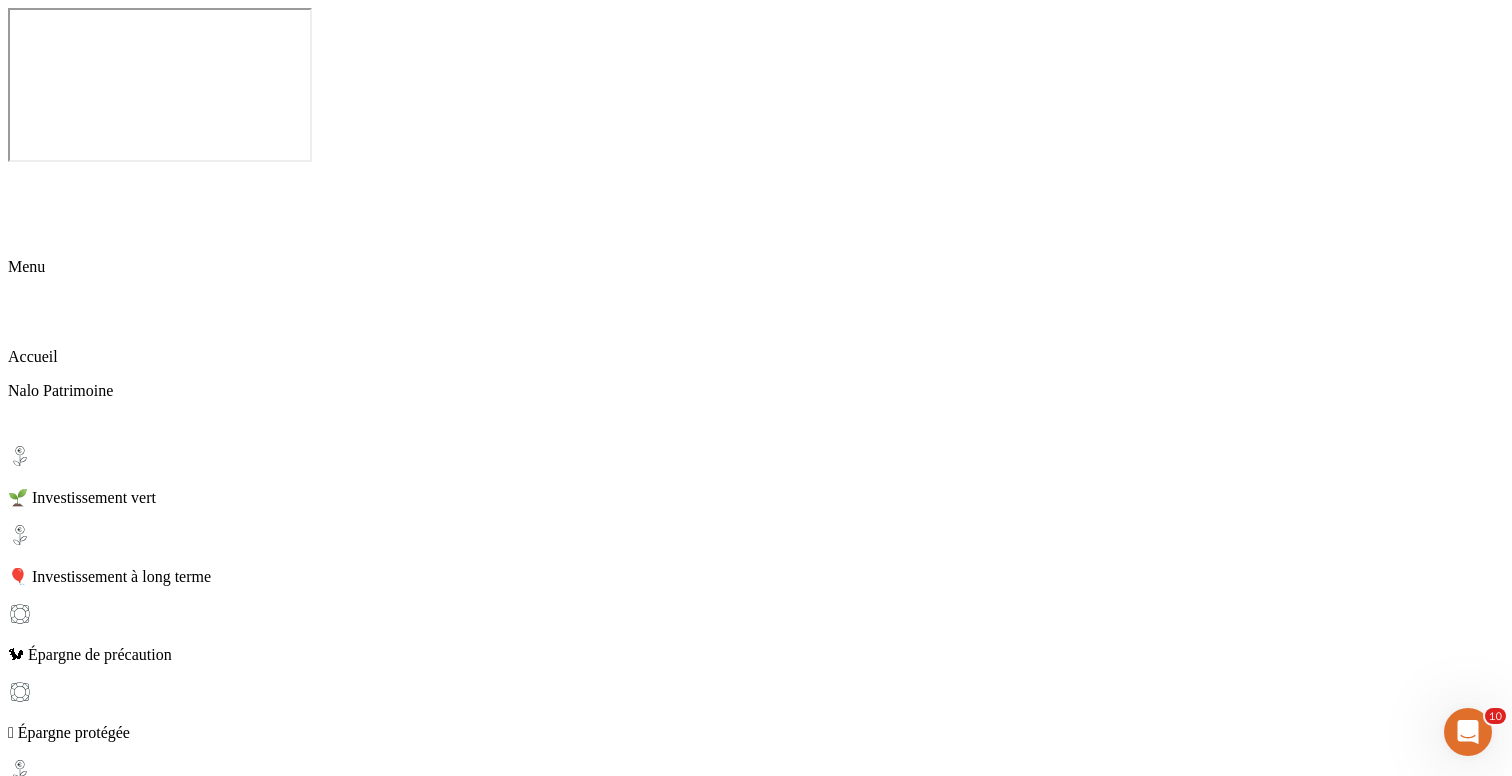 click on "Paramètres" at bounding box center [776, 1804] 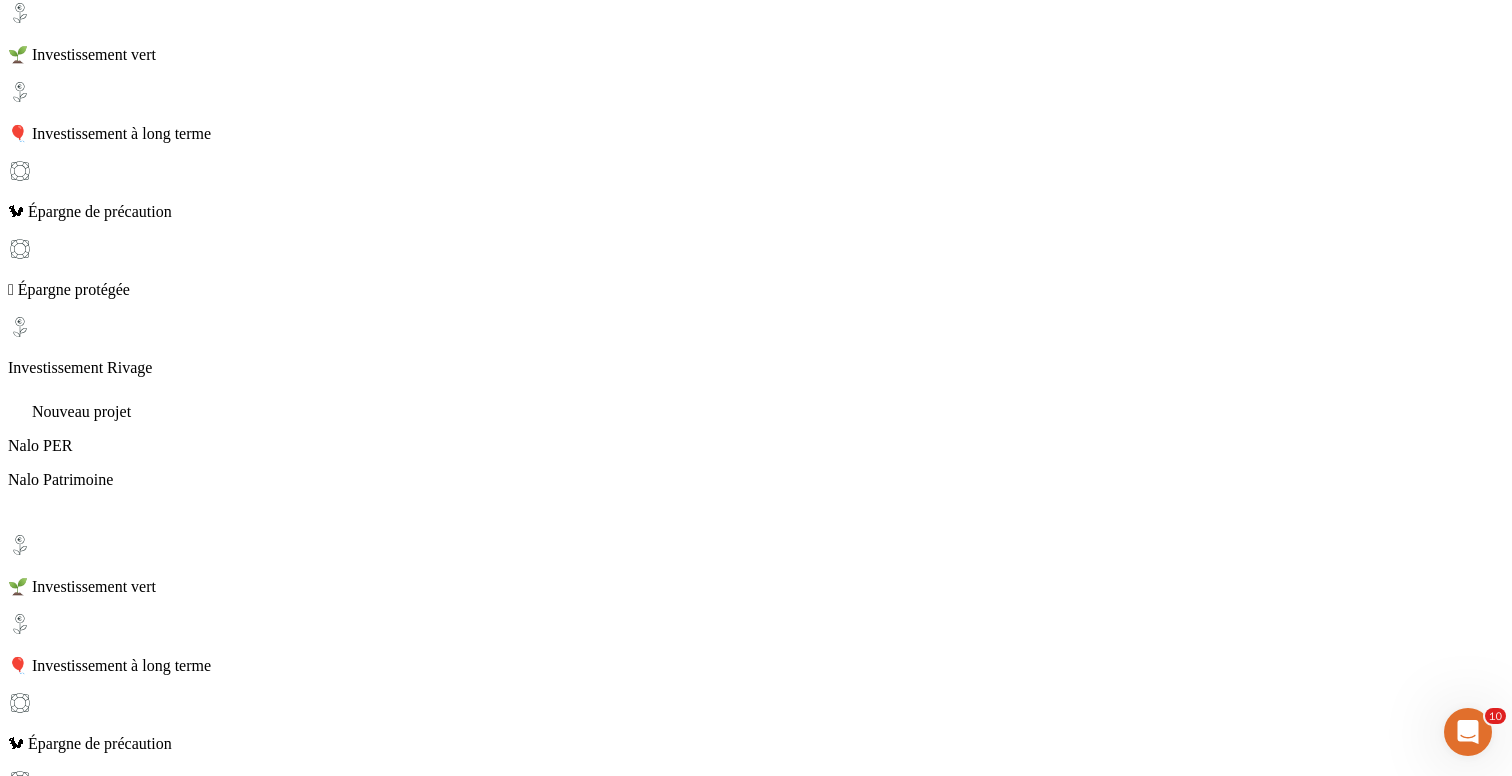 scroll, scrollTop: 508, scrollLeft: 0, axis: vertical 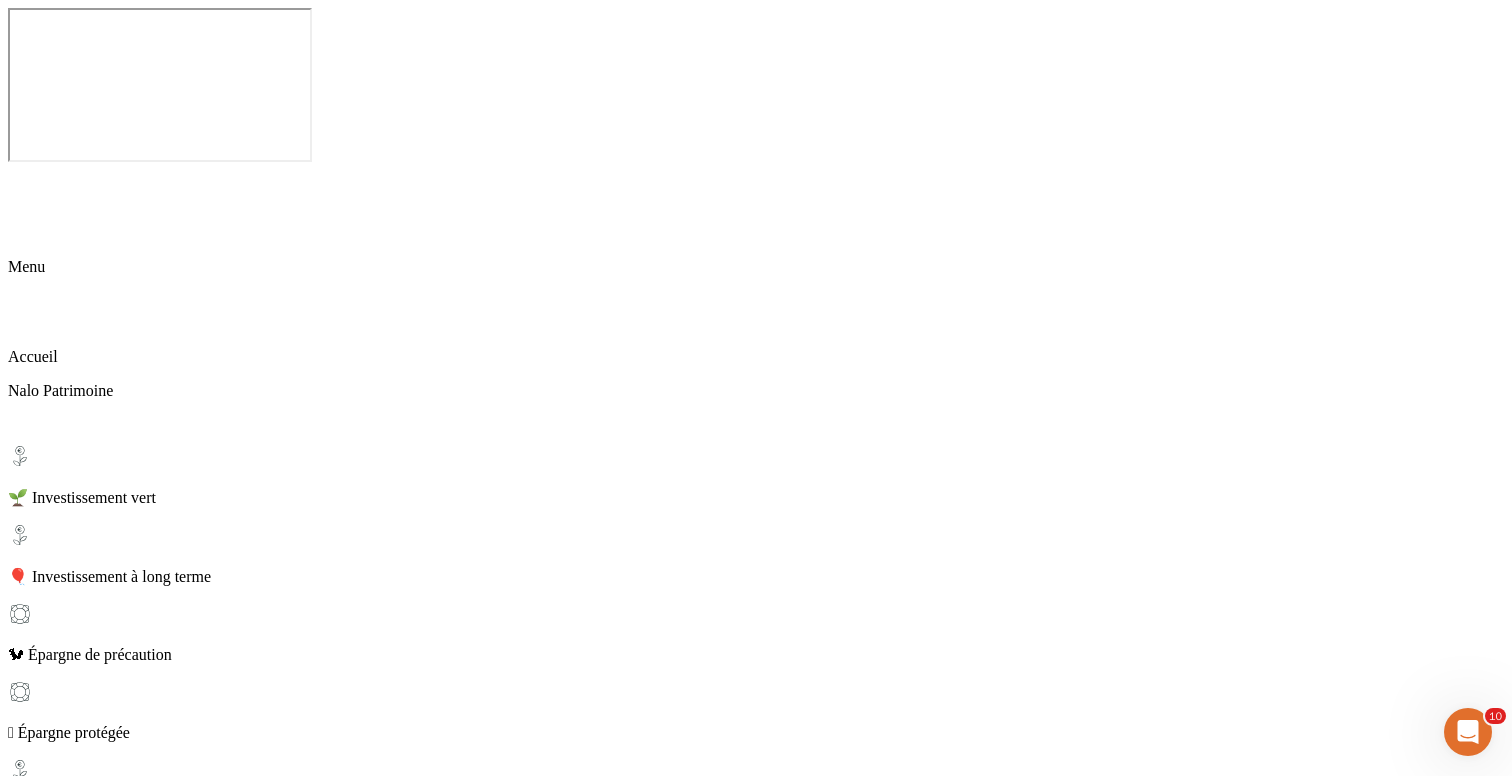 click on "Accueil" at bounding box center [756, 4860] 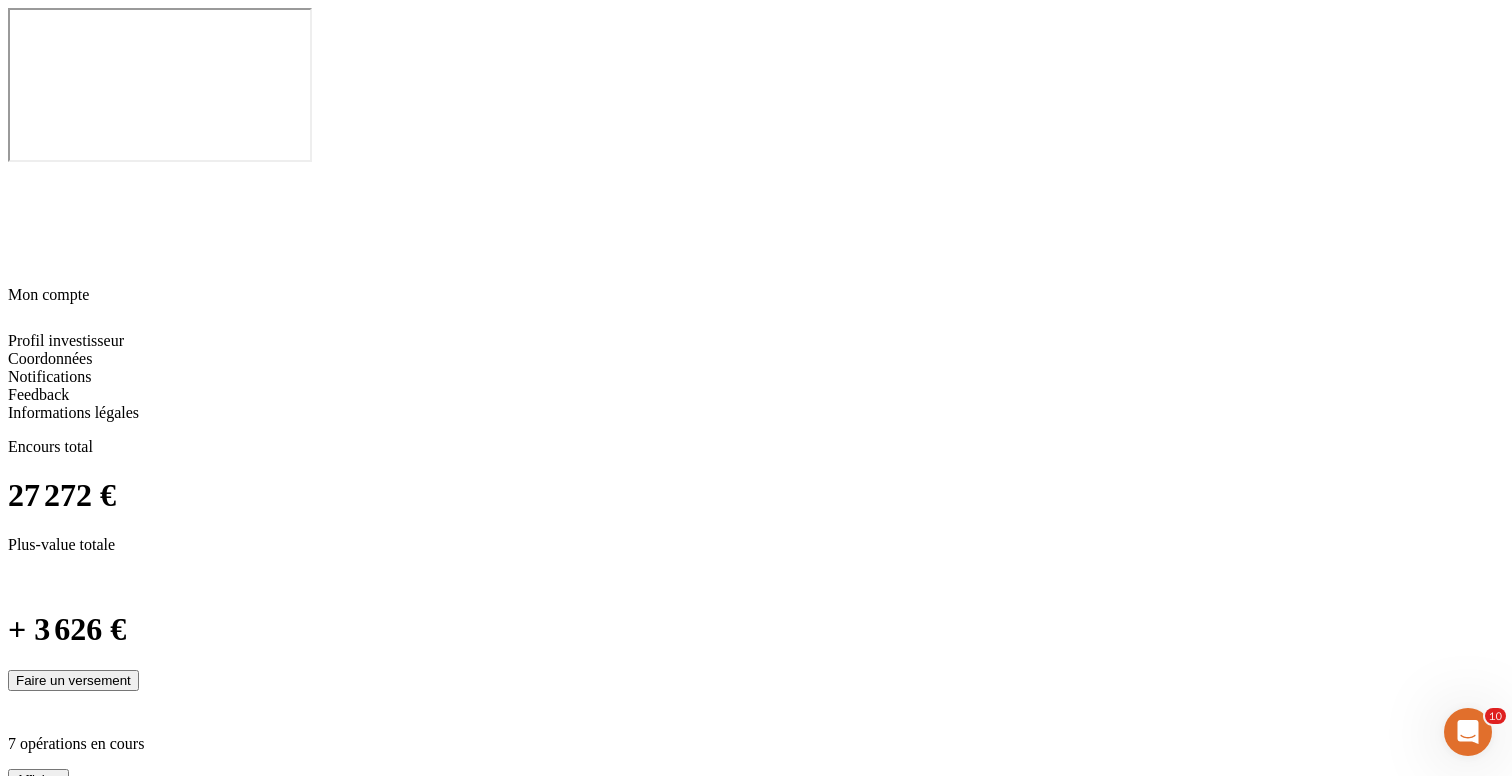 click on "Notifications" at bounding box center (50, 3782) 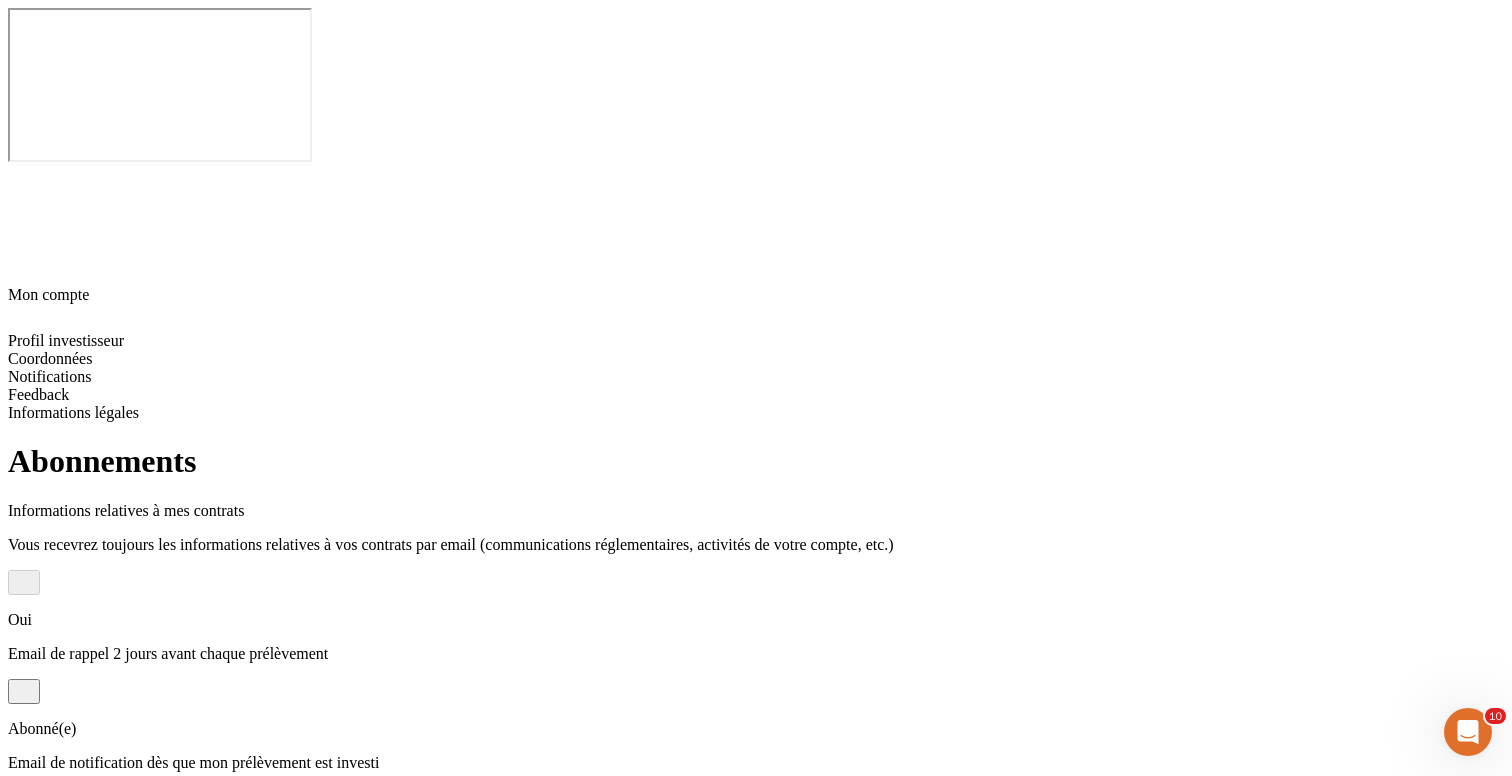 click on "Profil investisseur" at bounding box center [66, 967] 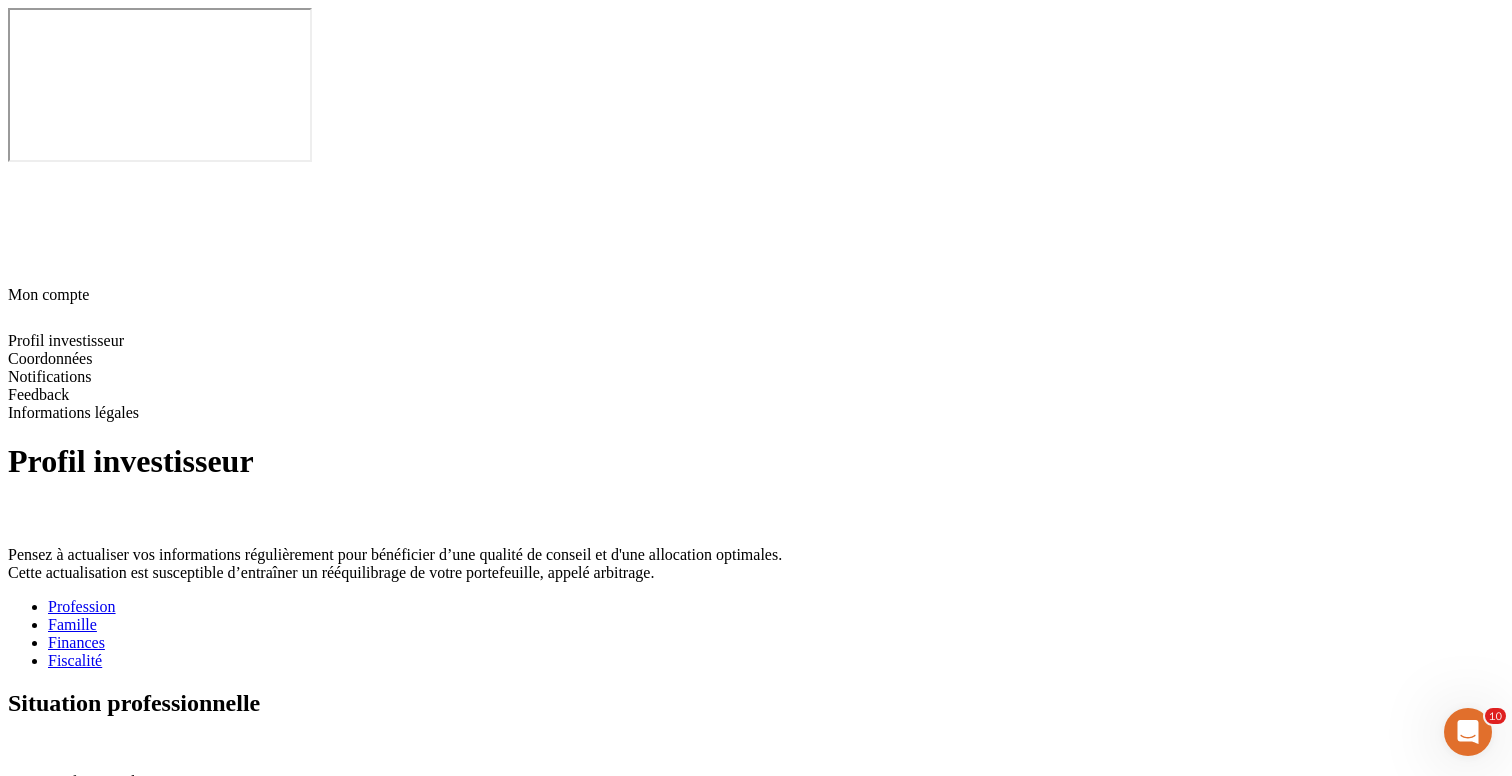 click 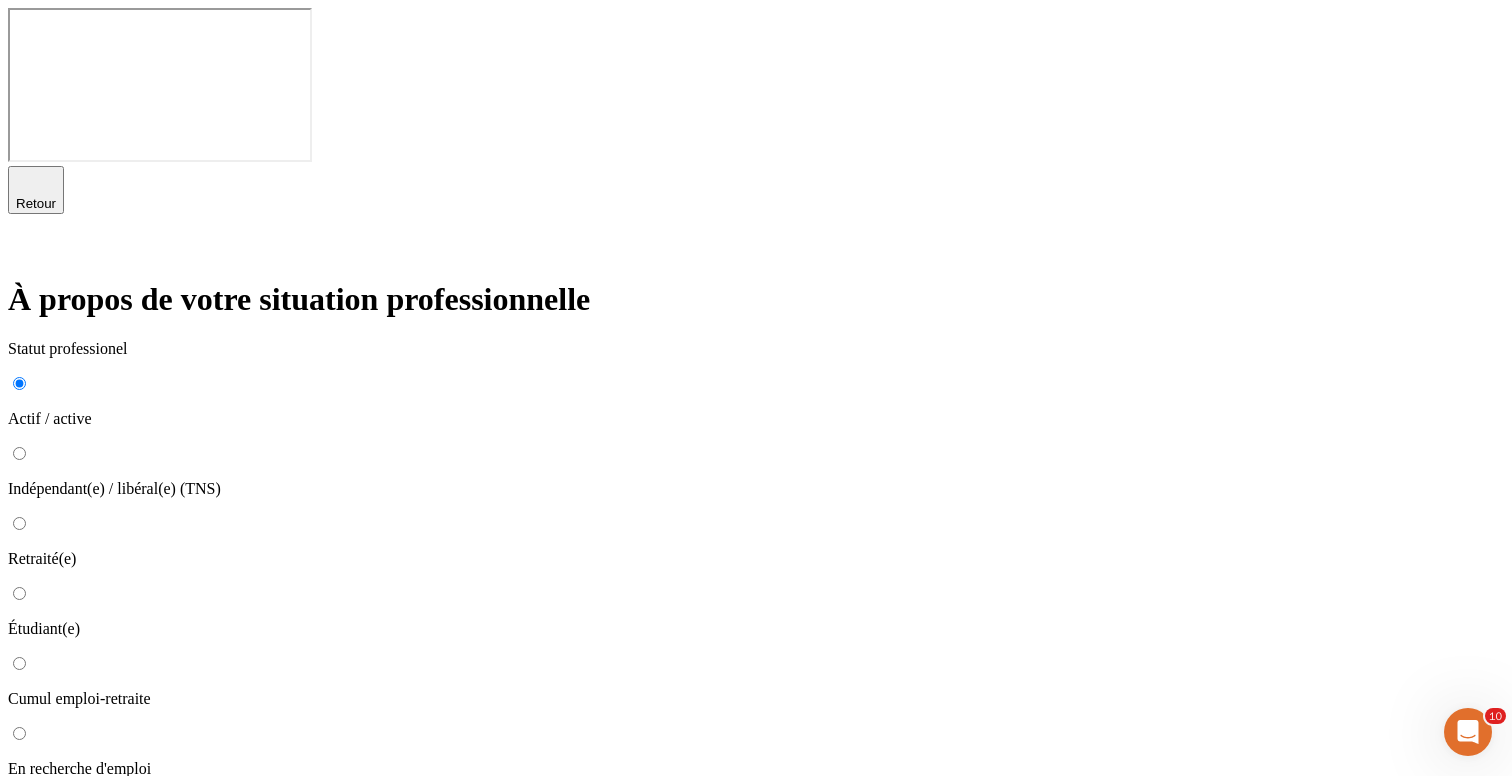 scroll, scrollTop: 216, scrollLeft: 0, axis: vertical 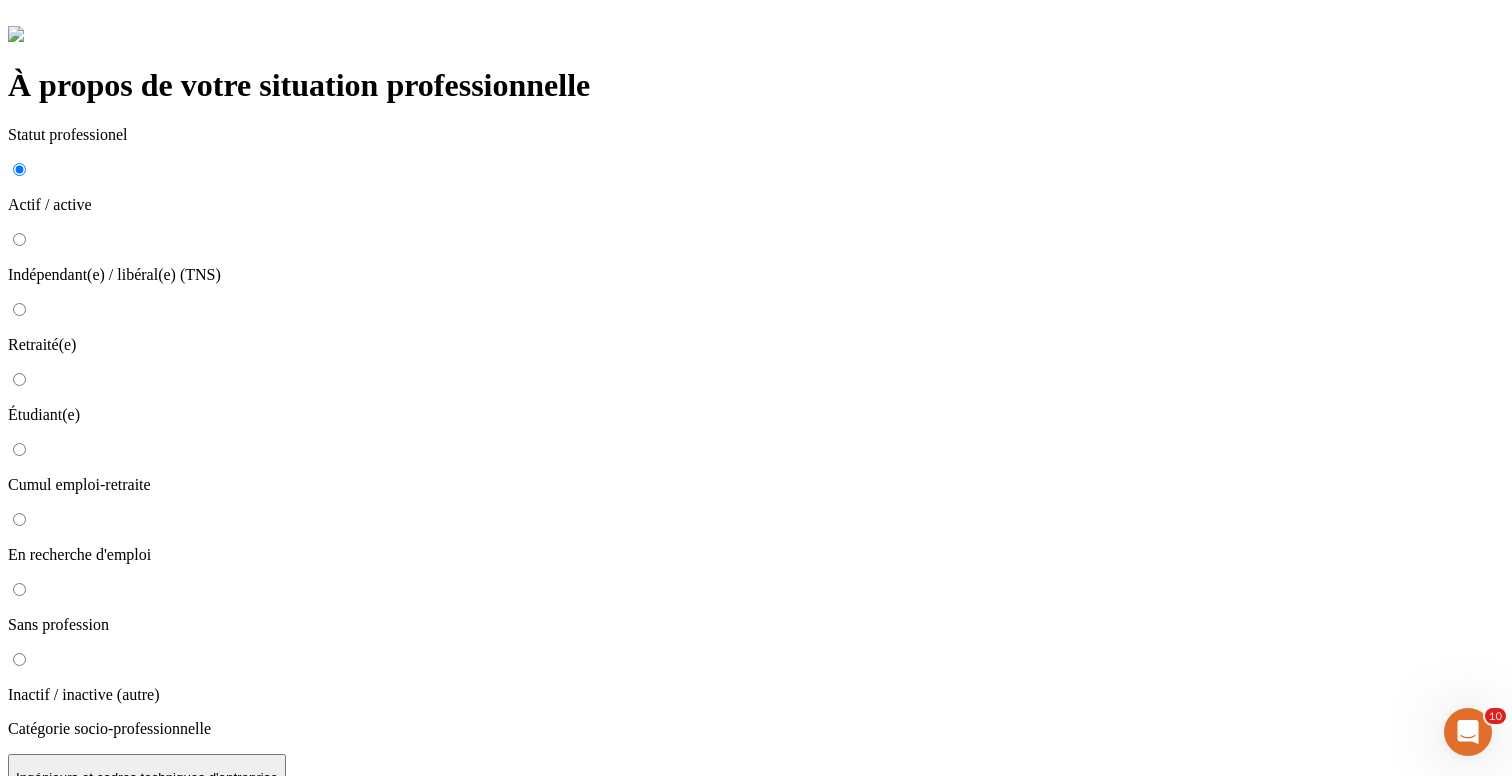 click on "Valider" at bounding box center (36, 1048) 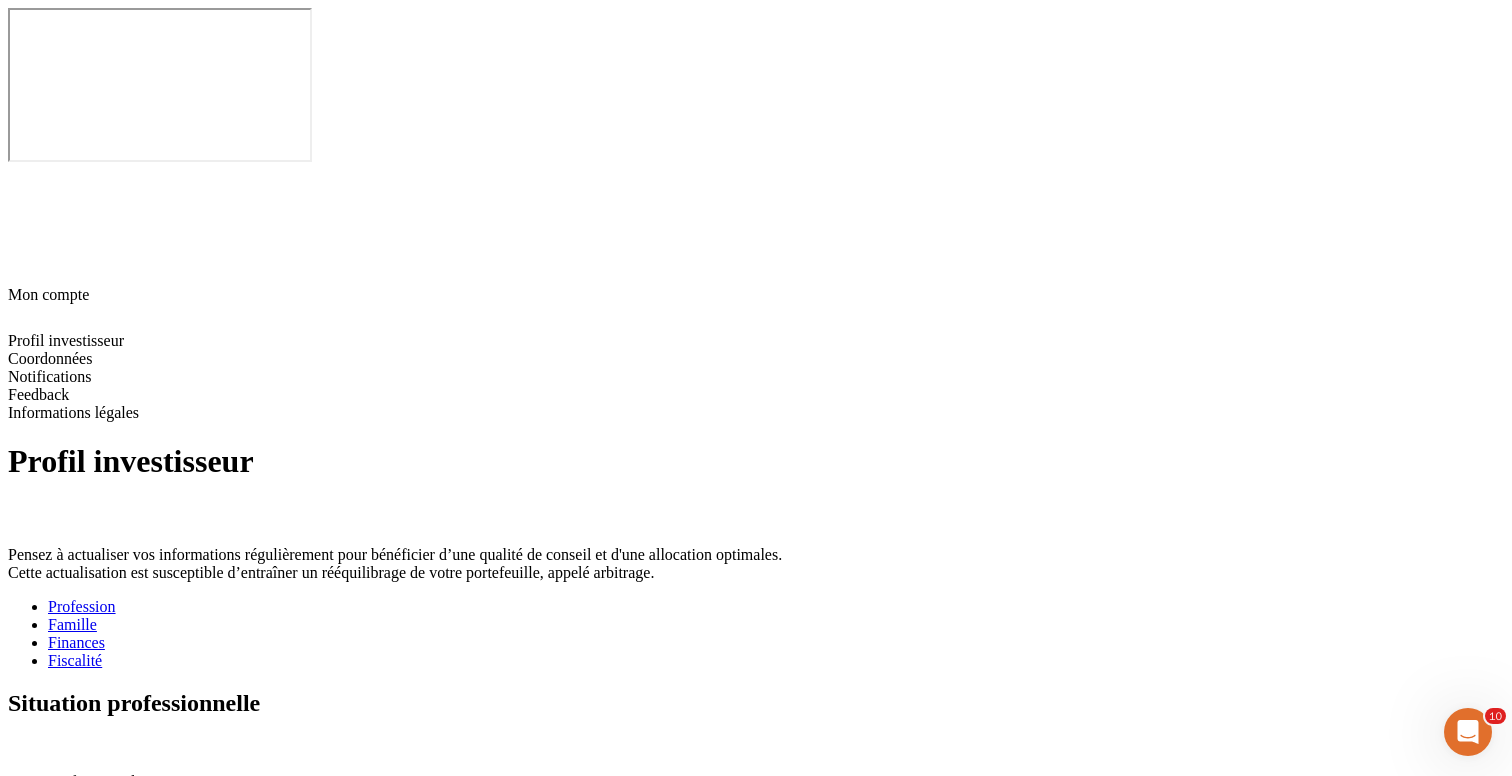 click on "Famille" at bounding box center (776, 625) 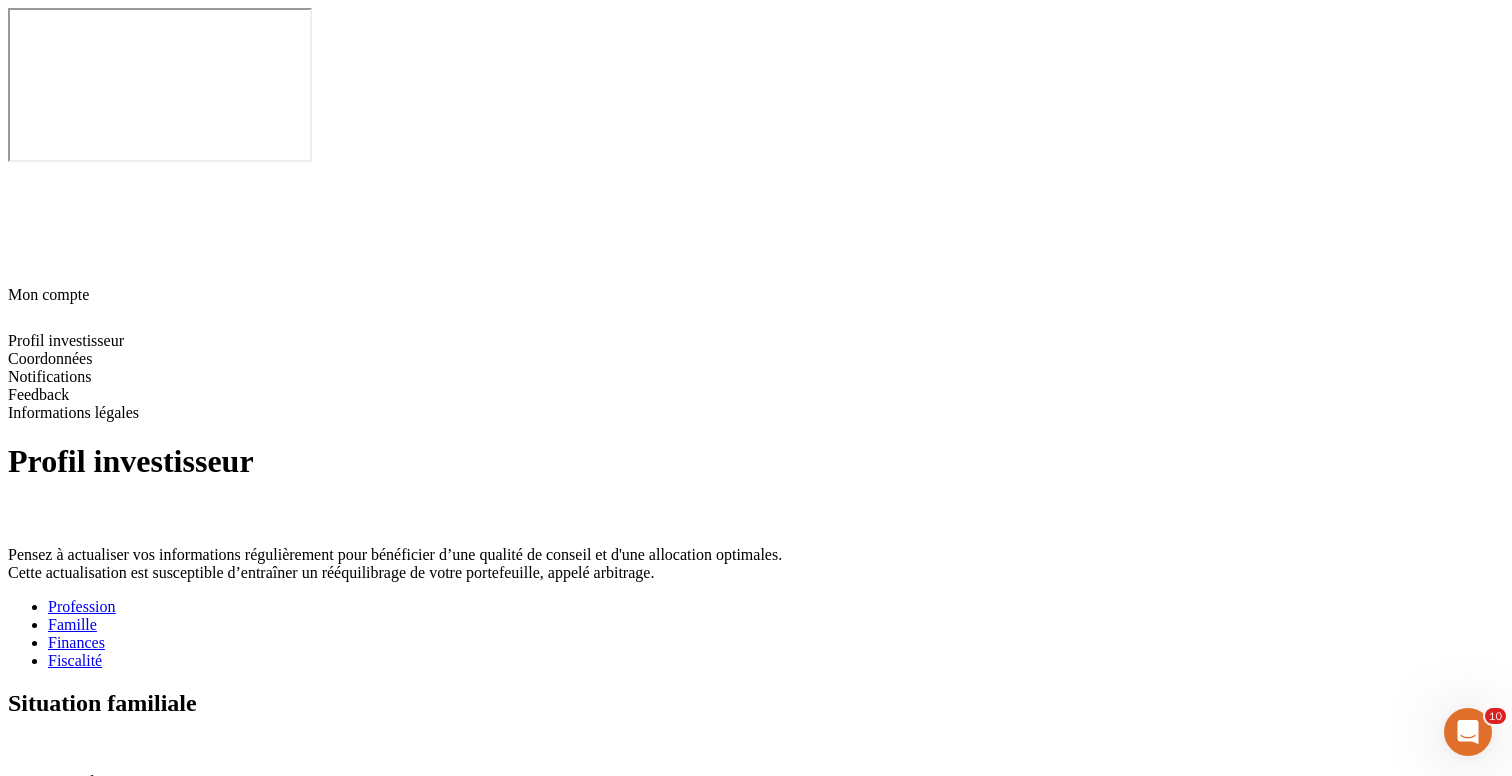 click 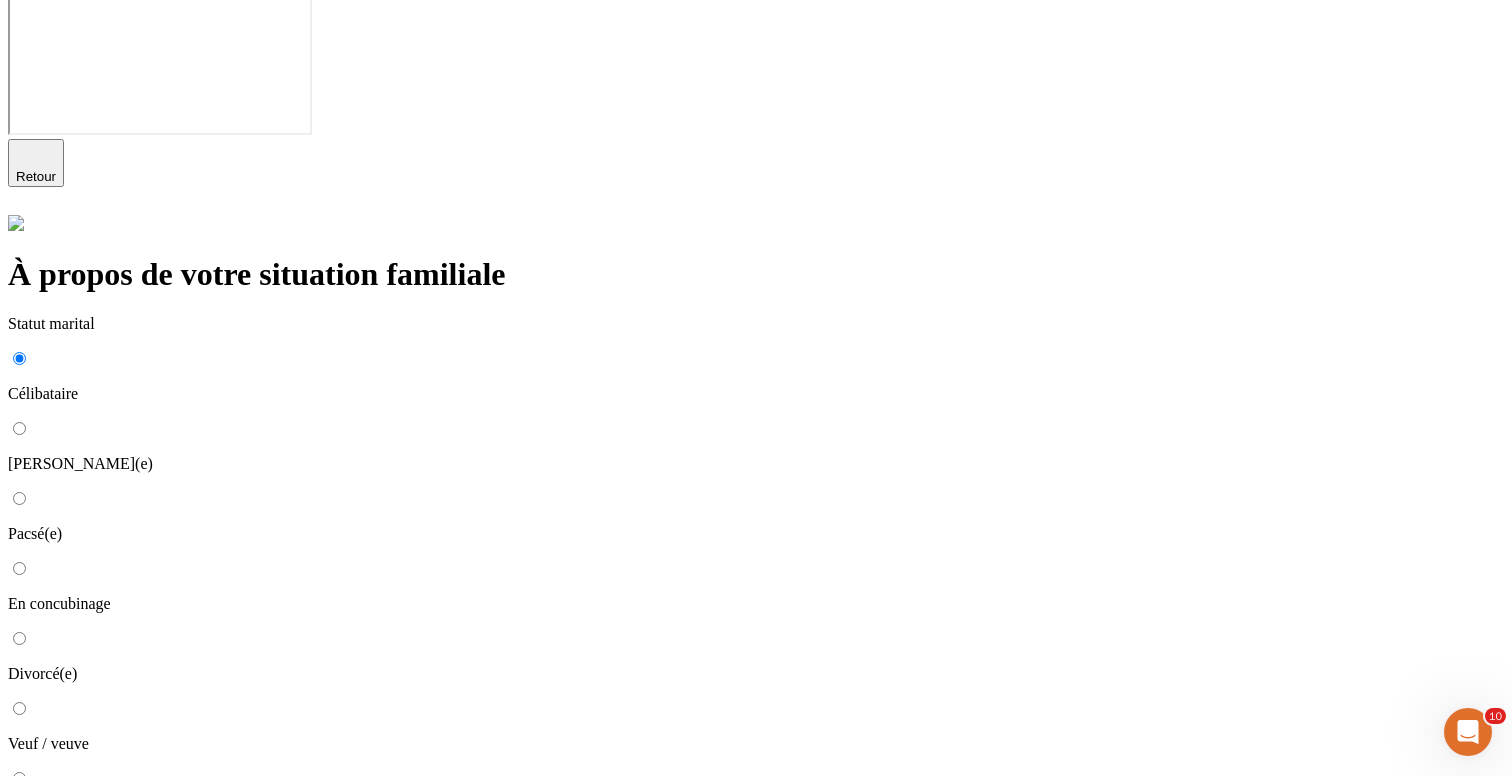 scroll, scrollTop: 44, scrollLeft: 0, axis: vertical 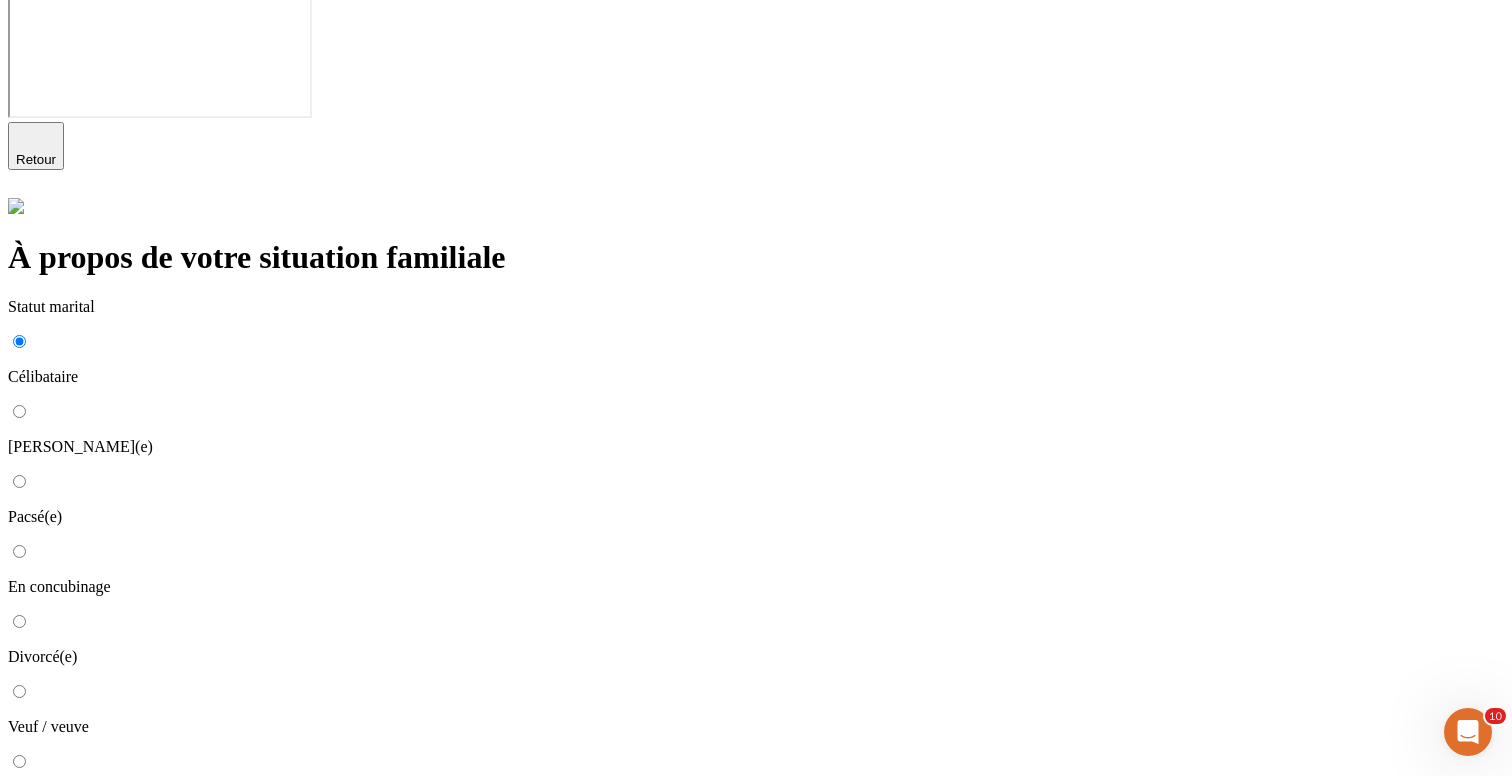 click on "Non" at bounding box center (756, 954) 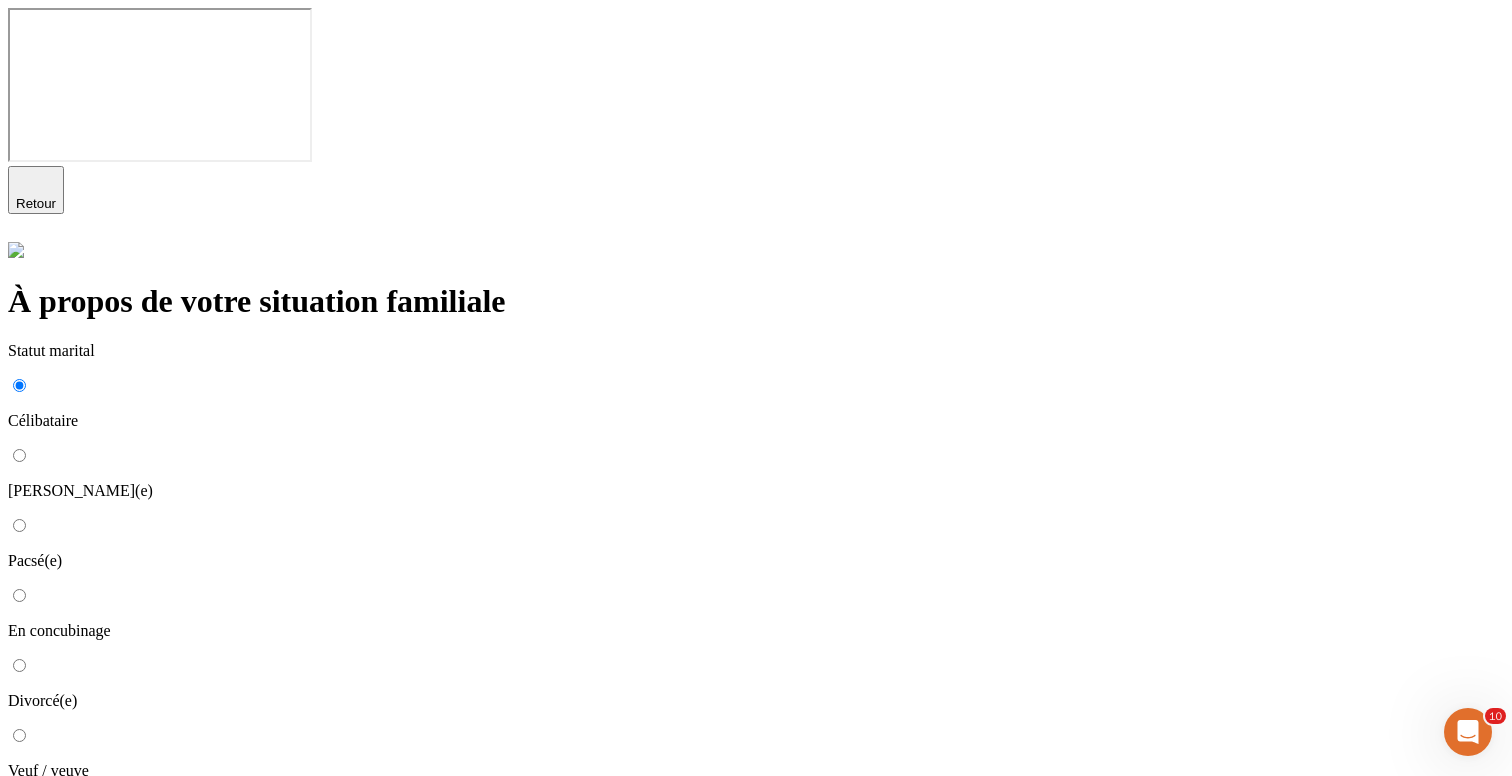 click on "Valider" at bounding box center [36, 1064] 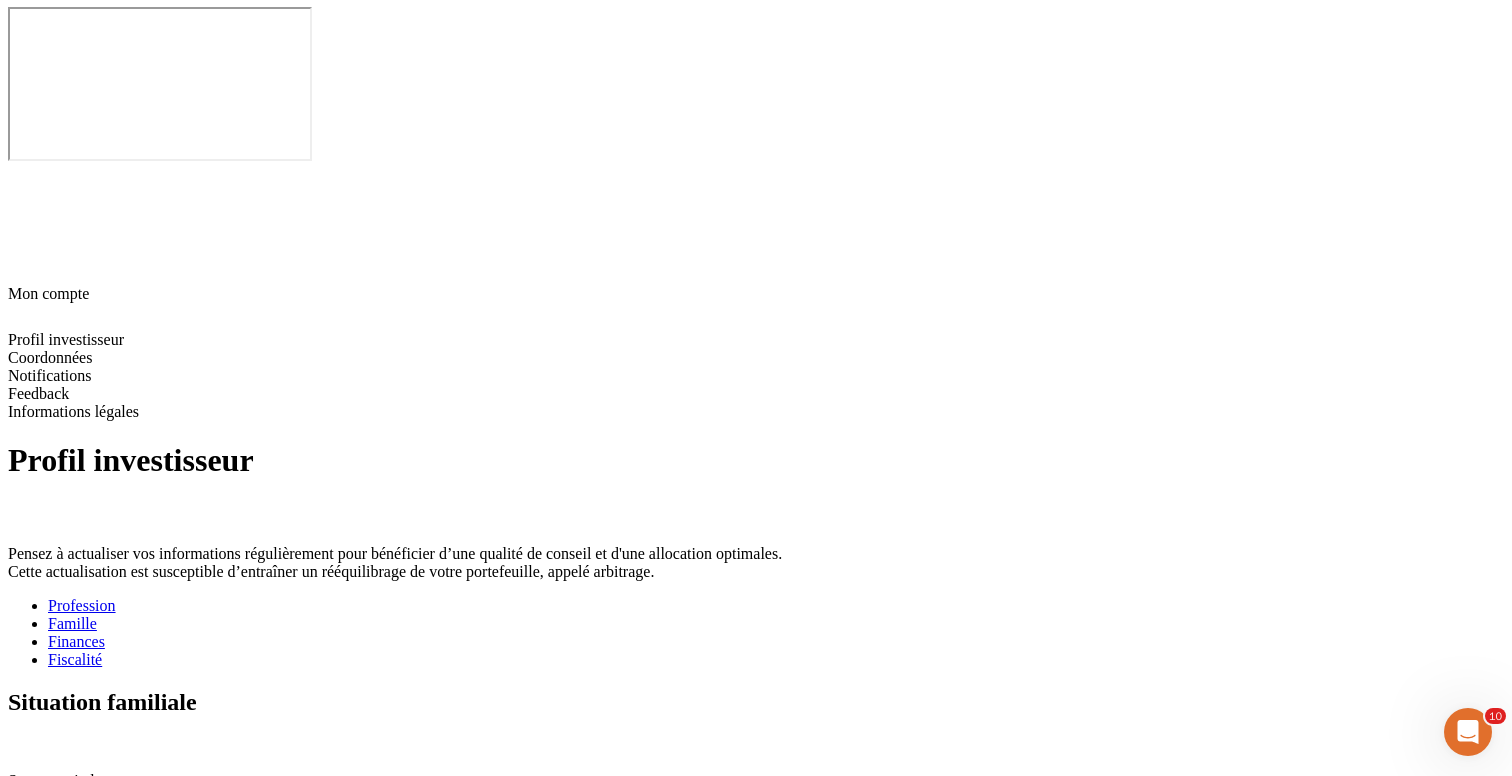 scroll, scrollTop: 0, scrollLeft: 0, axis: both 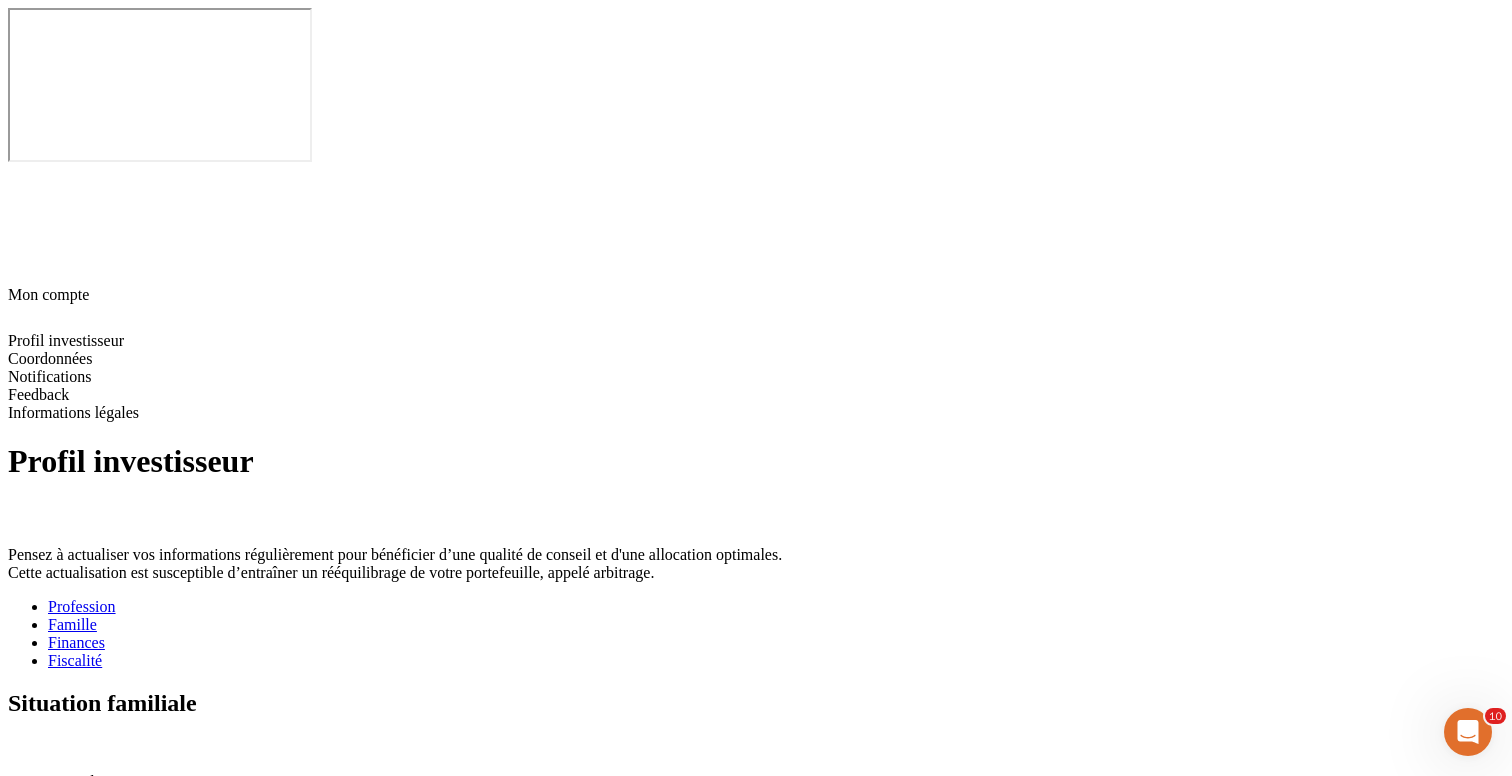 click on "Fiscalité" at bounding box center (776, 661) 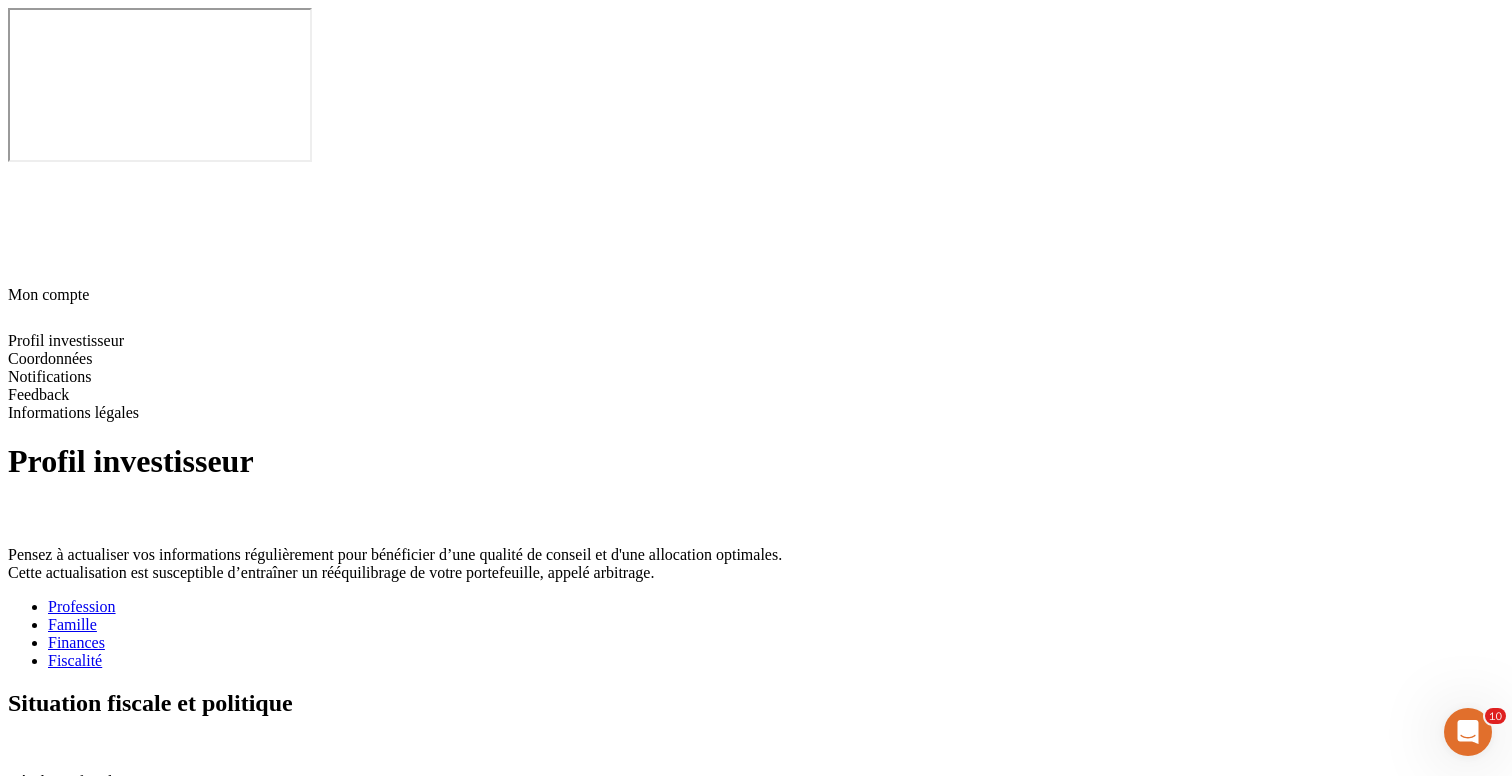 click 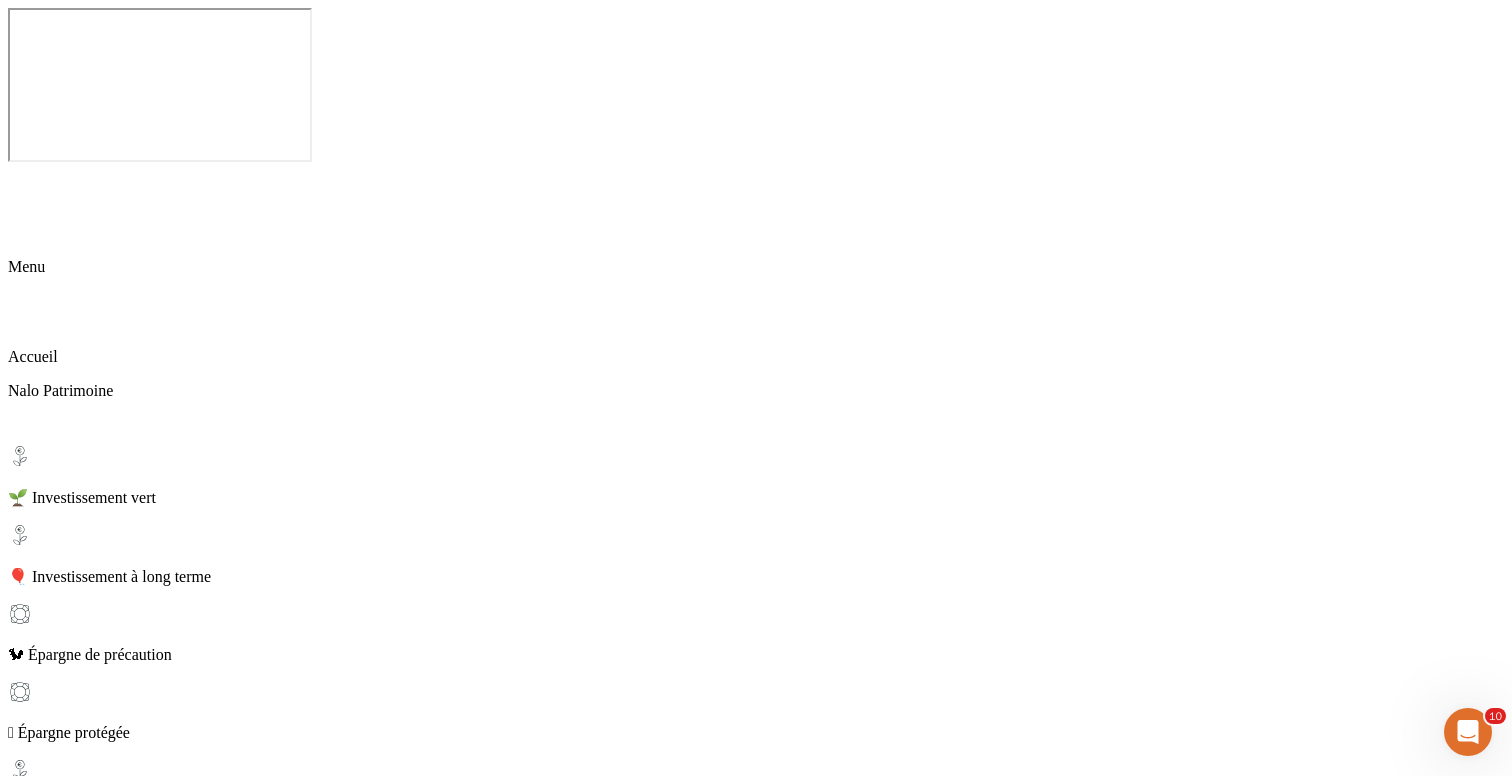 scroll, scrollTop: 17, scrollLeft: 0, axis: vertical 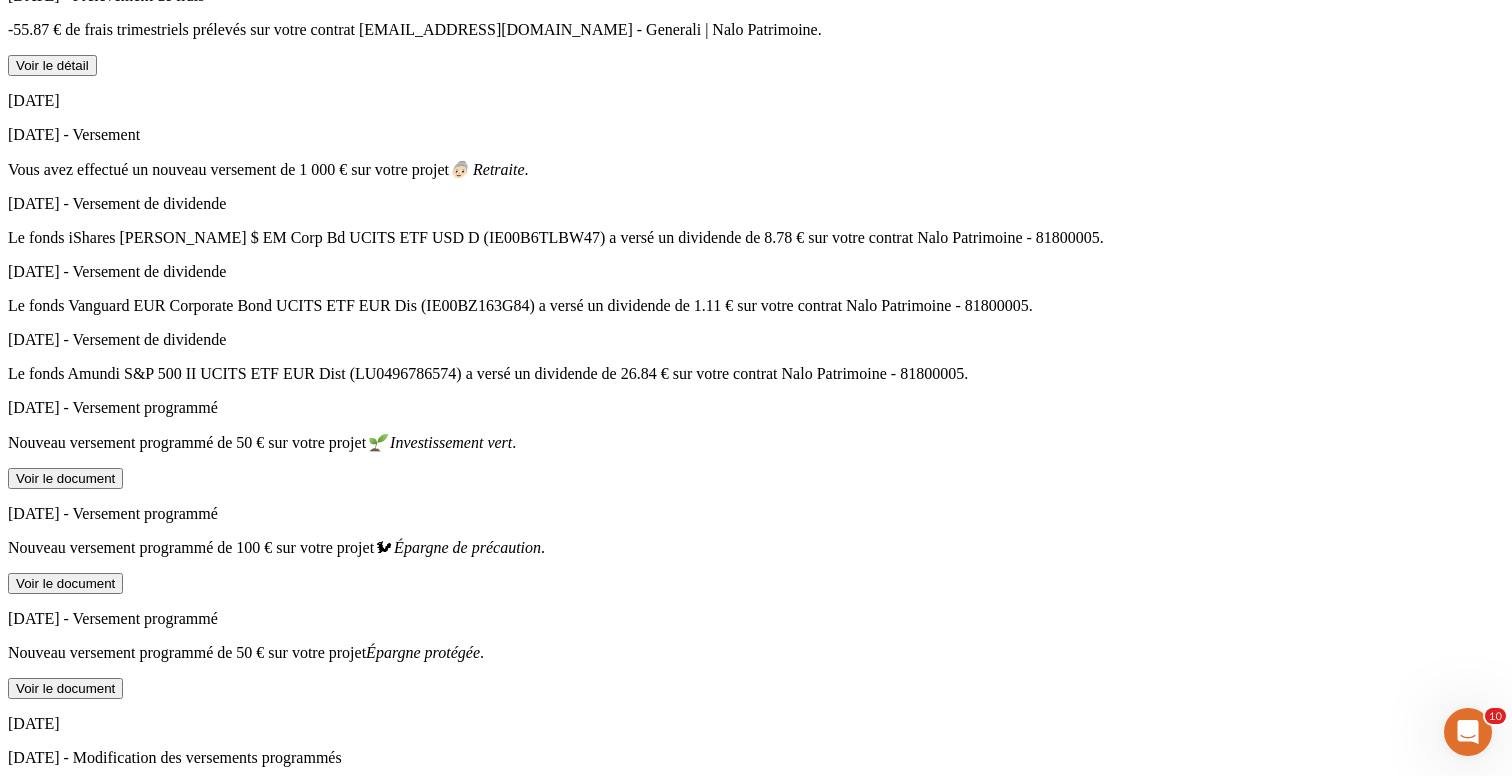 click on "Mon compte" at bounding box center [48, 4328] 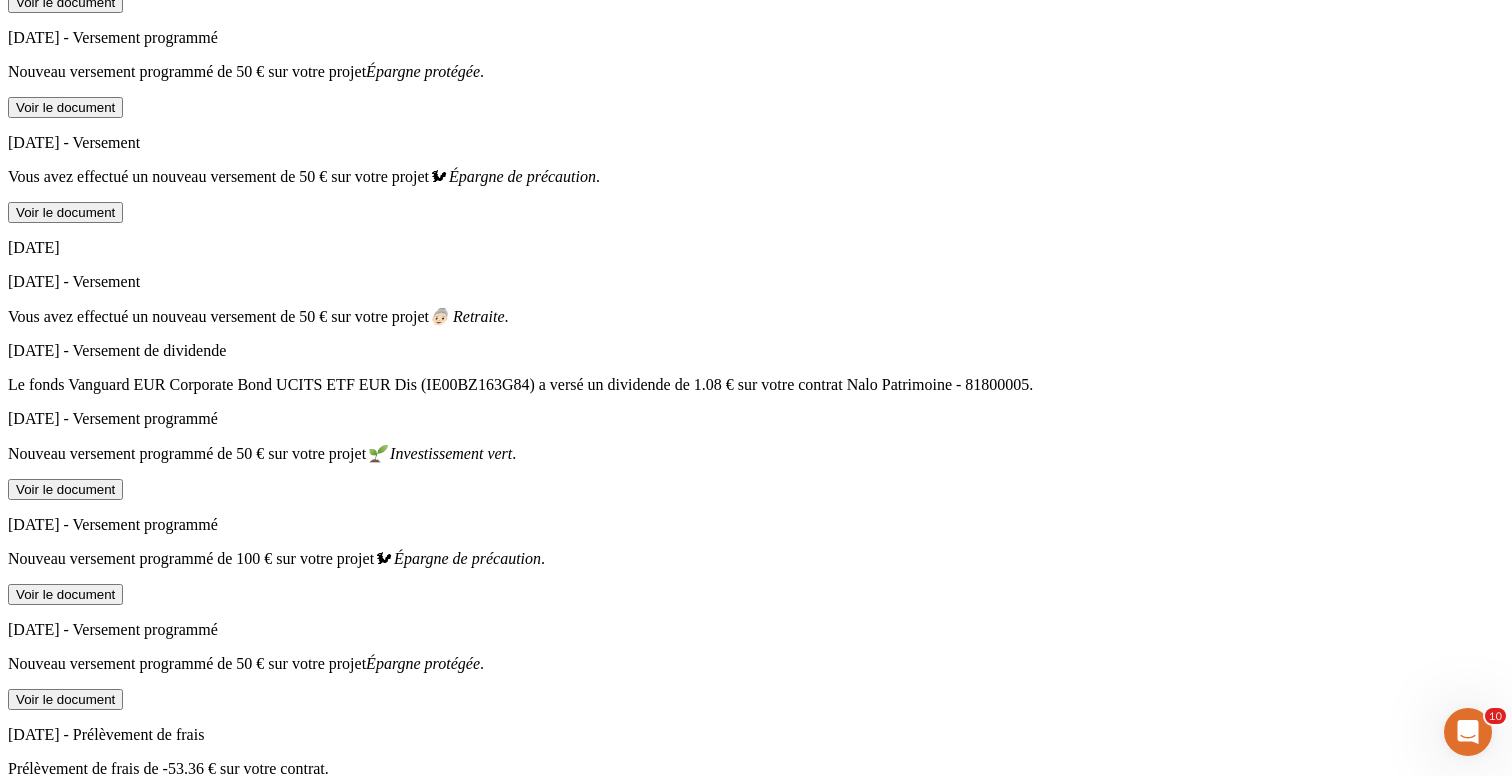 click on "Profil investisseur" at bounding box center [66, 2001] 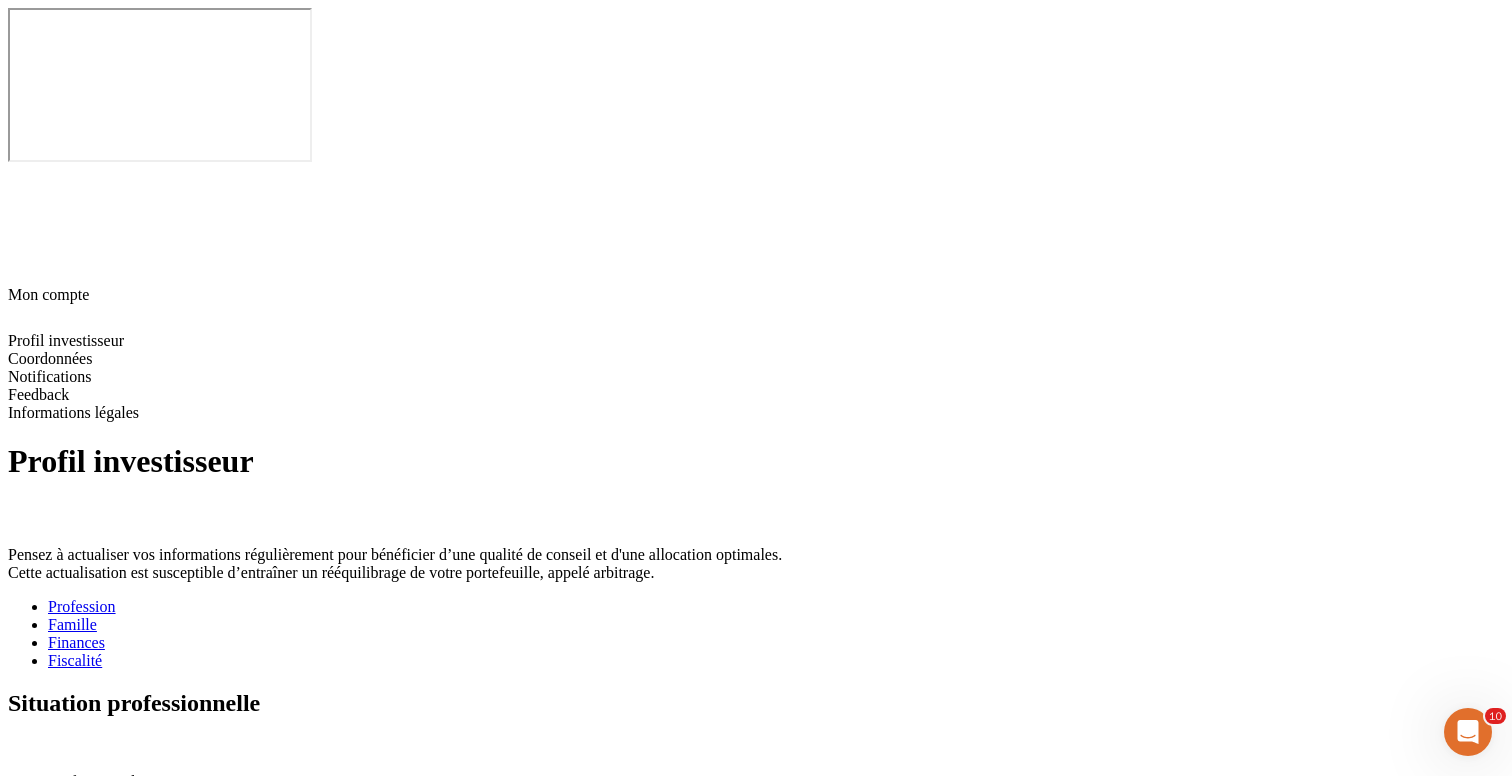 click on "Notifications" at bounding box center [50, 1185] 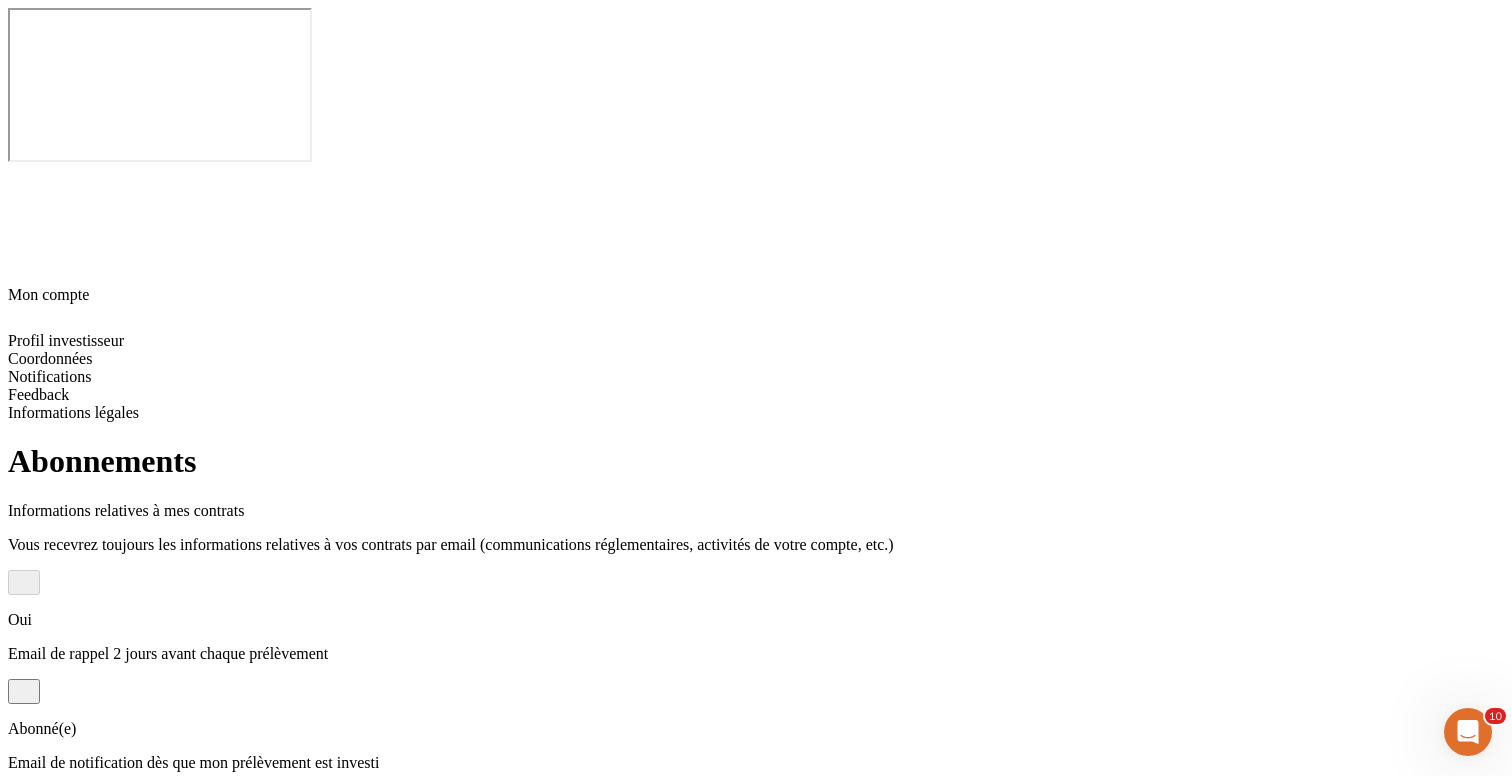 click on "Coordonnées" at bounding box center (50, 985) 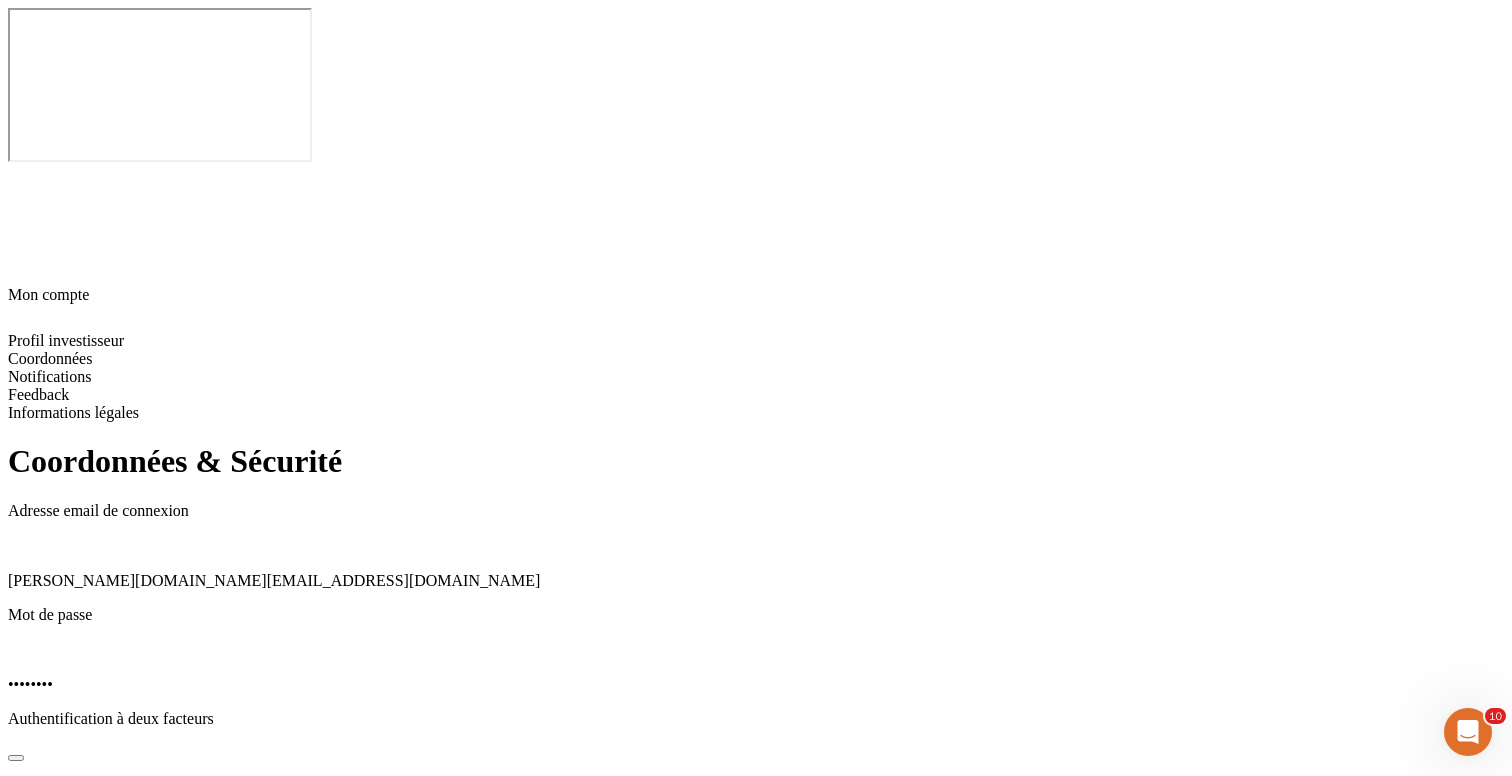click on "Profil investisseur" at bounding box center (66, 1228) 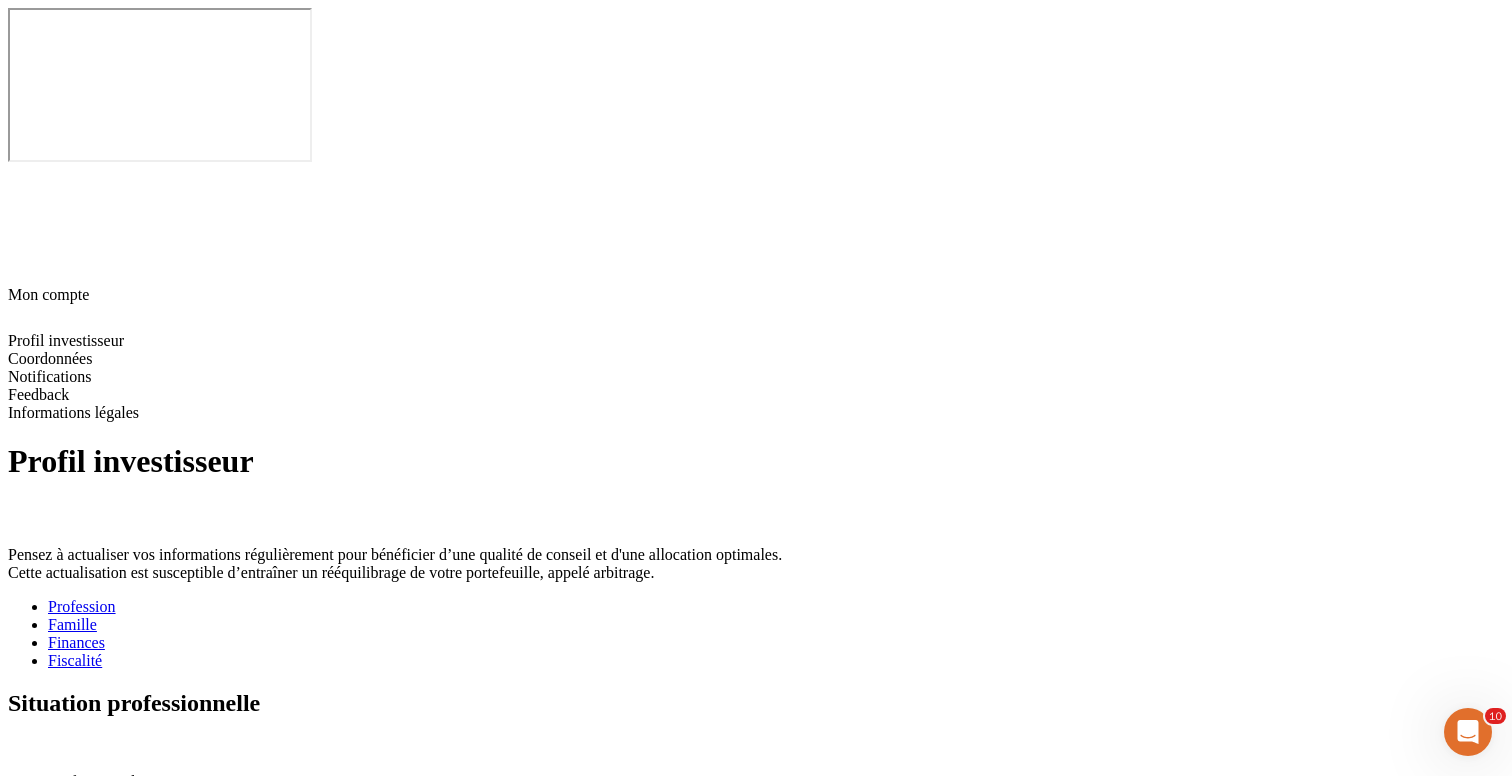 click at bounding box center (48, 634) 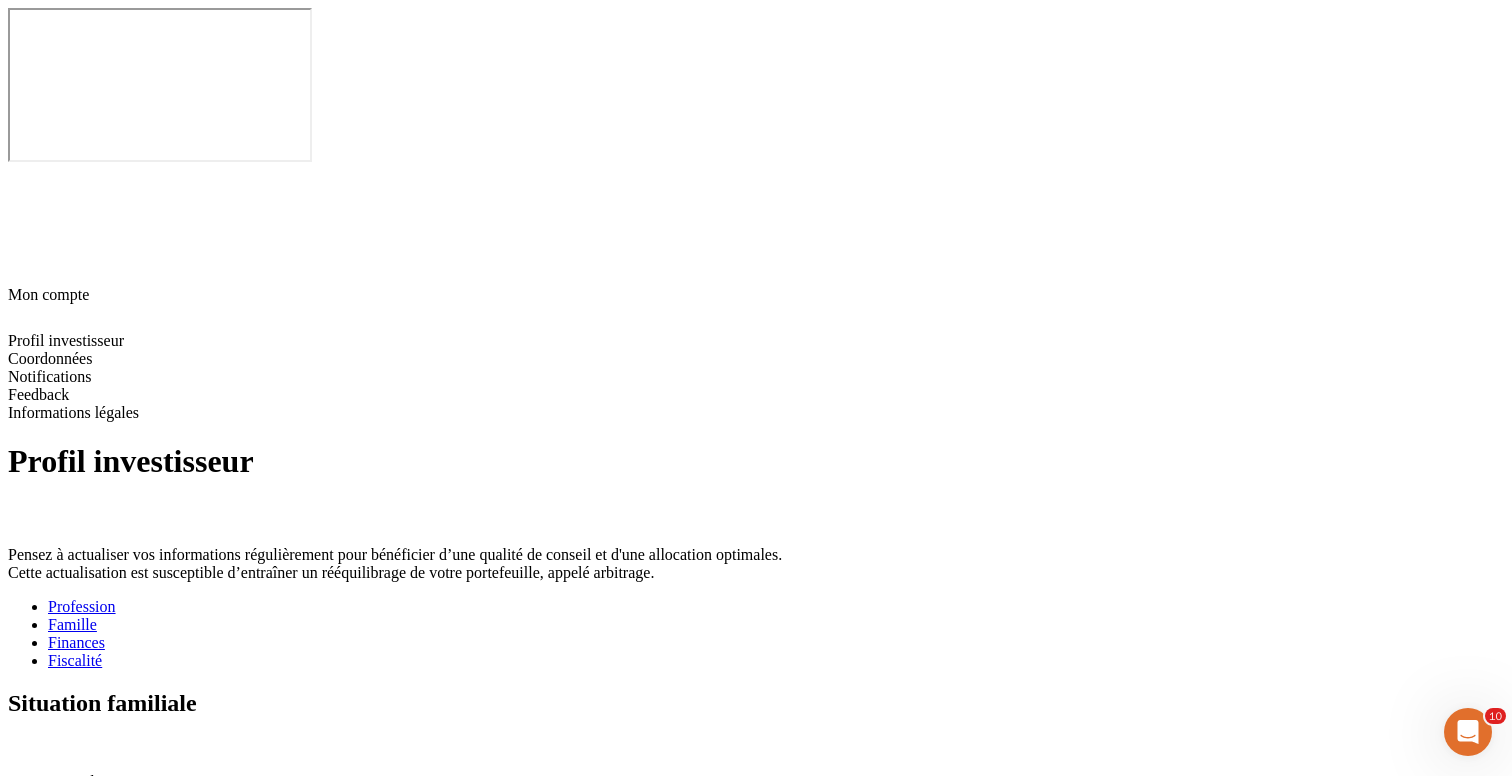 click 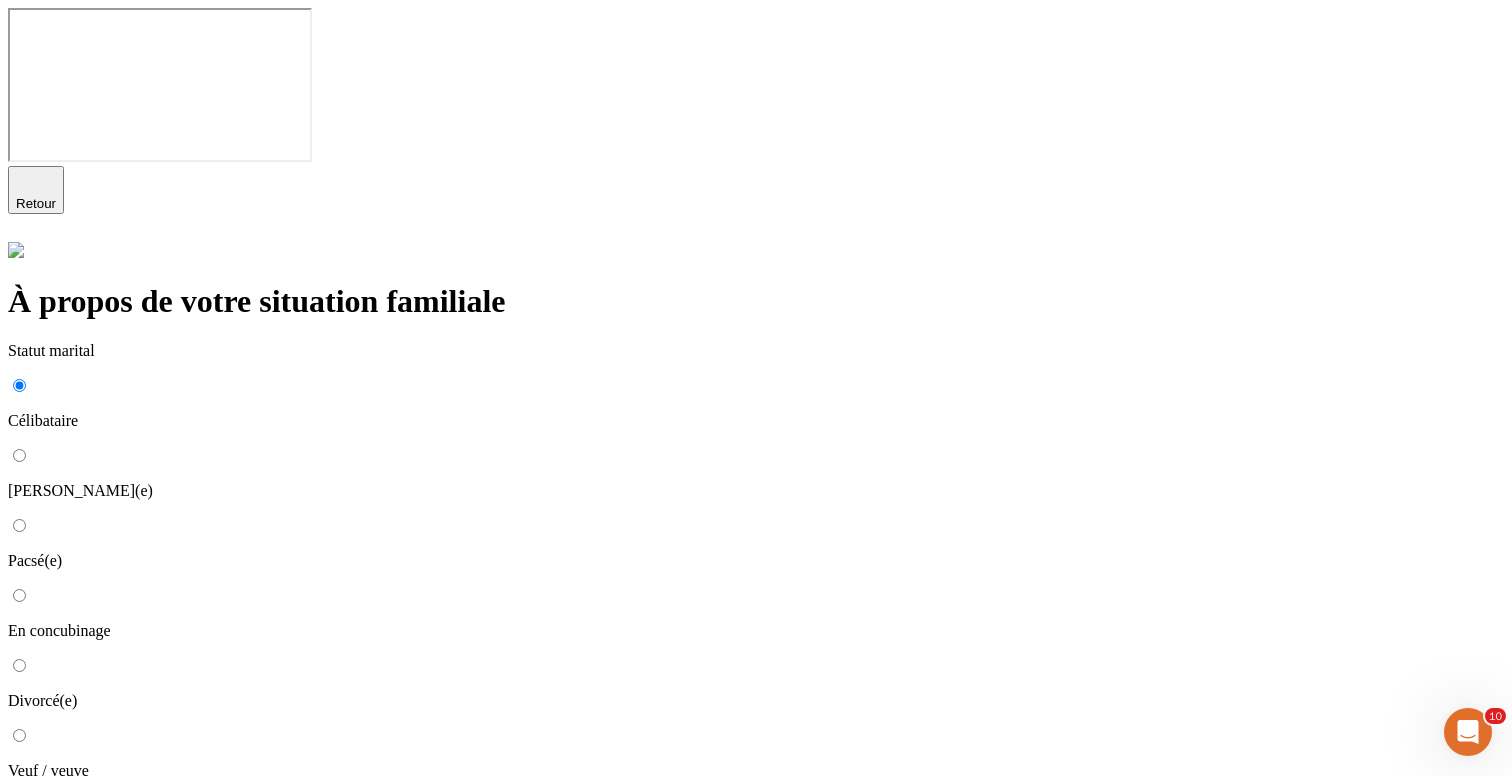 click 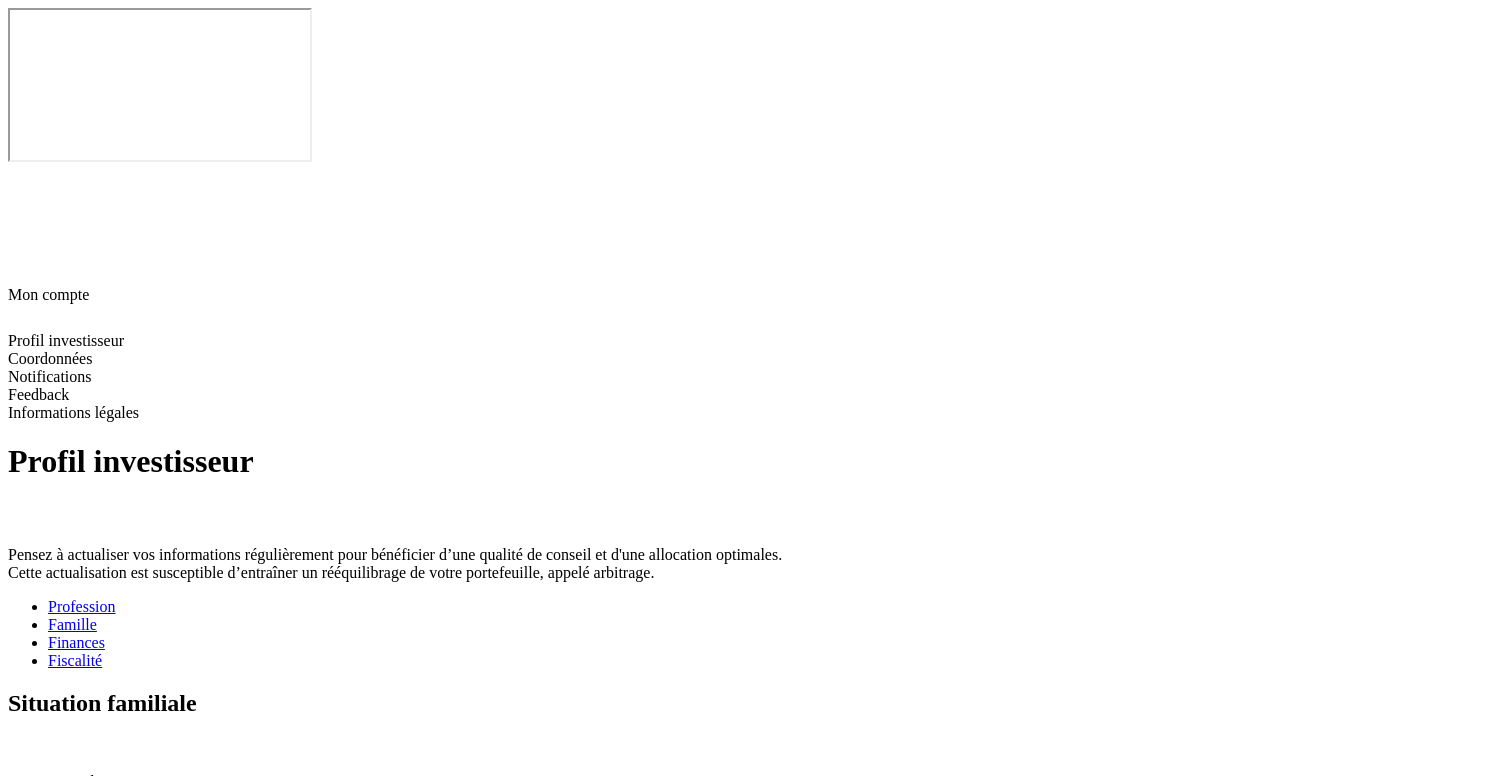 scroll, scrollTop: 1, scrollLeft: 0, axis: vertical 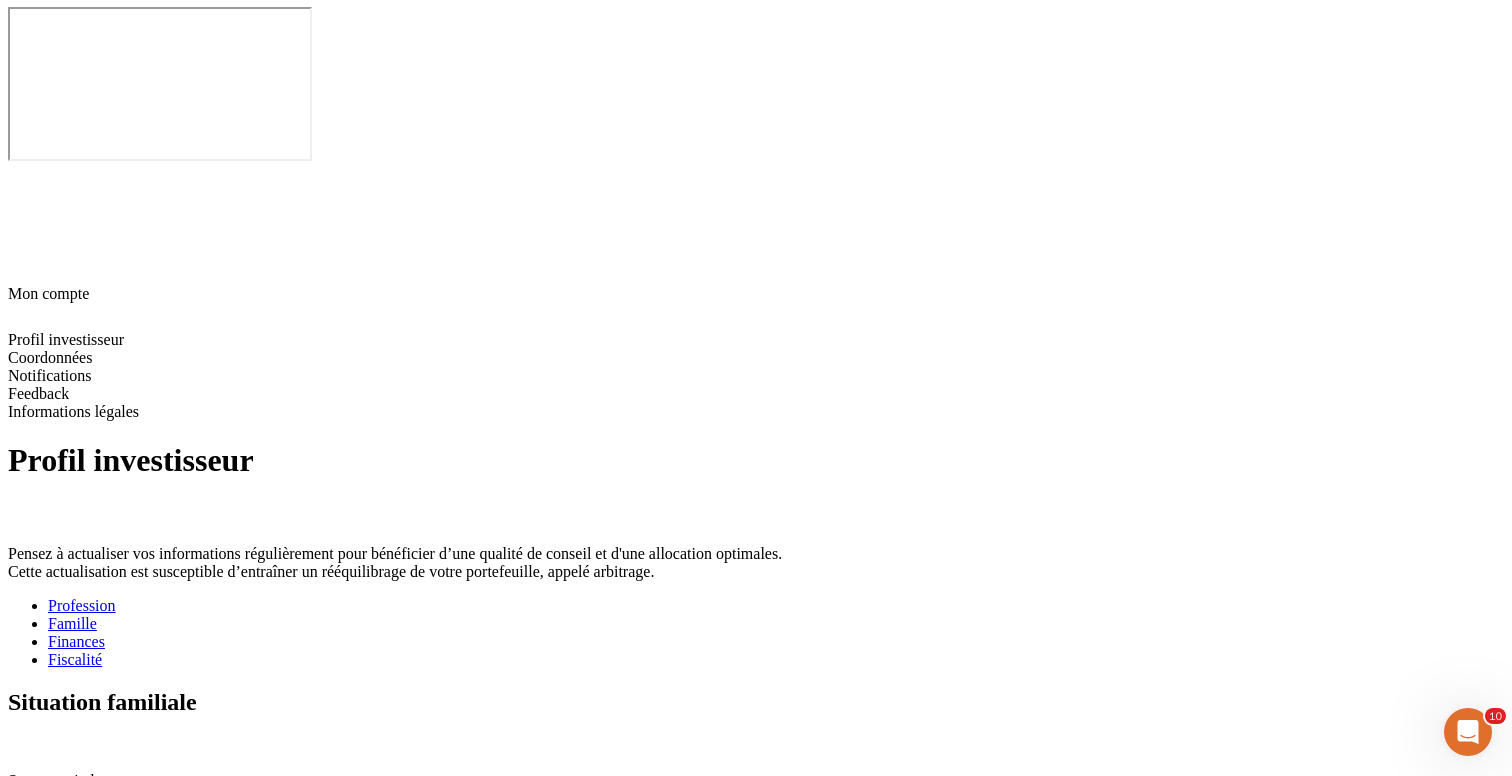 click on "Informations légales" at bounding box center [73, 1307] 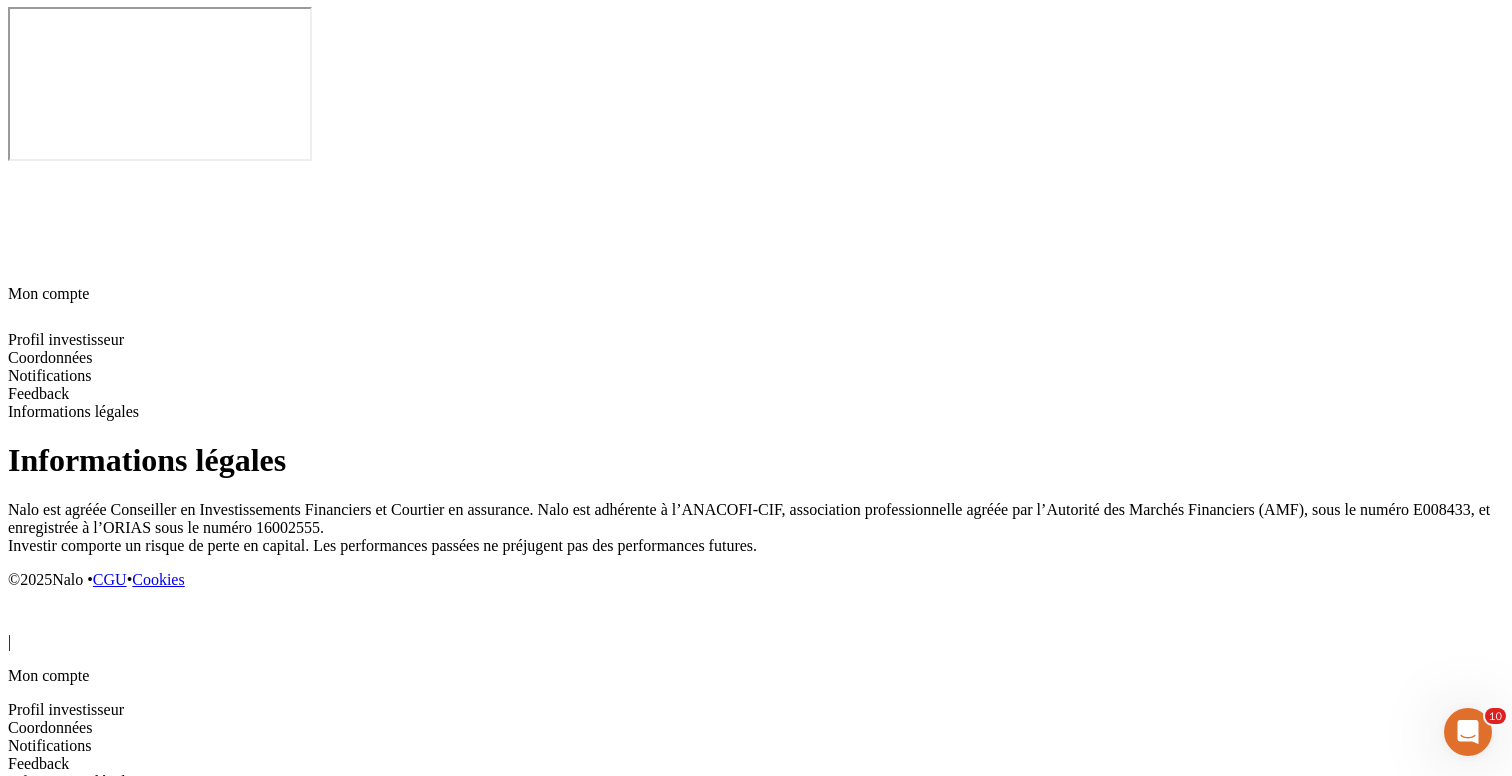 scroll, scrollTop: 0, scrollLeft: 0, axis: both 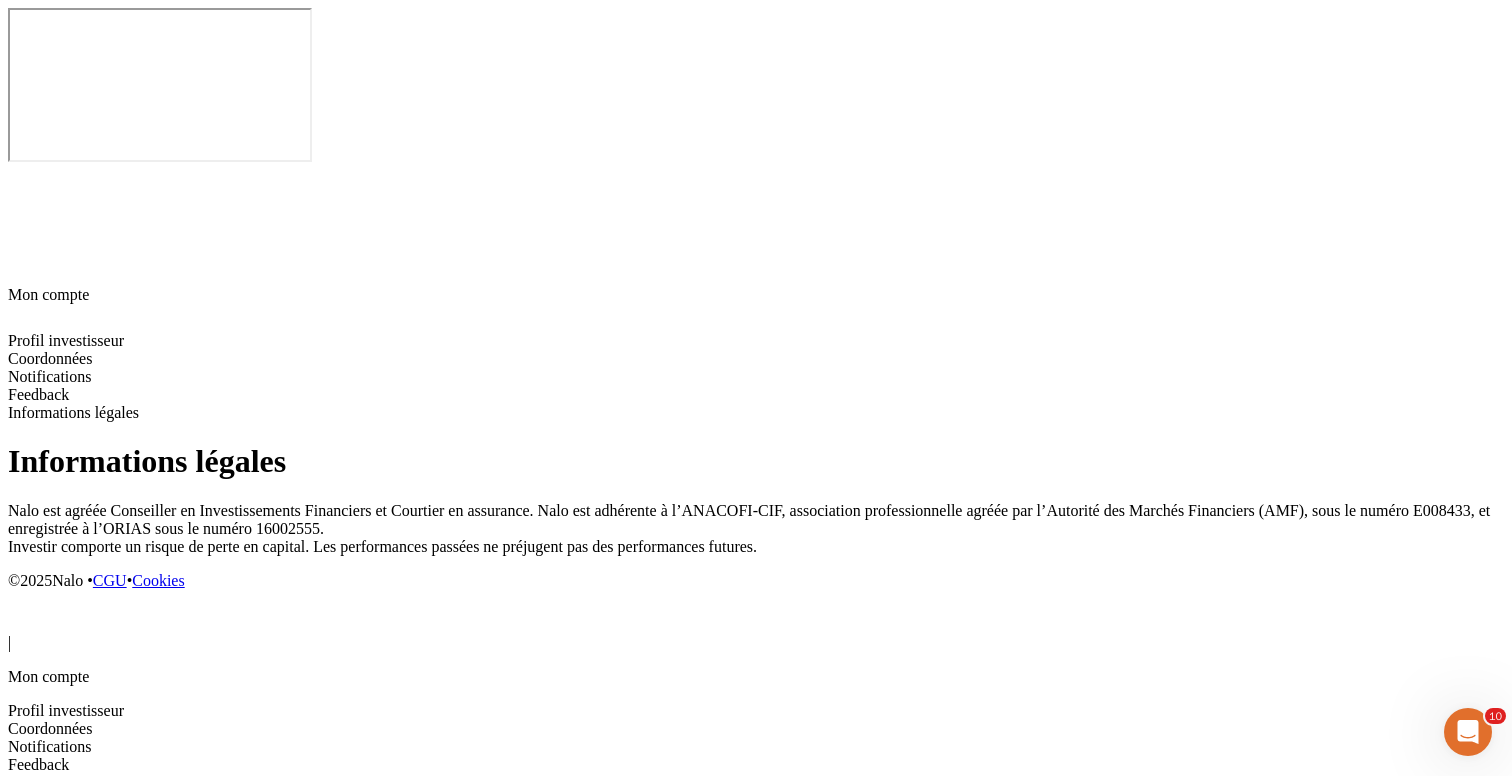 click on "Feedback" at bounding box center [38, 764] 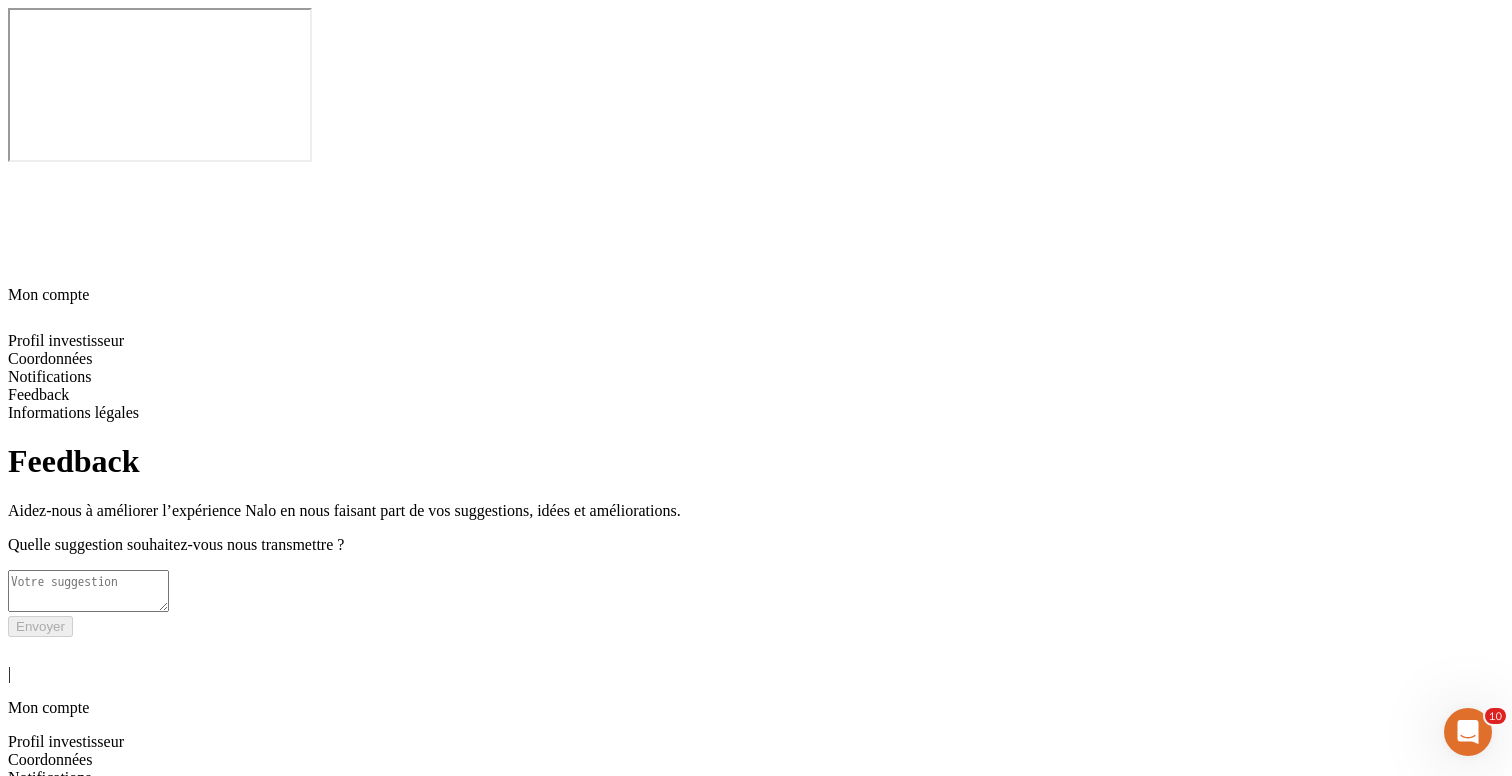click on "Coordonnées" at bounding box center [50, 759] 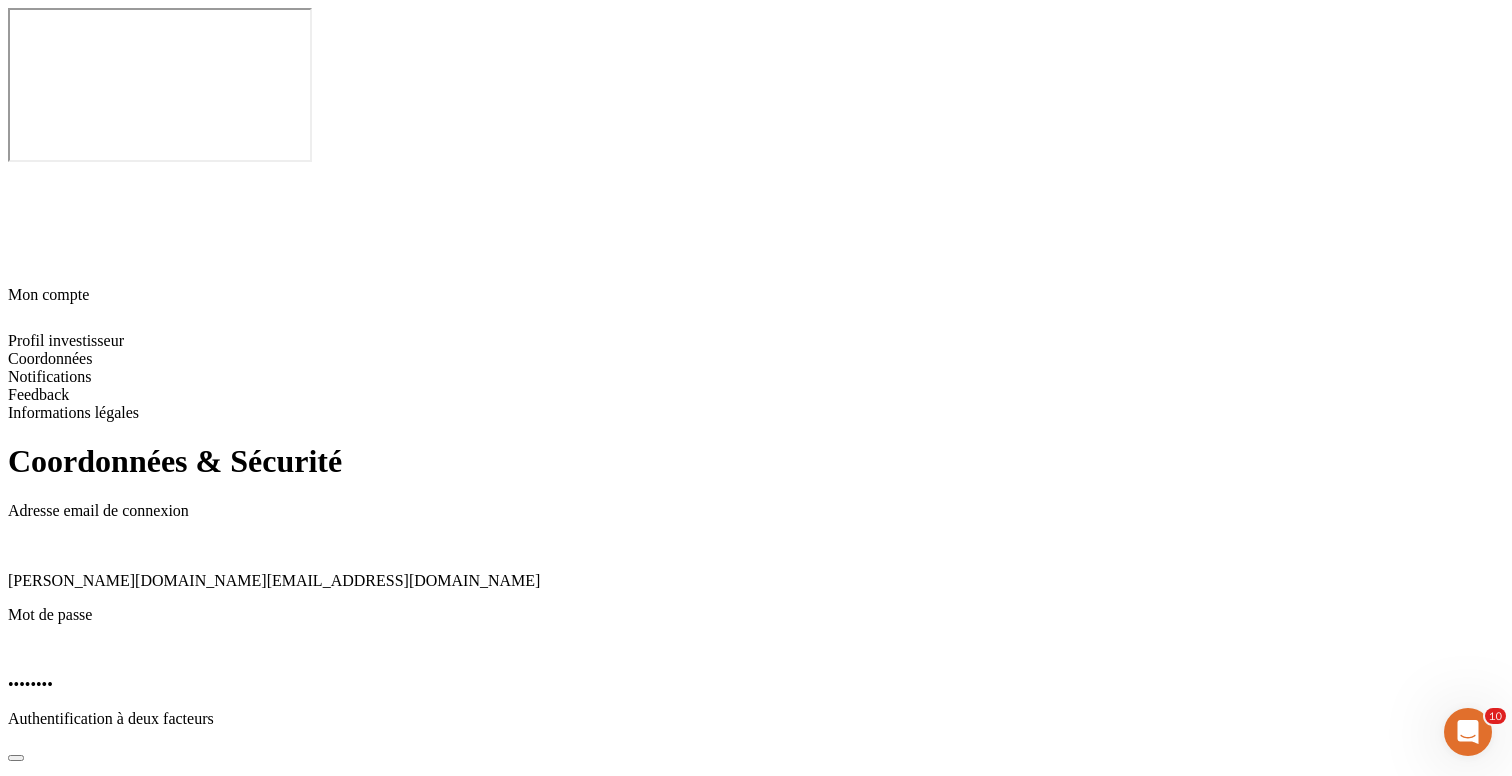 click on "Profil investisseur" at bounding box center [66, 1228] 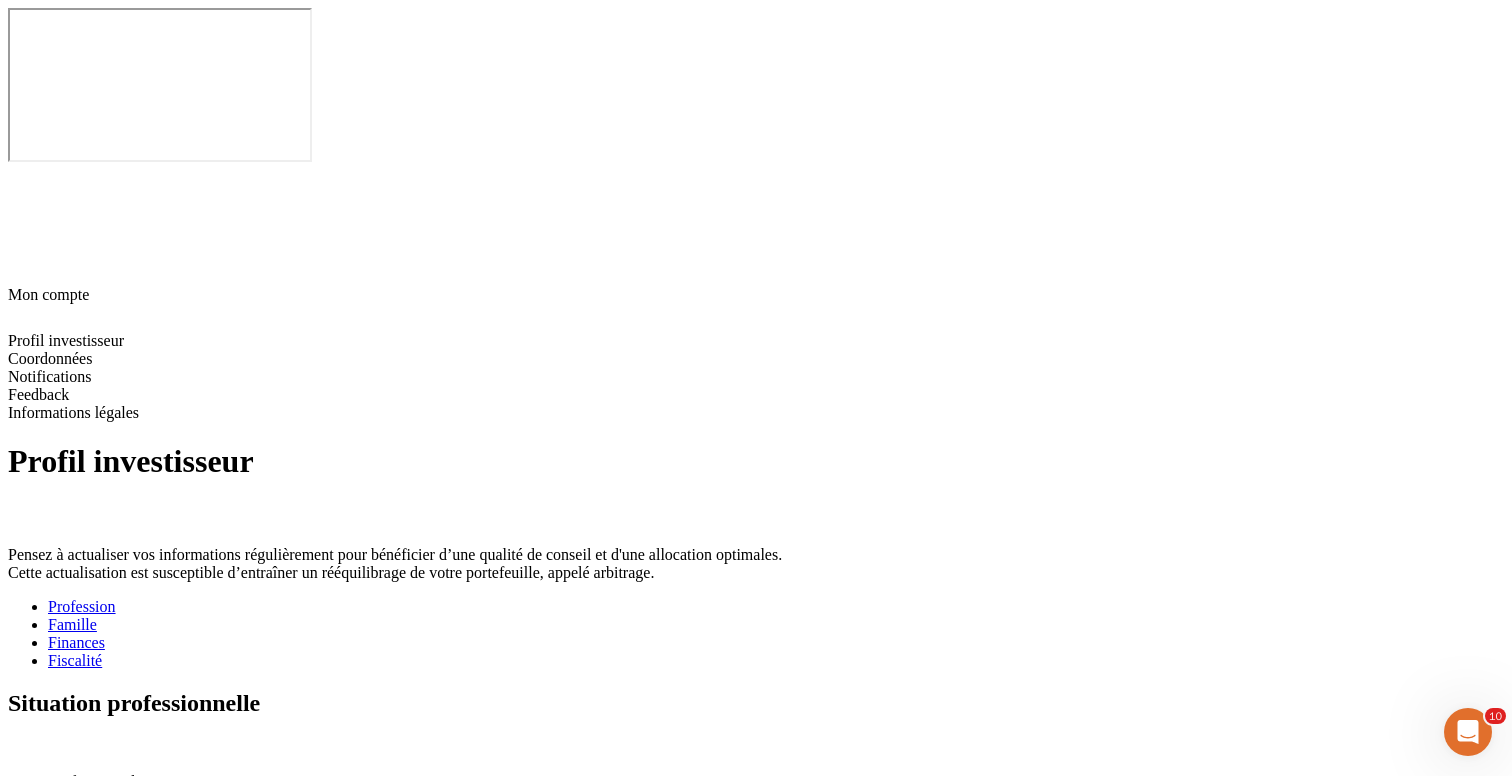 click on "Fiscalité" at bounding box center [776, 661] 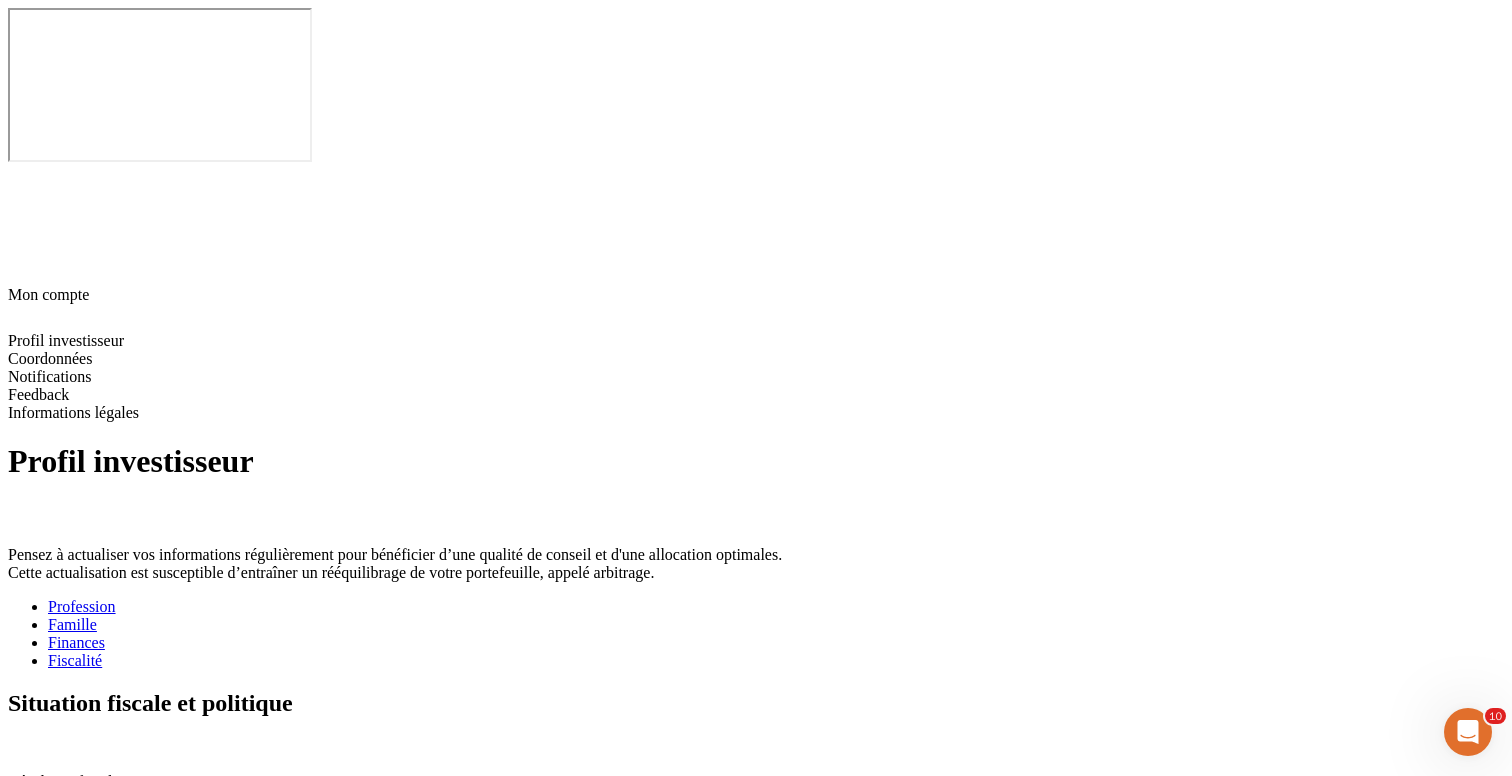 click 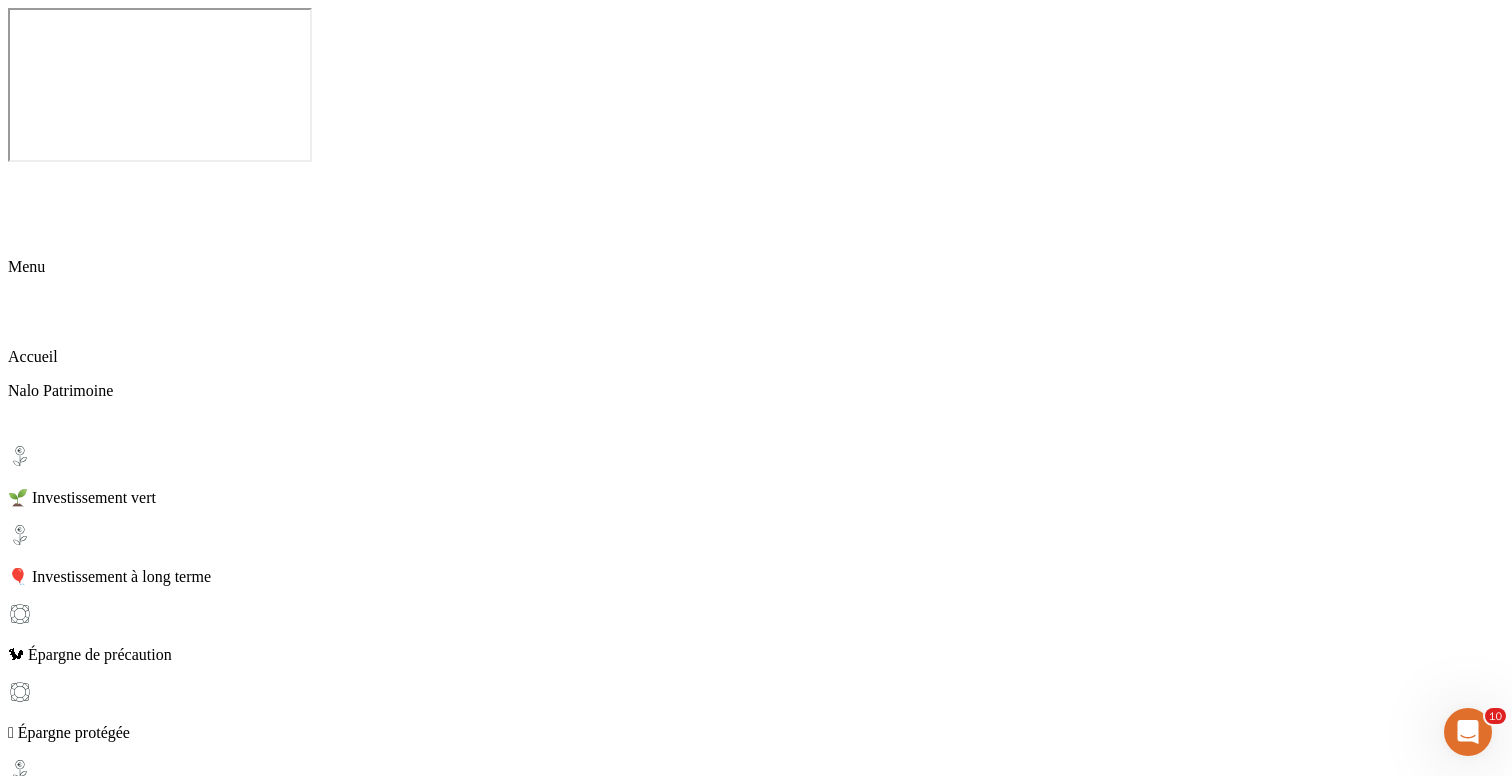click on "Nouveau projet" at bounding box center (756, 5963) 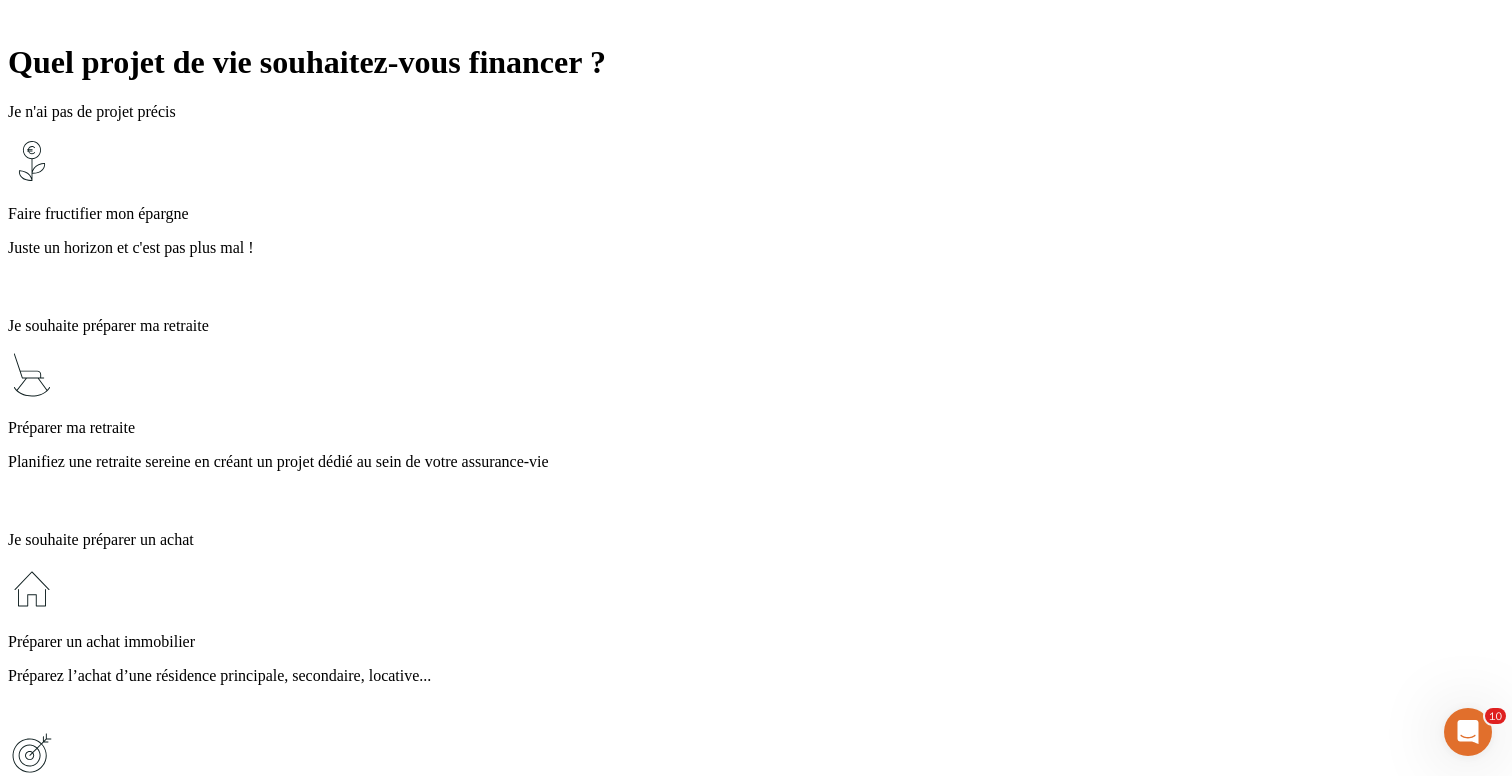 scroll, scrollTop: 262, scrollLeft: 0, axis: vertical 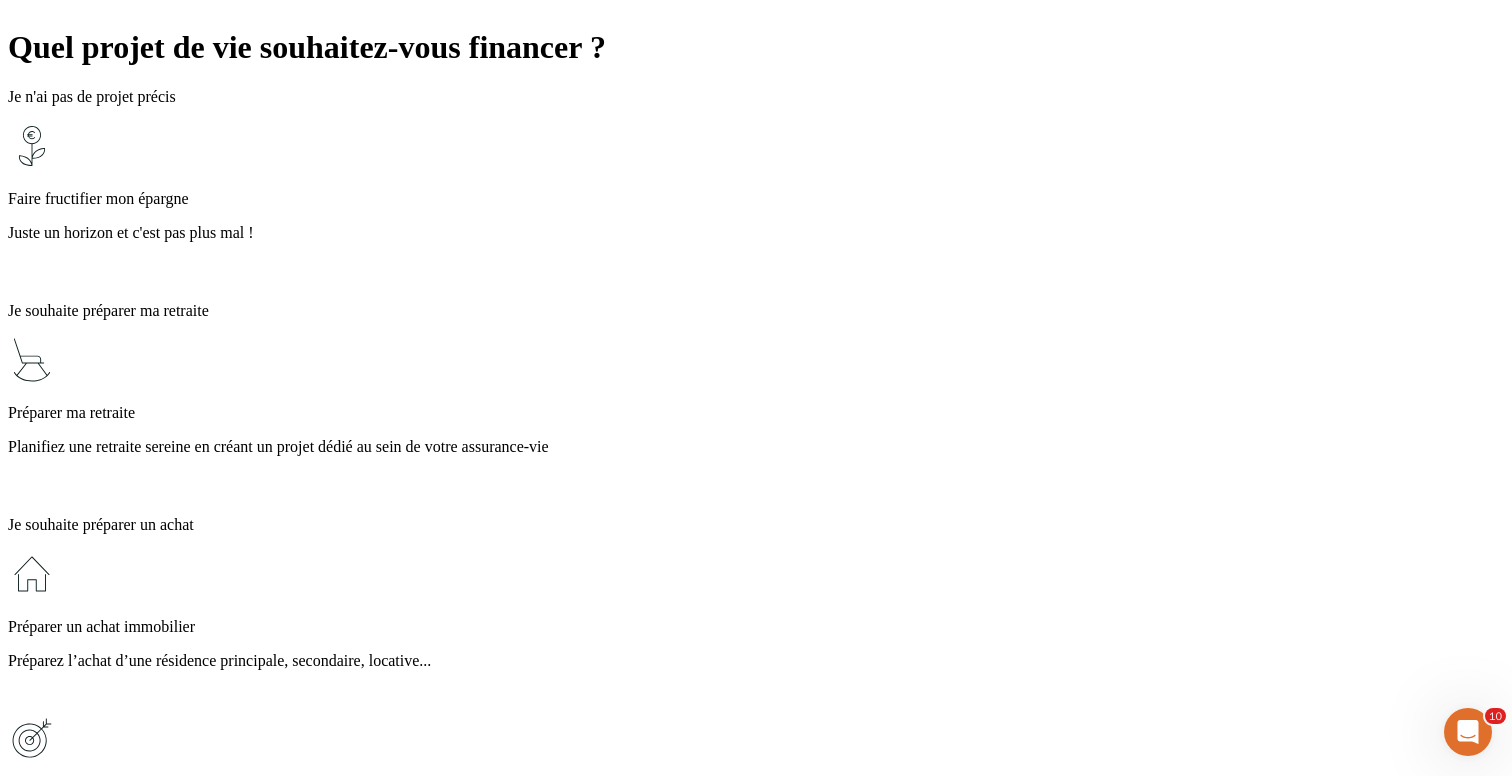 click on "Planifiez une retraite sereine en créant un projet dédié au sein de votre assurance-vie" at bounding box center (756, 447) 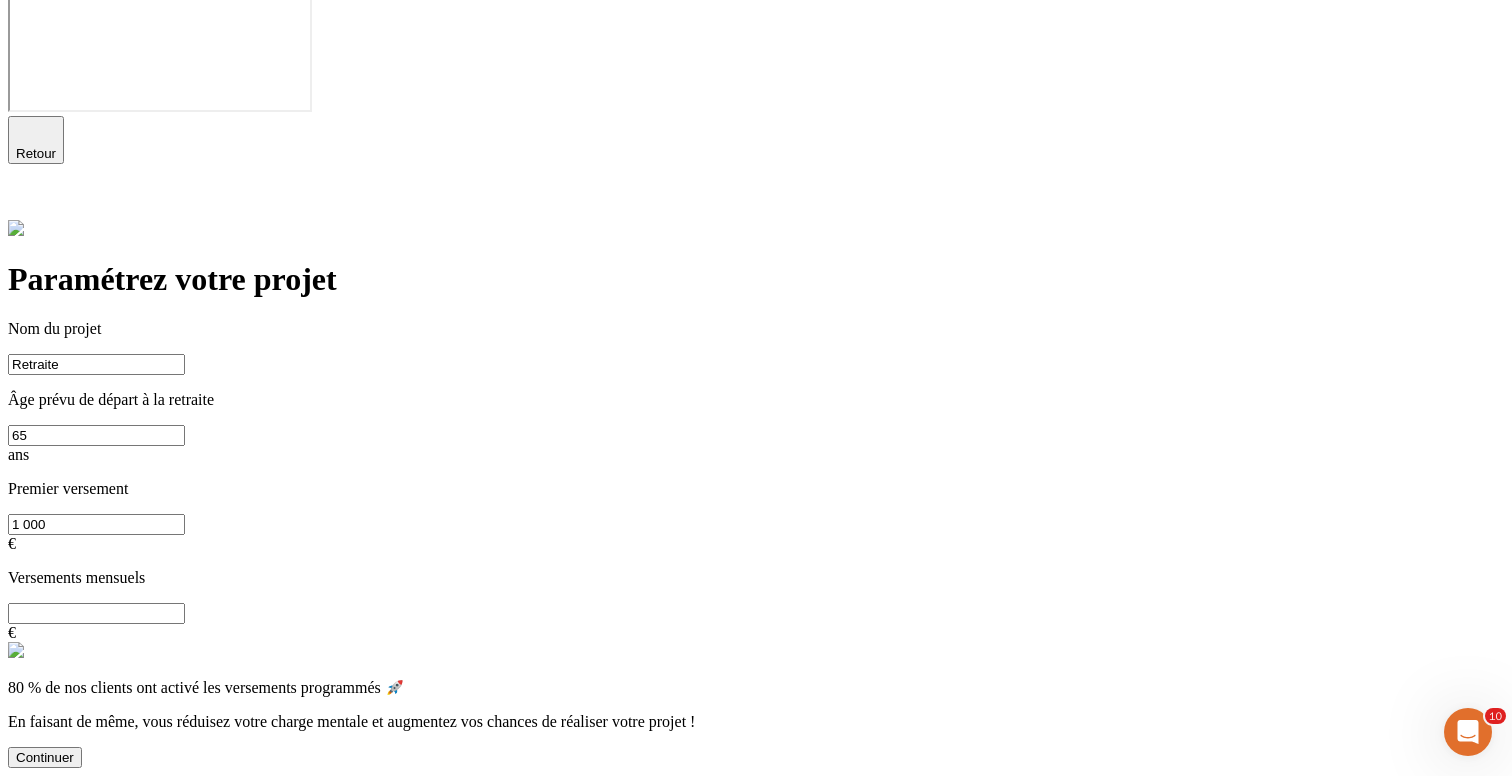 scroll, scrollTop: 0, scrollLeft: 0, axis: both 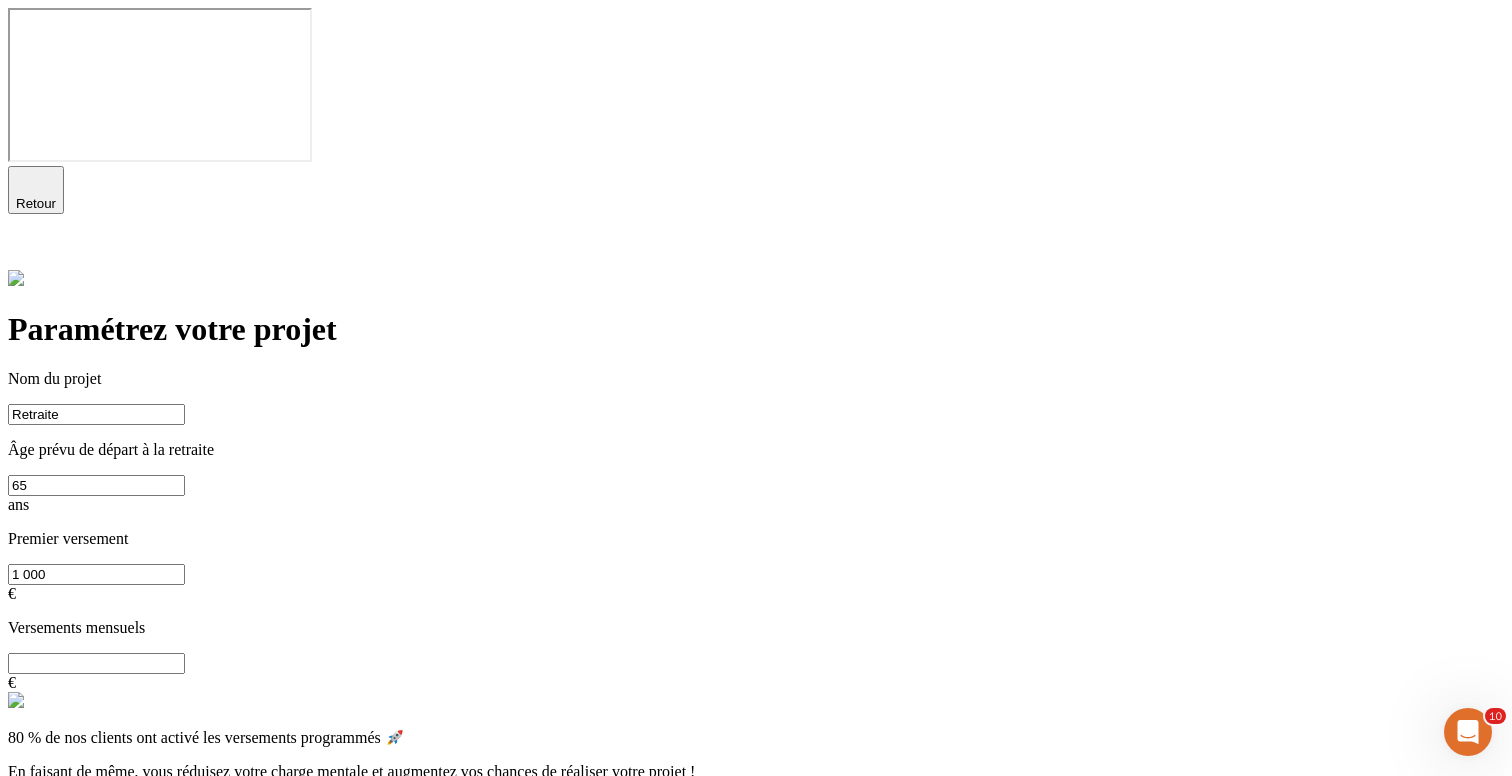 click on "Continuer" at bounding box center (45, 807) 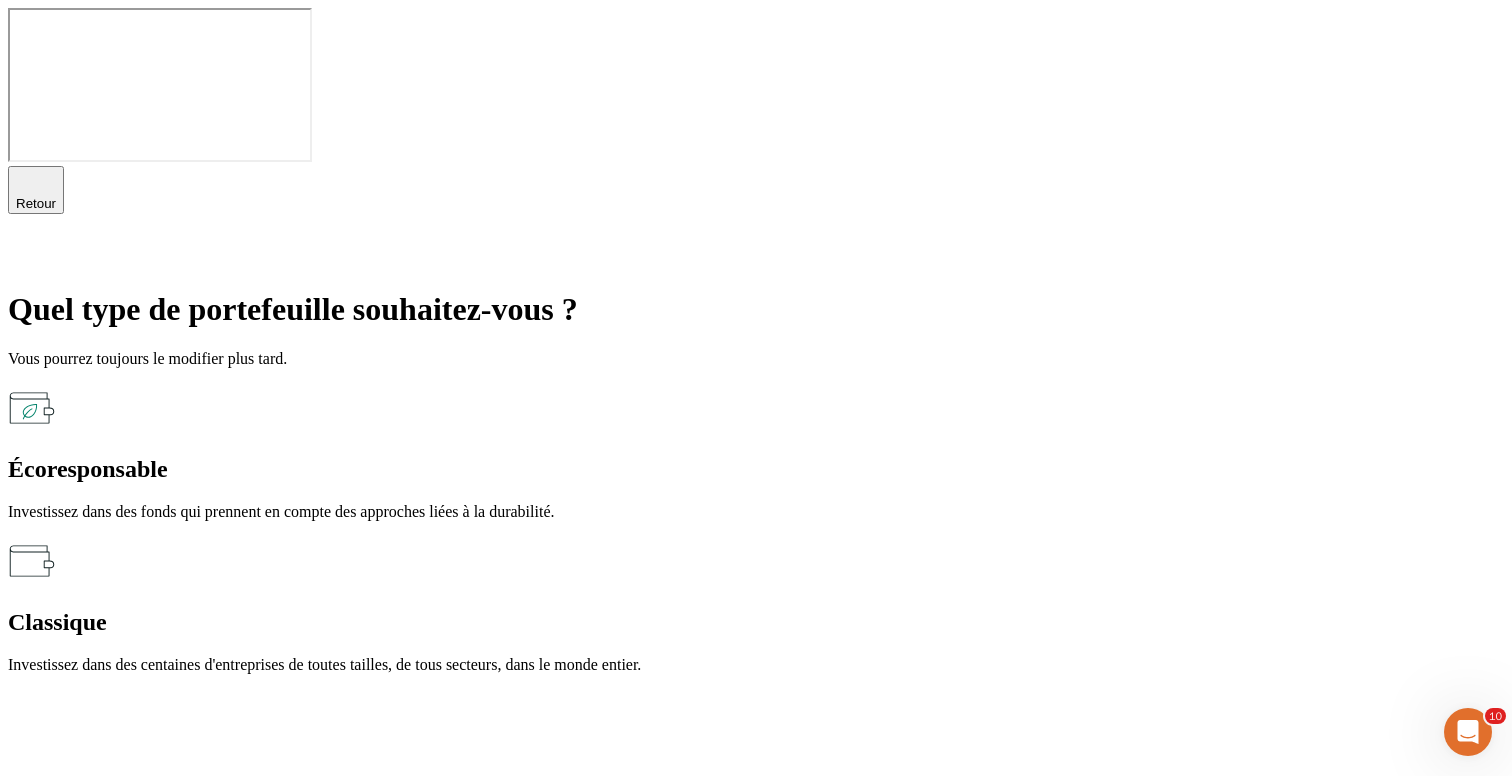click on "Écoresponsable" at bounding box center (756, 469) 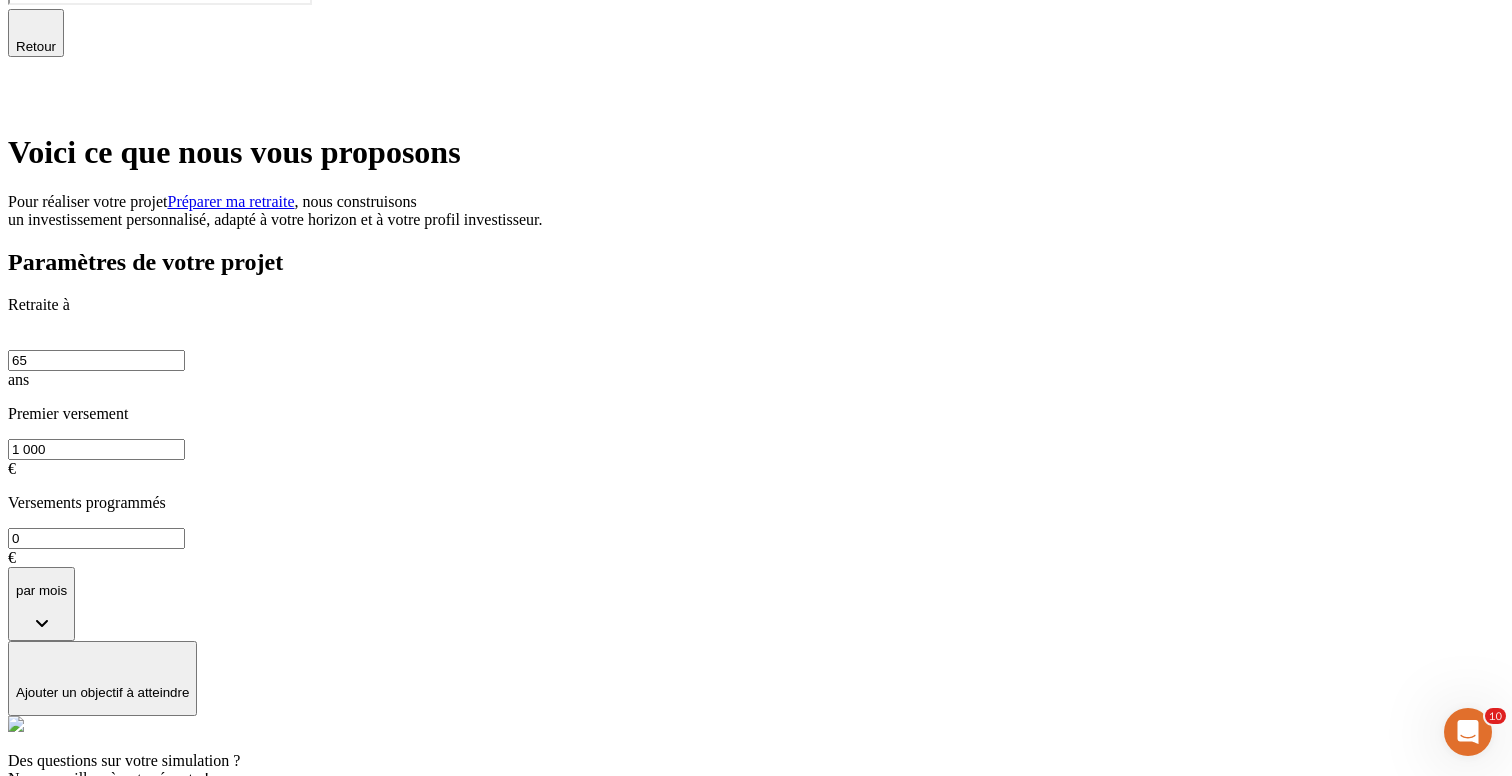 scroll, scrollTop: 282, scrollLeft: 0, axis: vertical 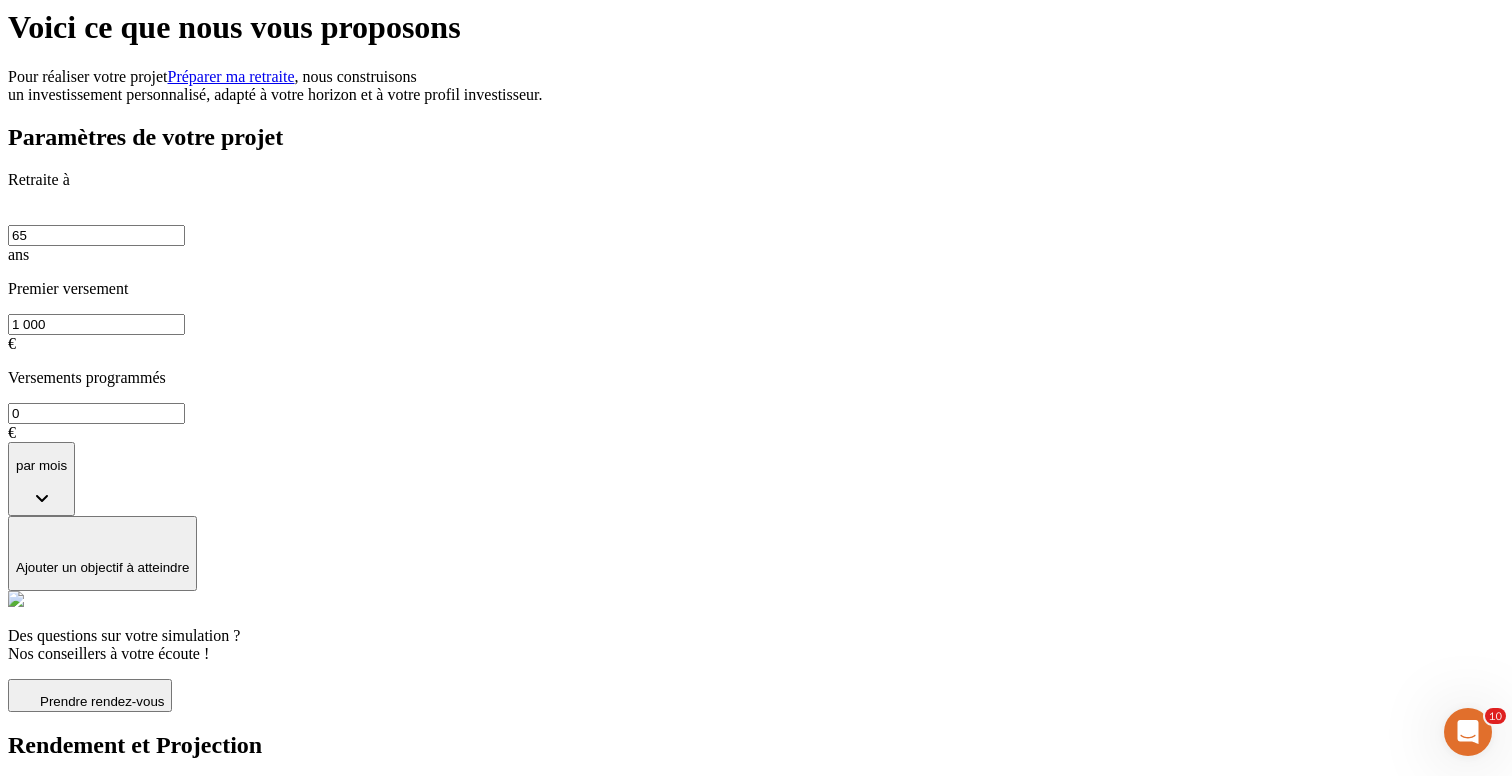 click on "Ajouter un objectif à atteindre" at bounding box center (102, 567) 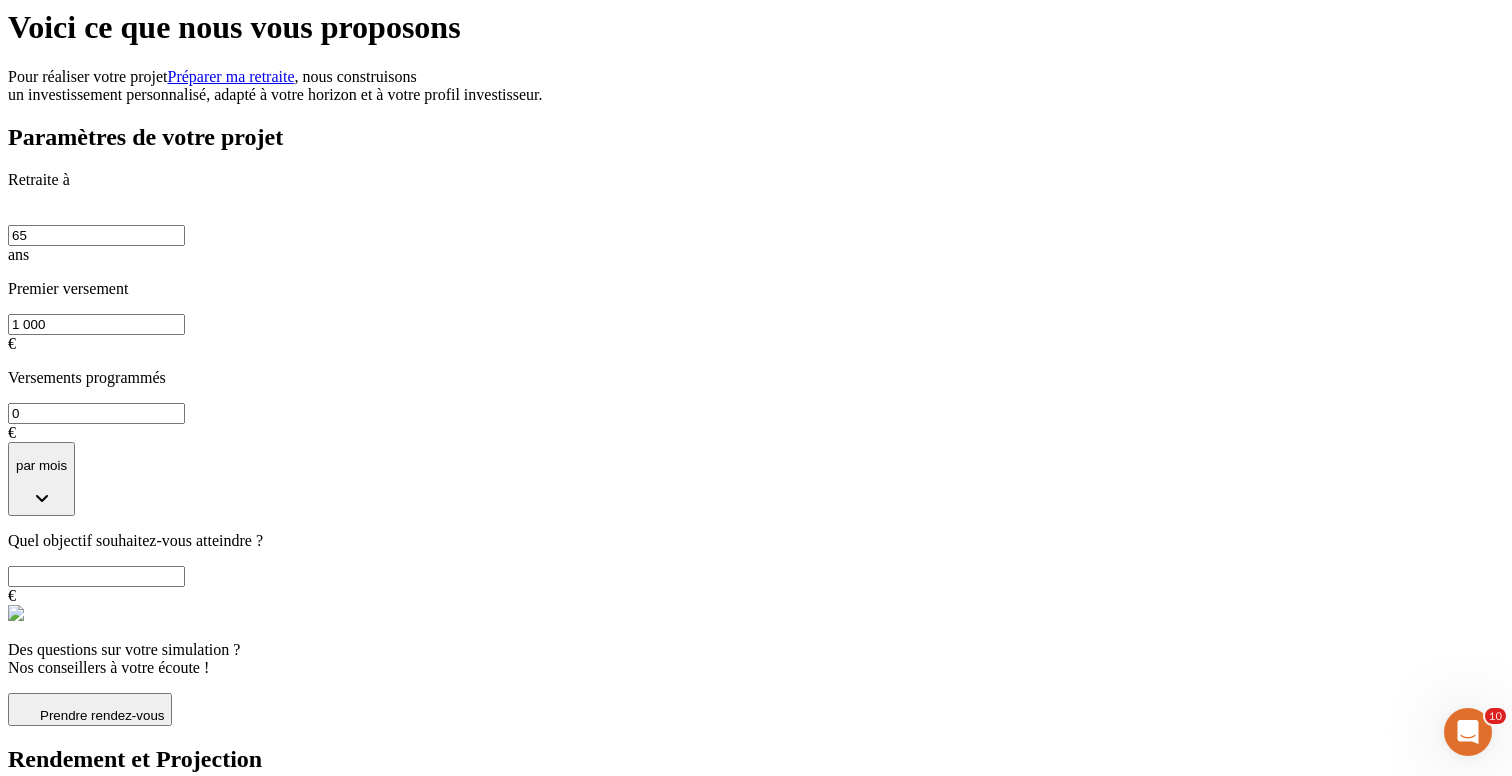 click at bounding box center (96, 576) 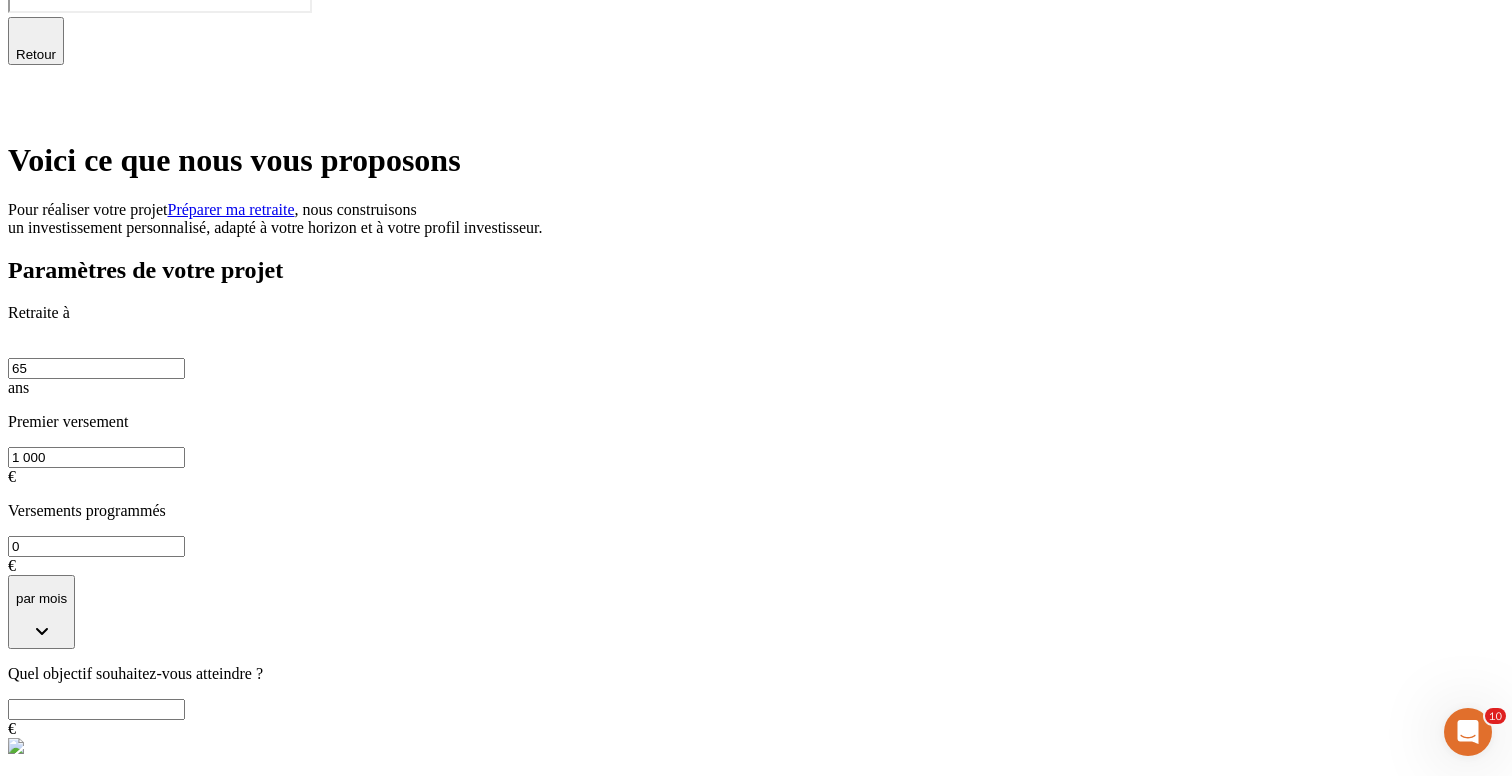 scroll, scrollTop: 148, scrollLeft: 0, axis: vertical 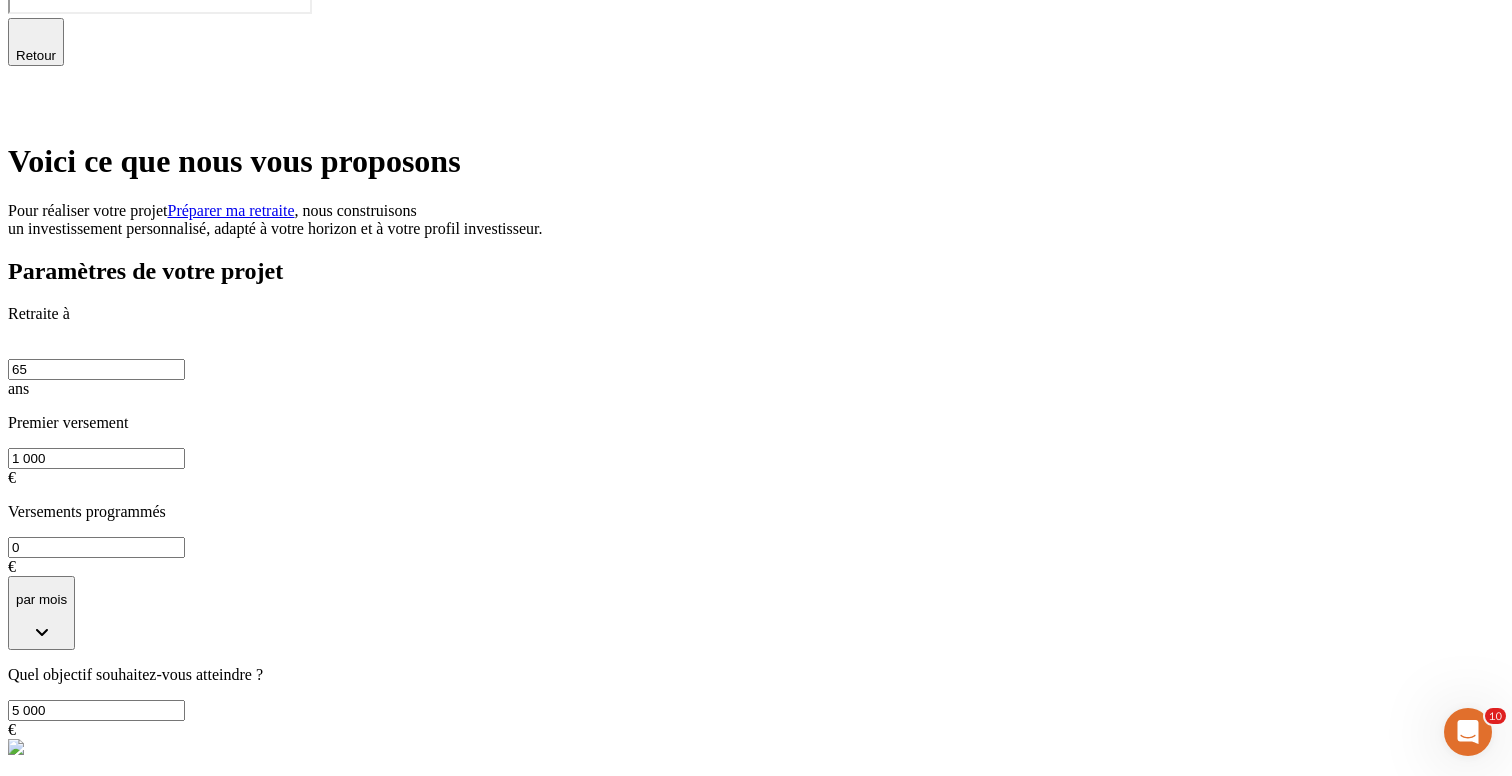type on "5 000" 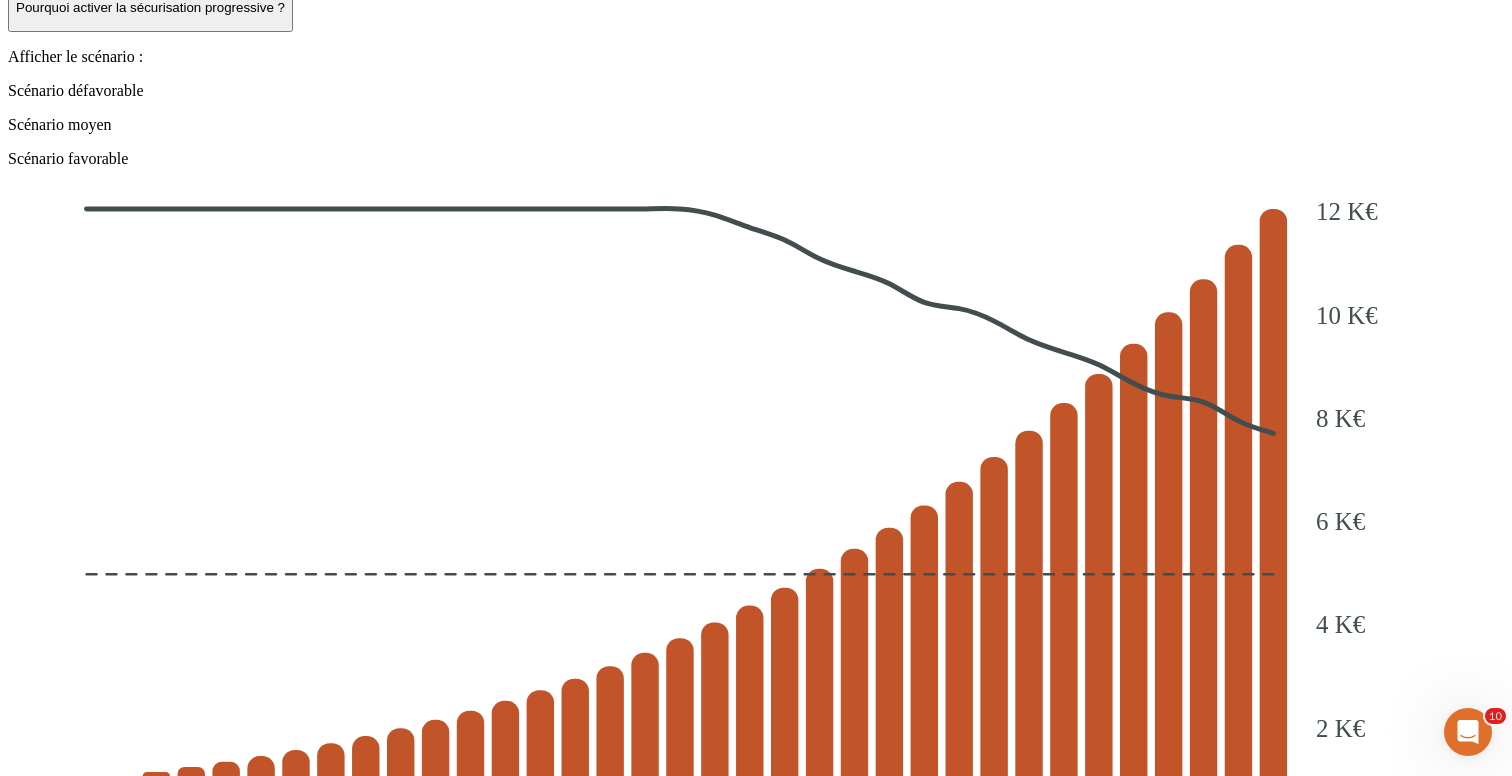 scroll, scrollTop: 2102, scrollLeft: 0, axis: vertical 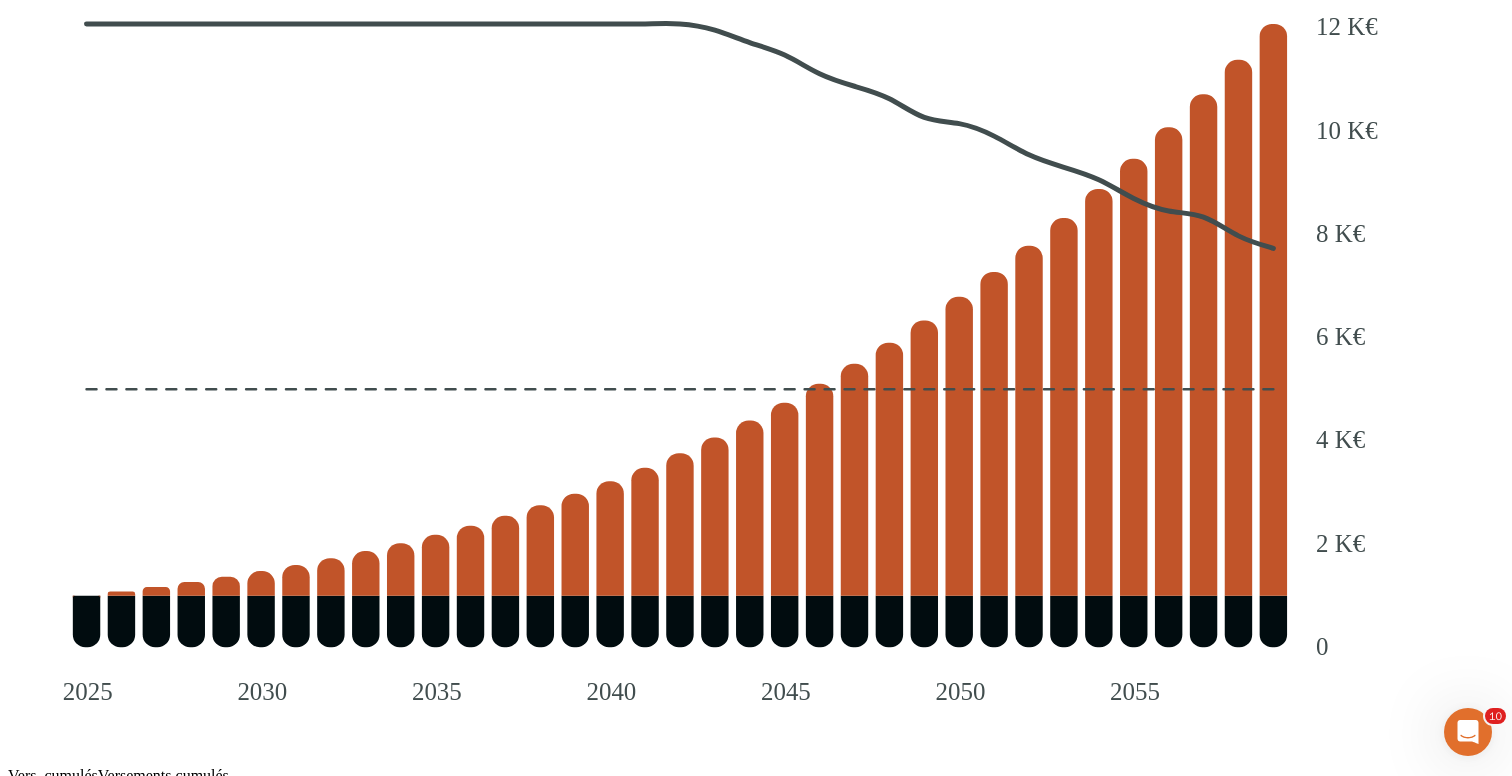 click on "Continuer" at bounding box center [45, 4506] 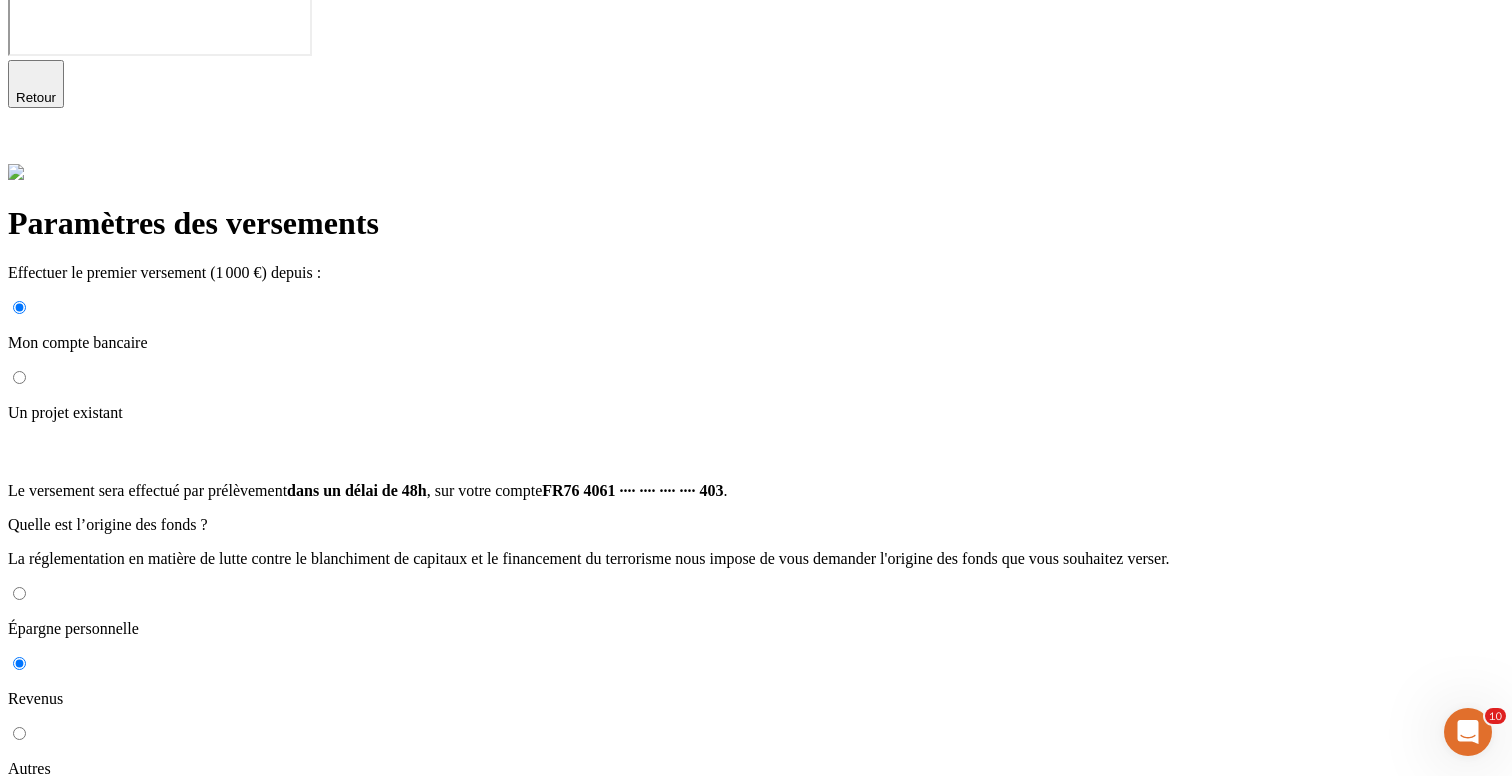 scroll, scrollTop: 213, scrollLeft: 0, axis: vertical 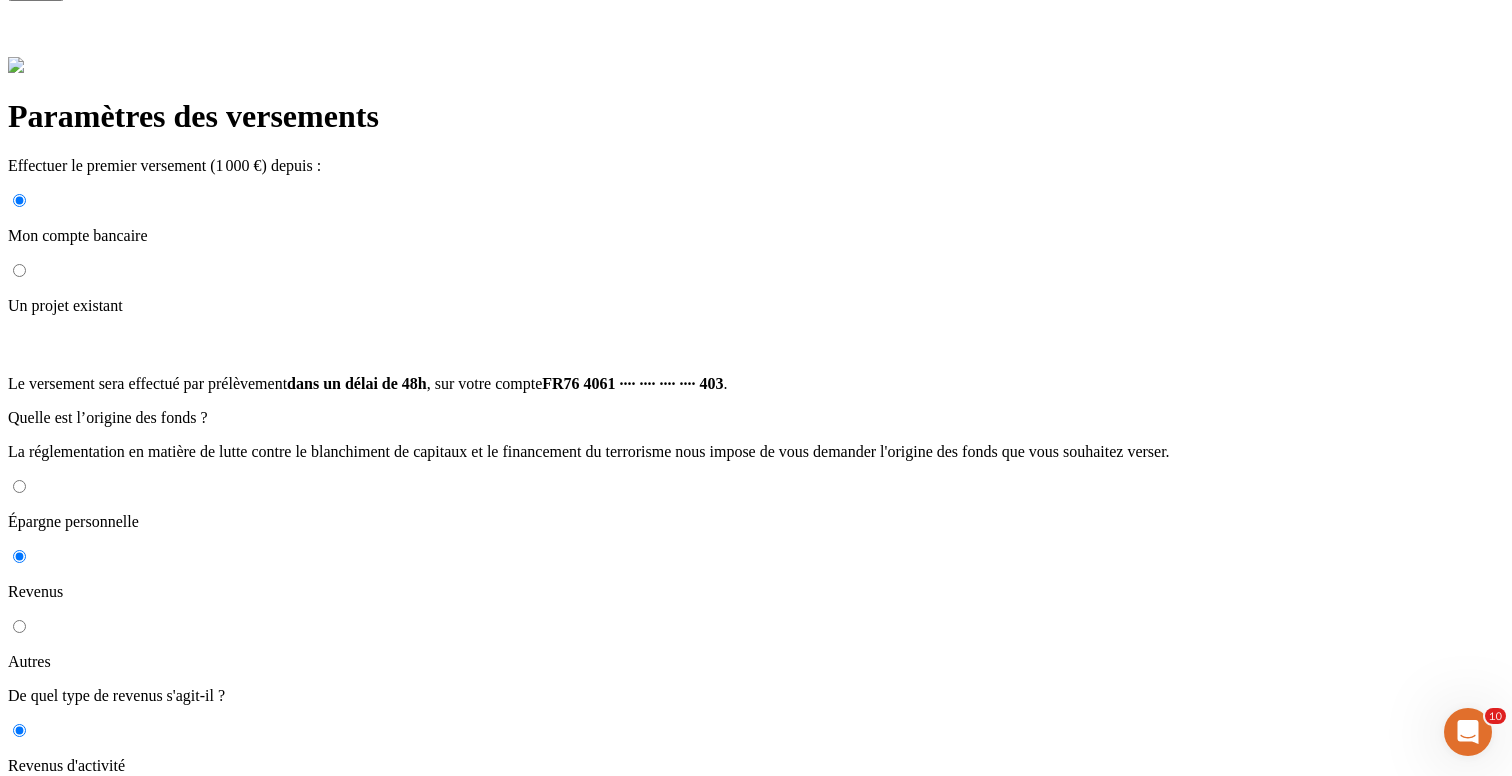 click on "Continuer" at bounding box center [45, 1011] 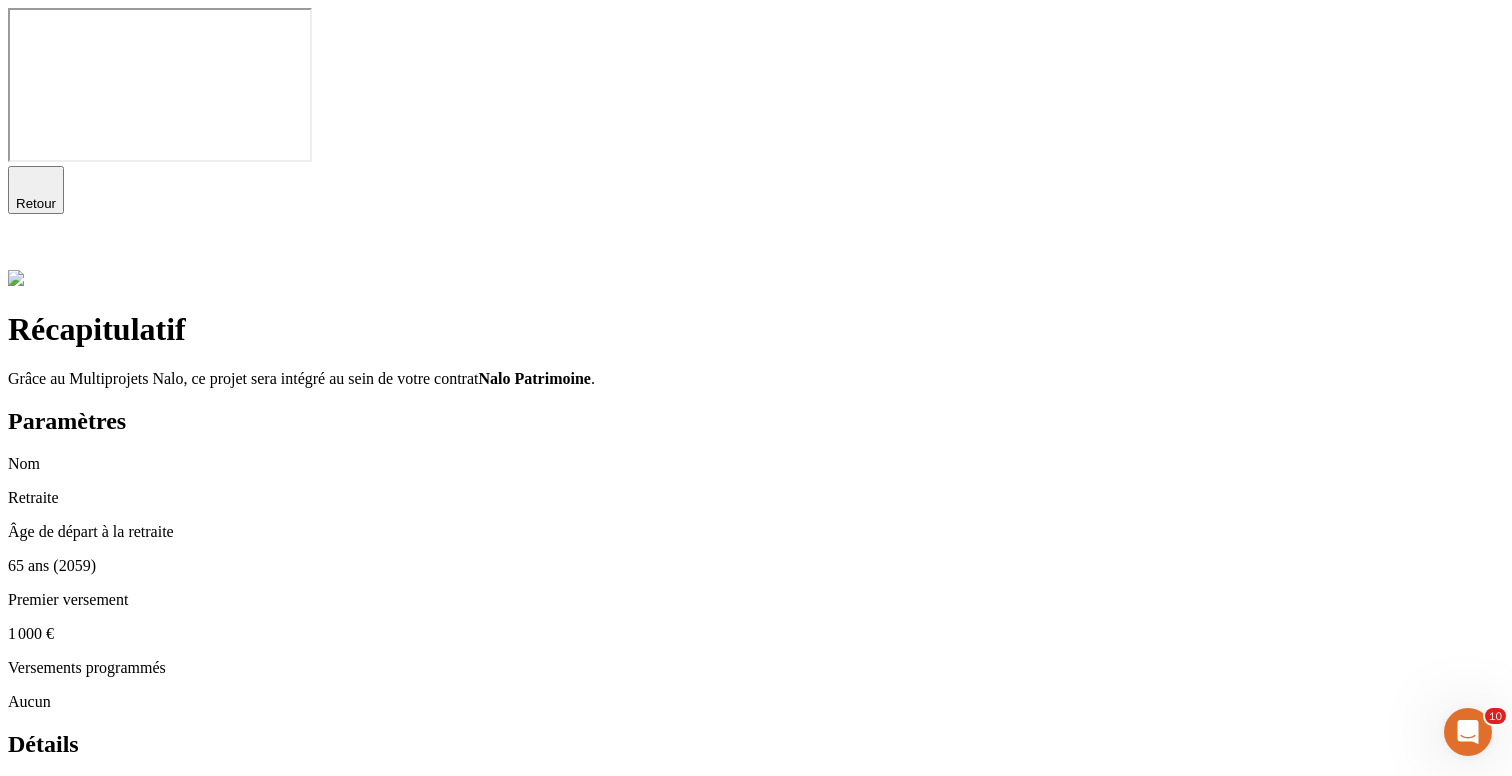 click on "Retour" at bounding box center [36, 203] 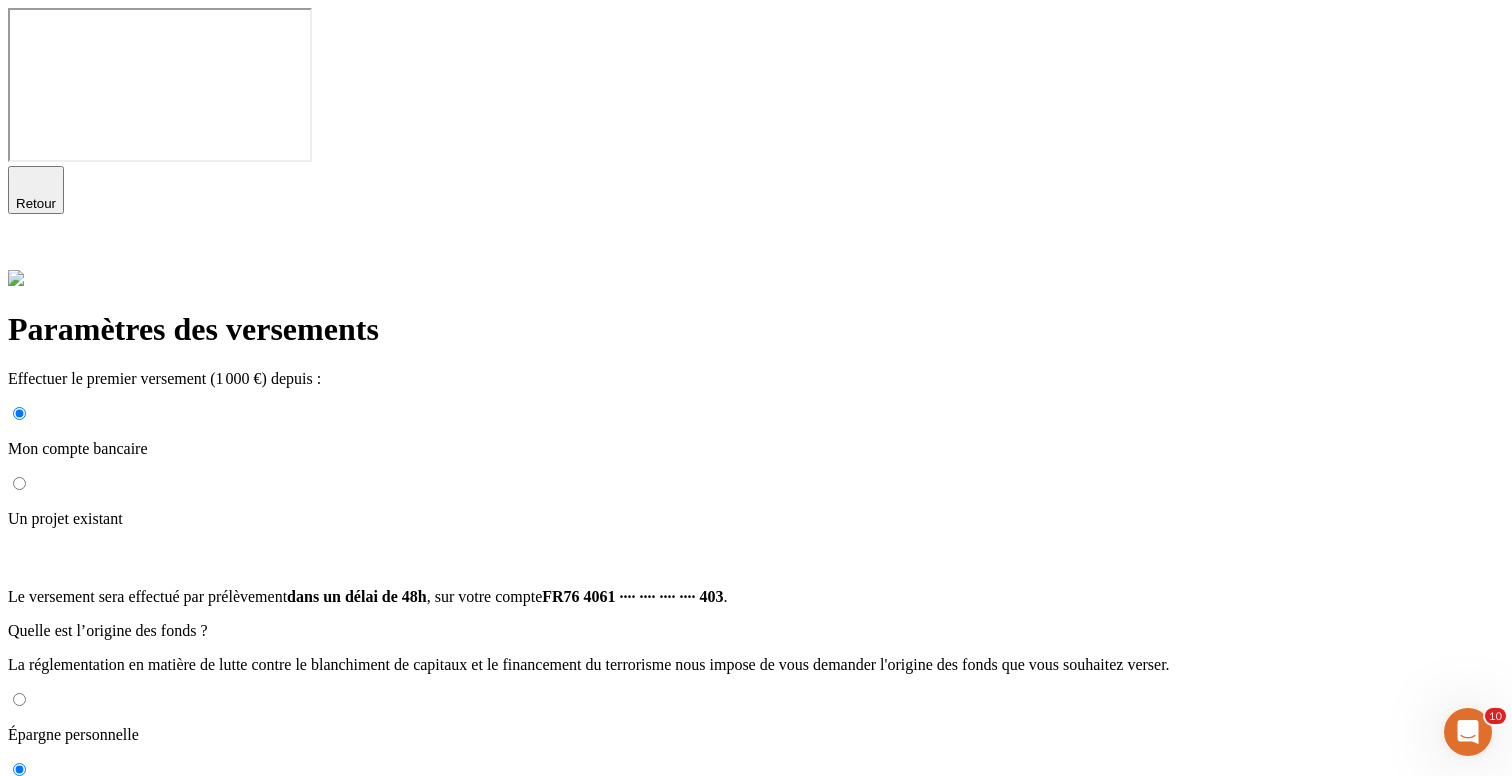 click on "Retour" at bounding box center (36, 203) 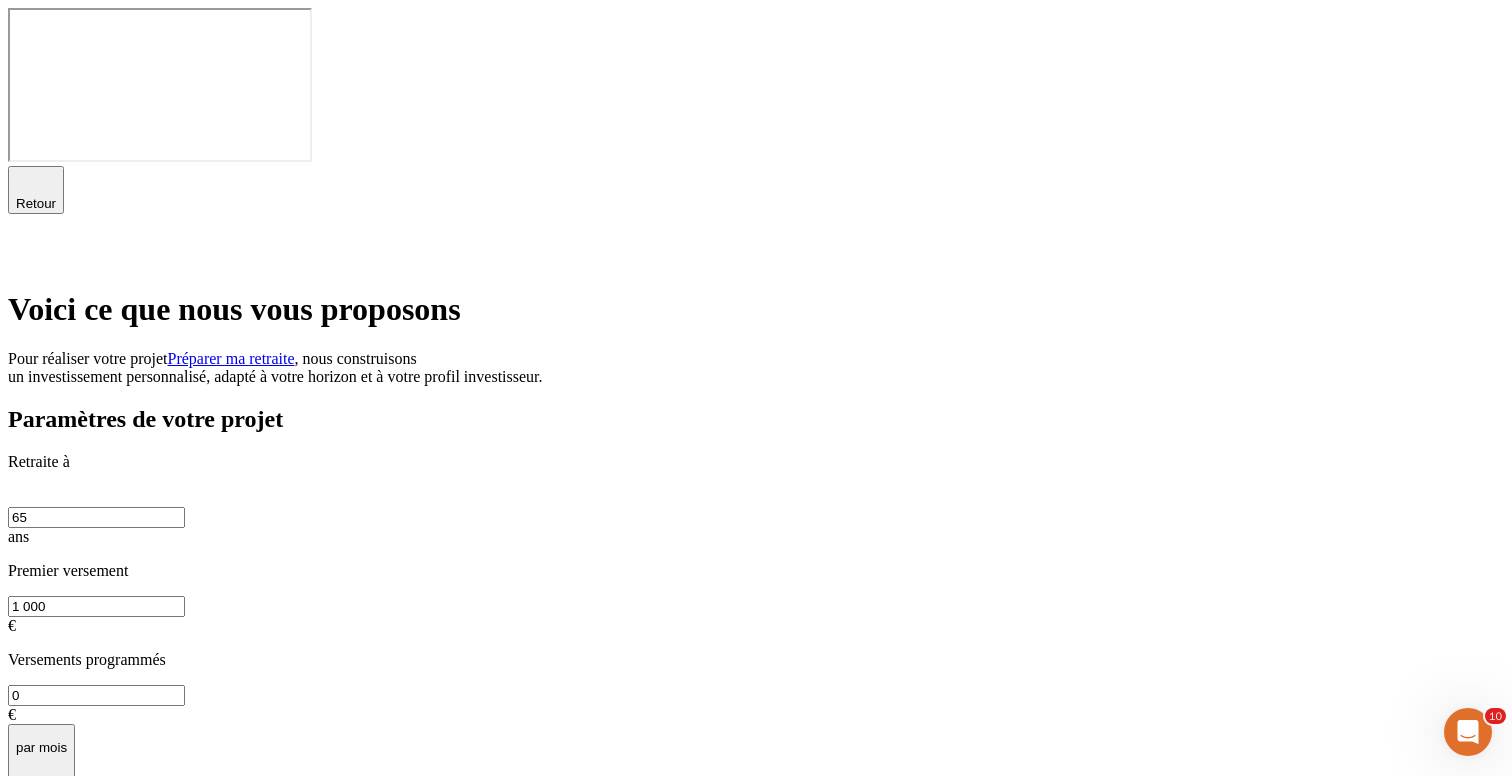 click on "0" at bounding box center (96, 695) 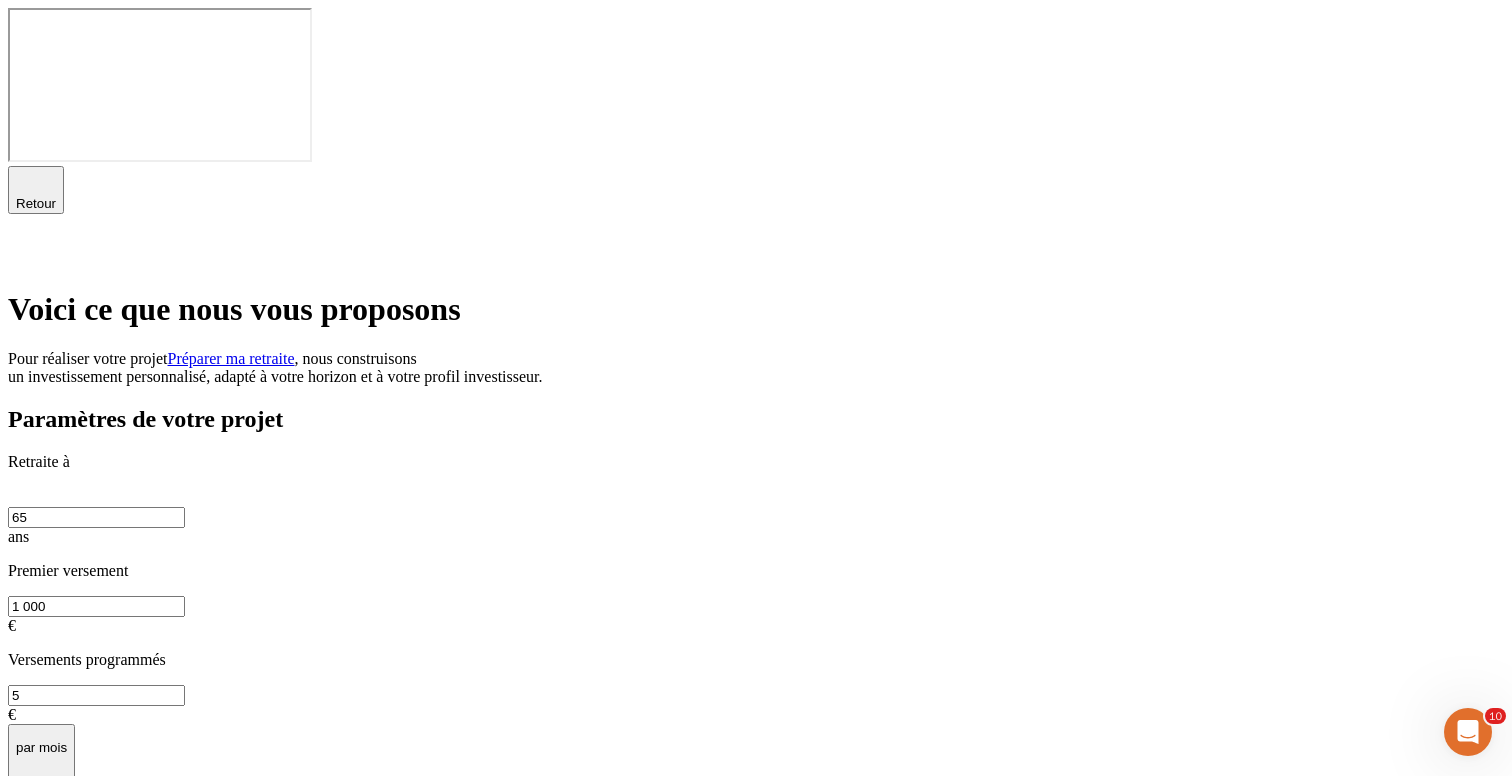type on "50" 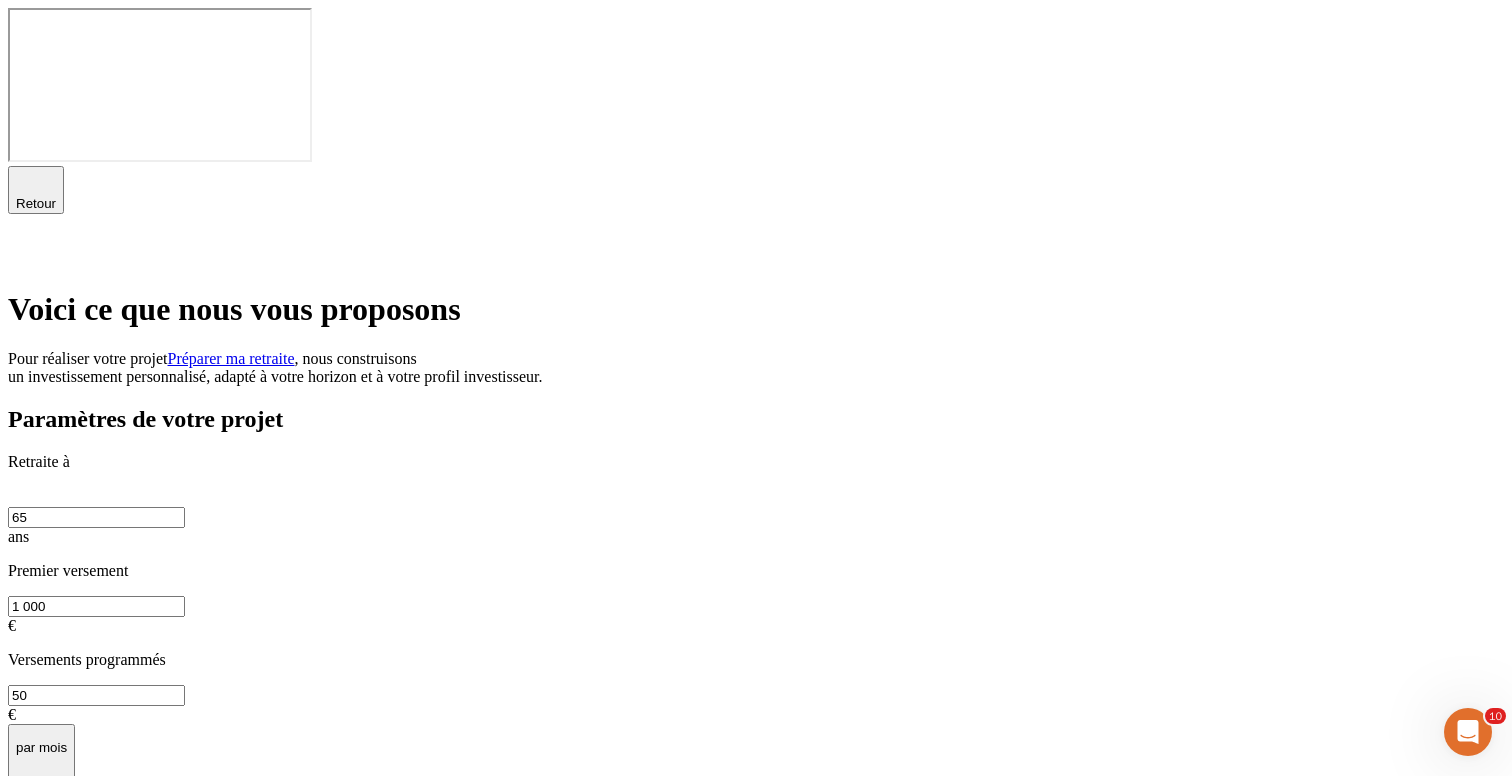 click on "Voici ce que nous vous proposons Pour réaliser votre projet  Préparer ma retraite , nous construisons   un investissement personnalisé, adapté à votre horizon et à votre profil investisseur. Paramètres de votre projet Retraite à 65 ans Premier versement 1 000 € Versements programmés 50 € par mois Quel objectif souhaitez-vous atteindre ? 5 000 € Des questions sur votre simulation ?   Nos conseillers à votre écoute ! Prendre rendez-vous Rendement et Projection Scénario défavorable Scénario moyen Scénario favorable Probabilité d'atteinte:  Moyenne sans sécurisation progressive 8,10 % /an  ·  14 142 € avec sécurisation progressive 7,60 % /an  ·  12 077 € pour des versements totaux de 1 000 € Sécurisation progressive Pourquoi activer la sécurisation progressive ? Afficher le scénario : Scénario défavorable Scénario moyen Scénario favorable 2025 2030 2035 2040 2045 2050 2055 0 2 K€ 4 K€ 6 K€ 8 K€ 10 K€ 12 K€ Vers. cumulés Niveau de risque ." at bounding box center (756, 3832) 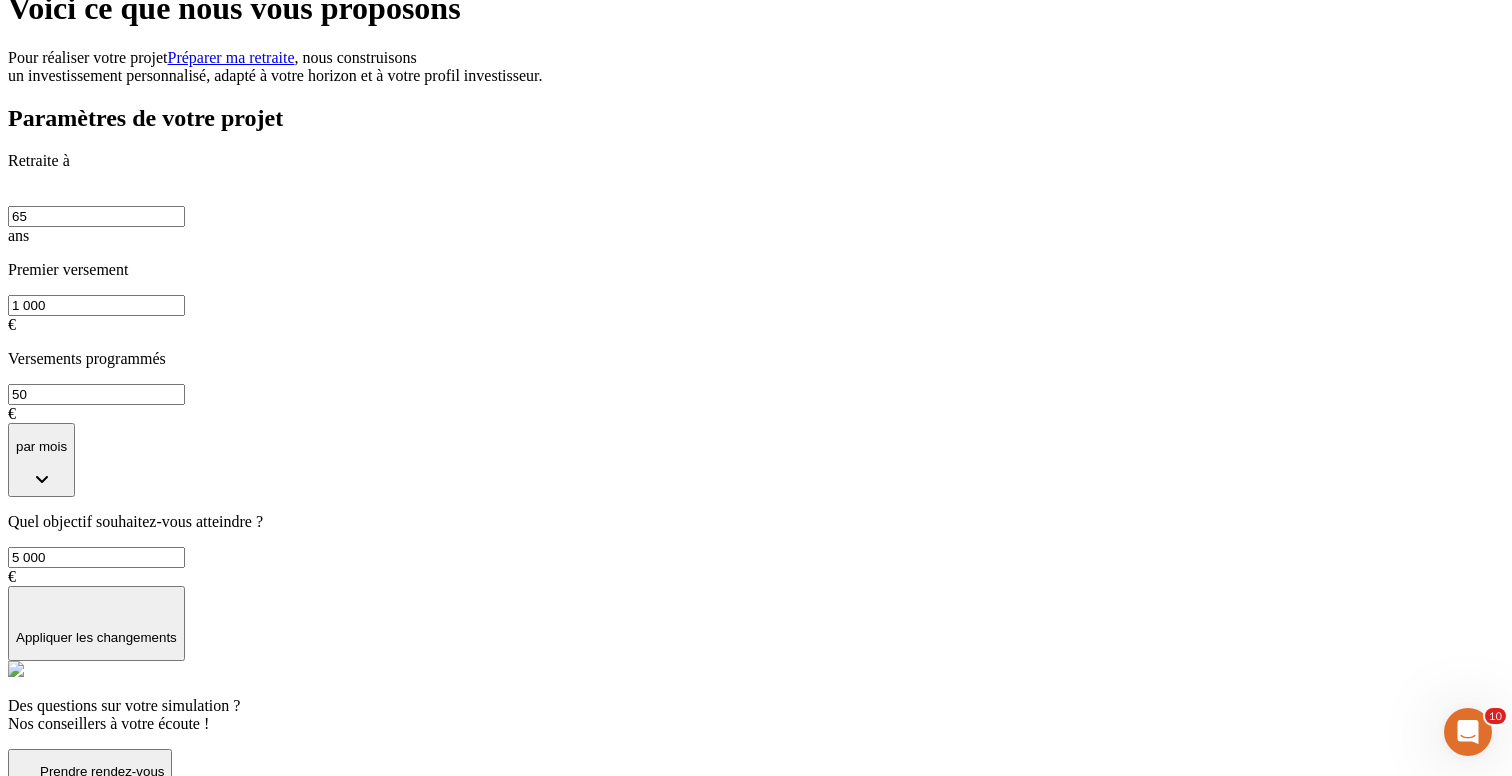 scroll, scrollTop: 321, scrollLeft: 0, axis: vertical 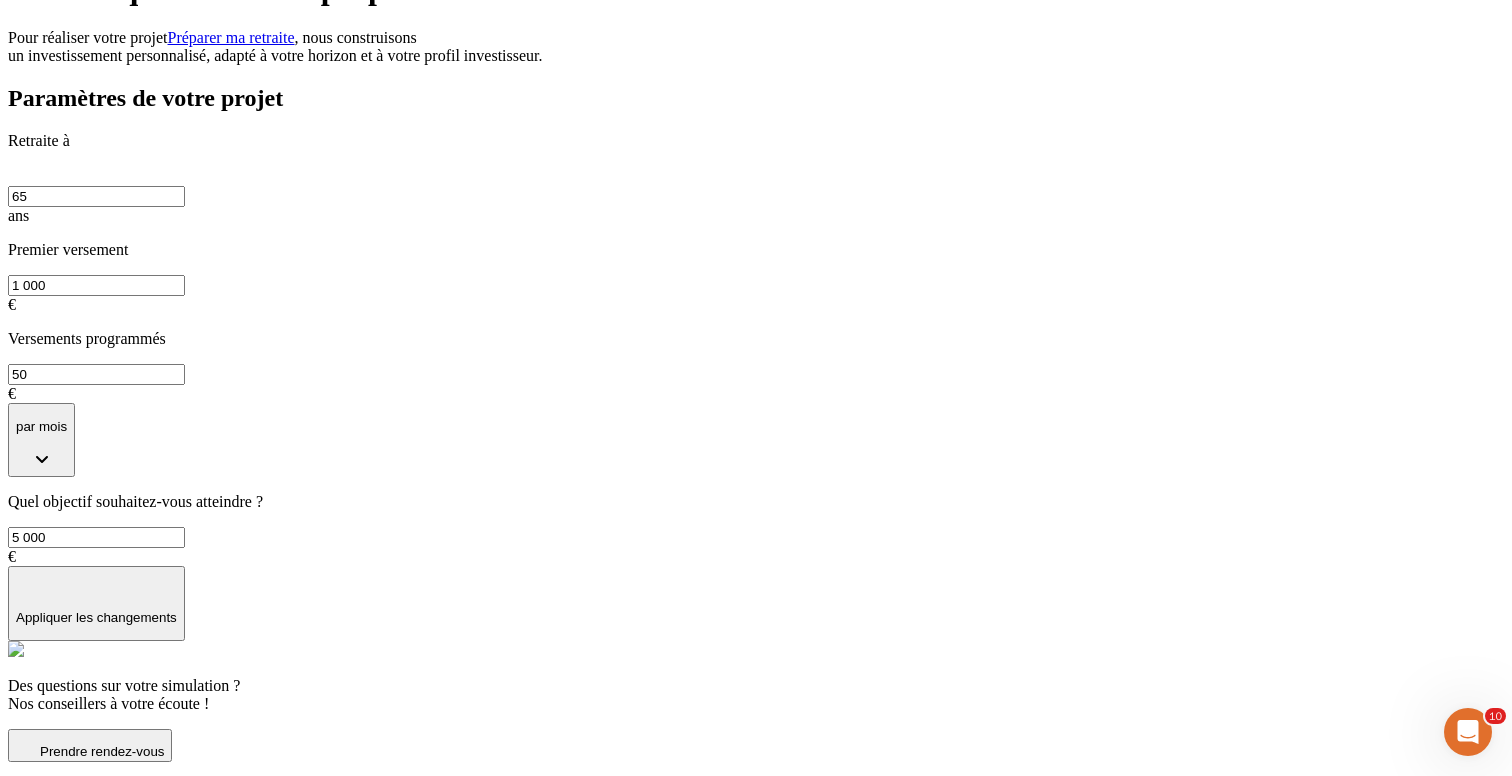 click on "Appliquer les changements" at bounding box center (96, 617) 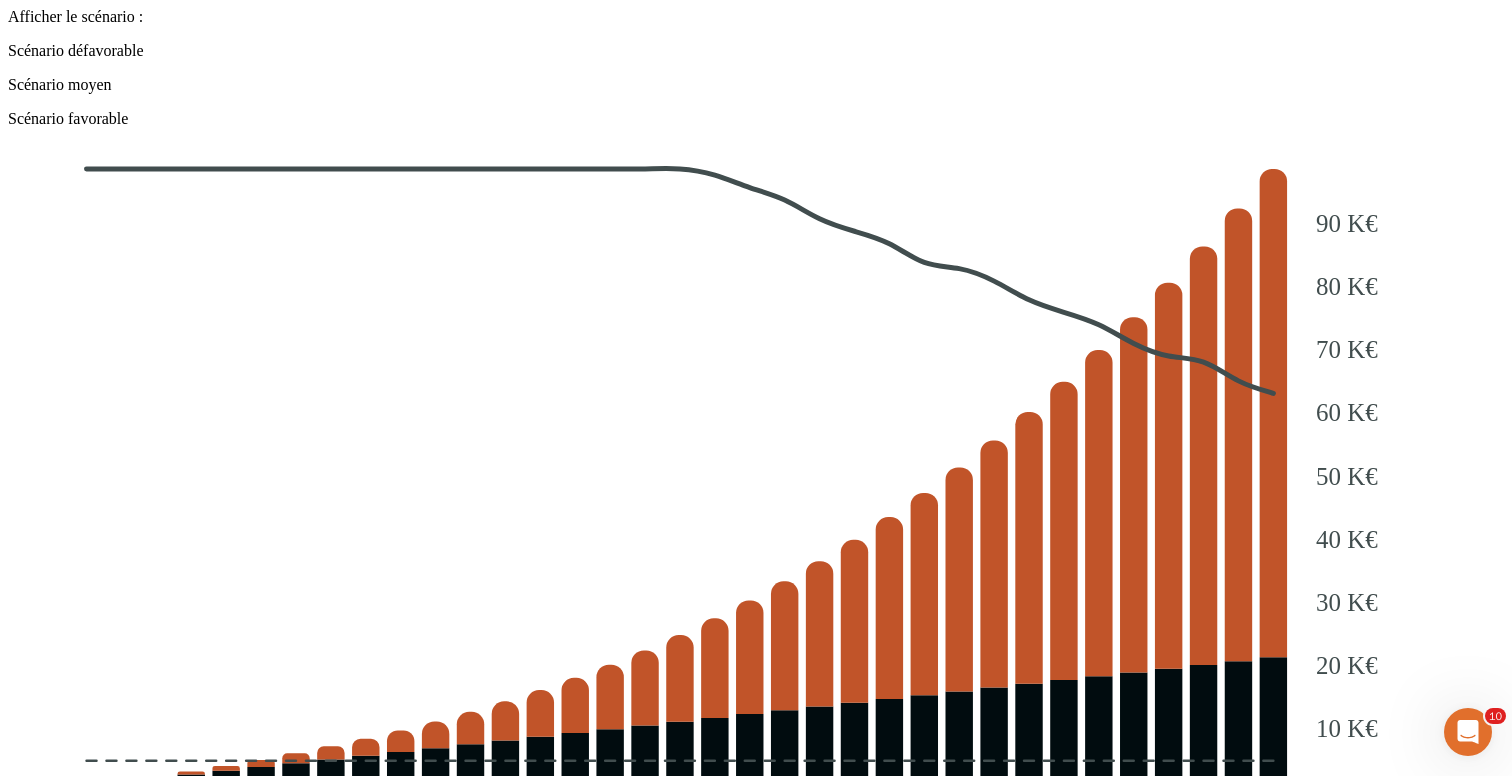 scroll, scrollTop: 1996, scrollLeft: 0, axis: vertical 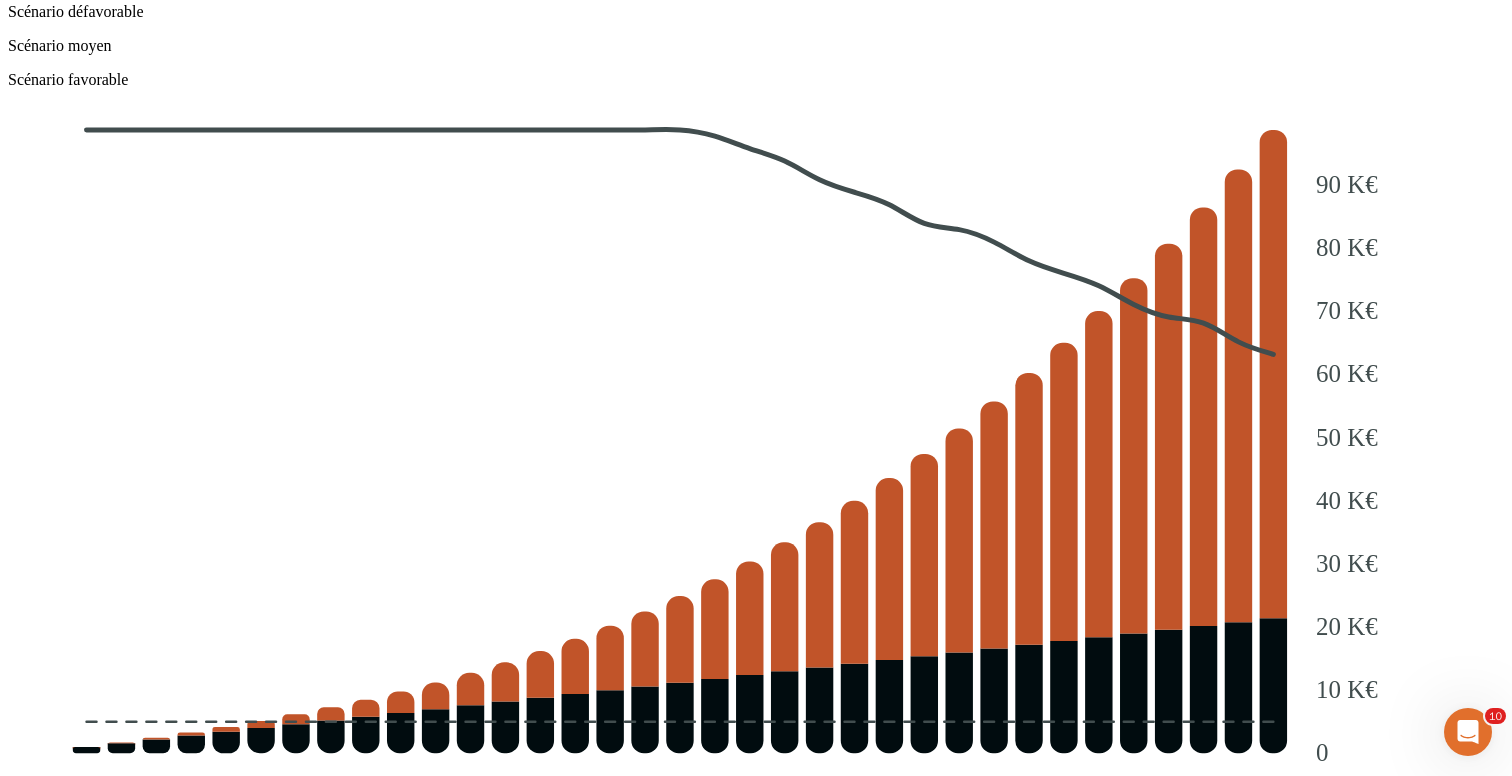 click on "Continuer" at bounding box center [45, 4612] 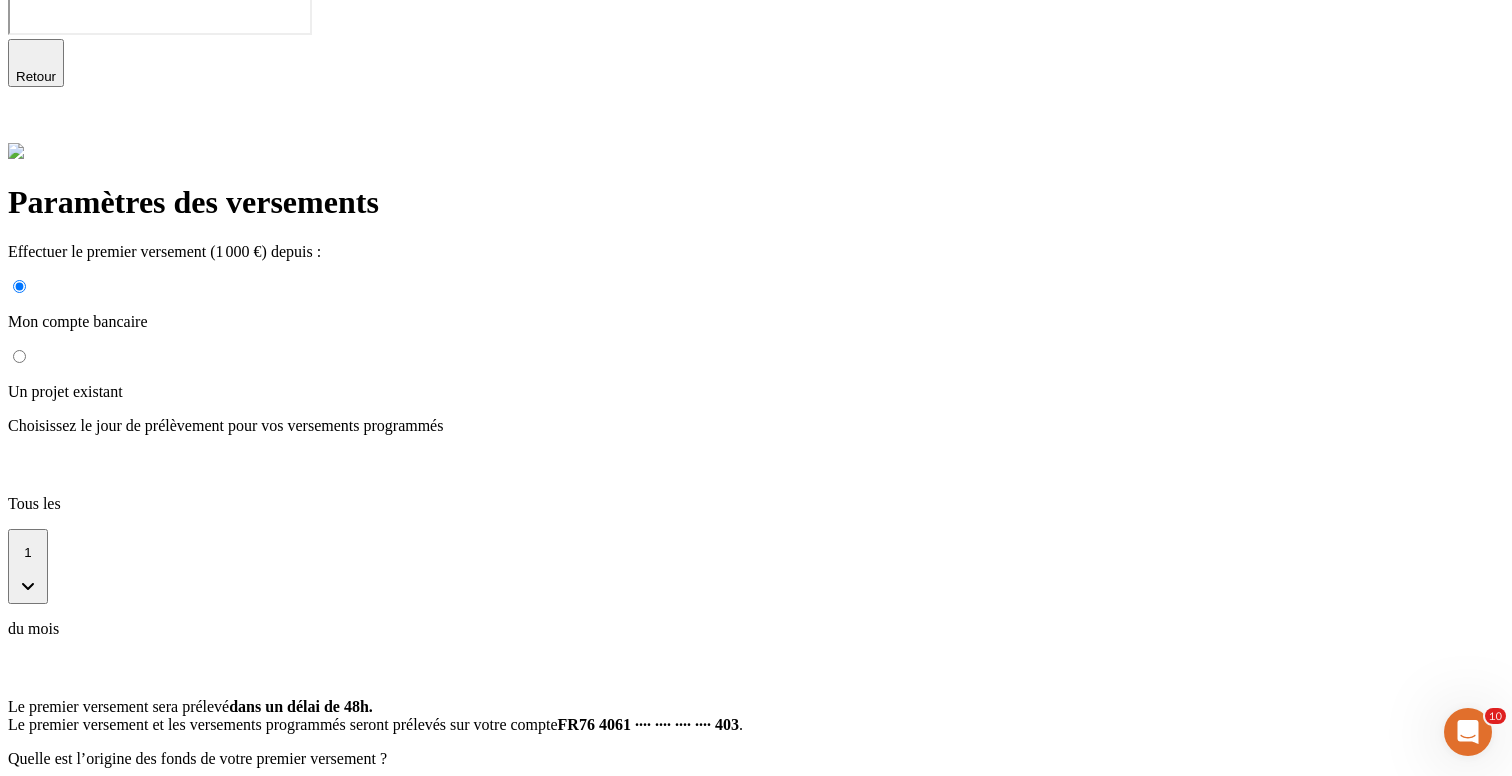 scroll, scrollTop: 343, scrollLeft: 0, axis: vertical 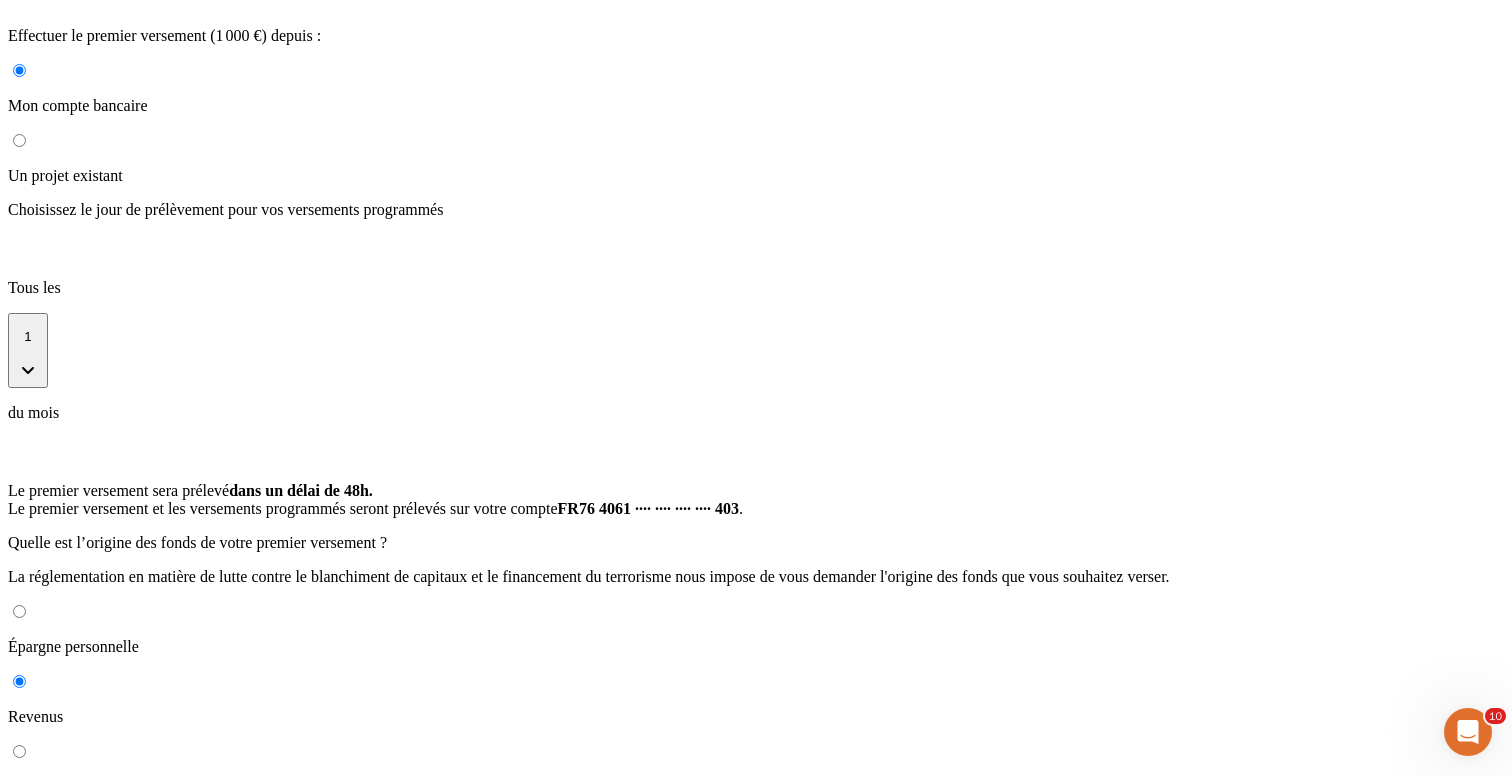 click on "Continuer" at bounding box center [45, 1136] 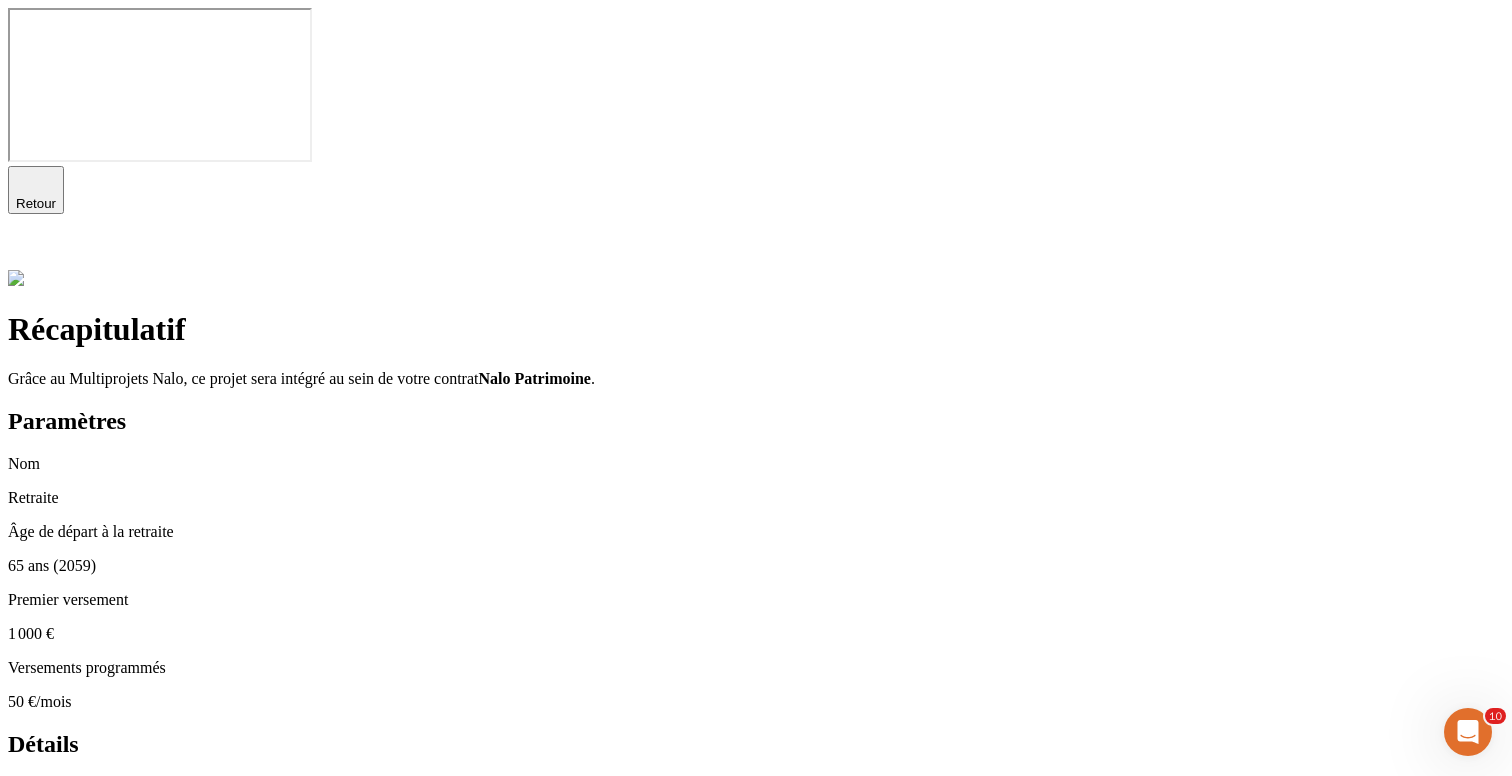 click on "Retour" at bounding box center (36, 203) 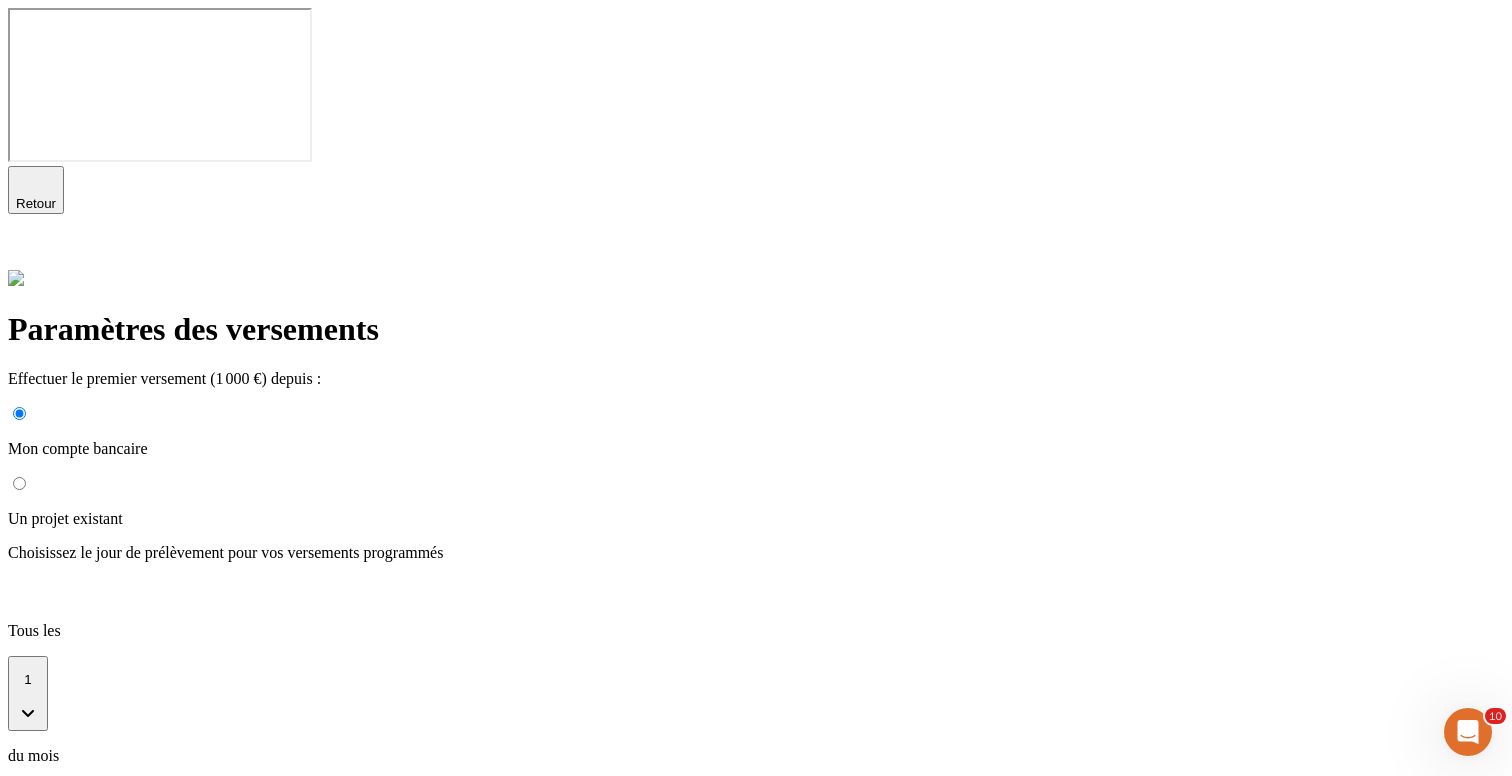 click on "Un projet existant" at bounding box center [19, 483] 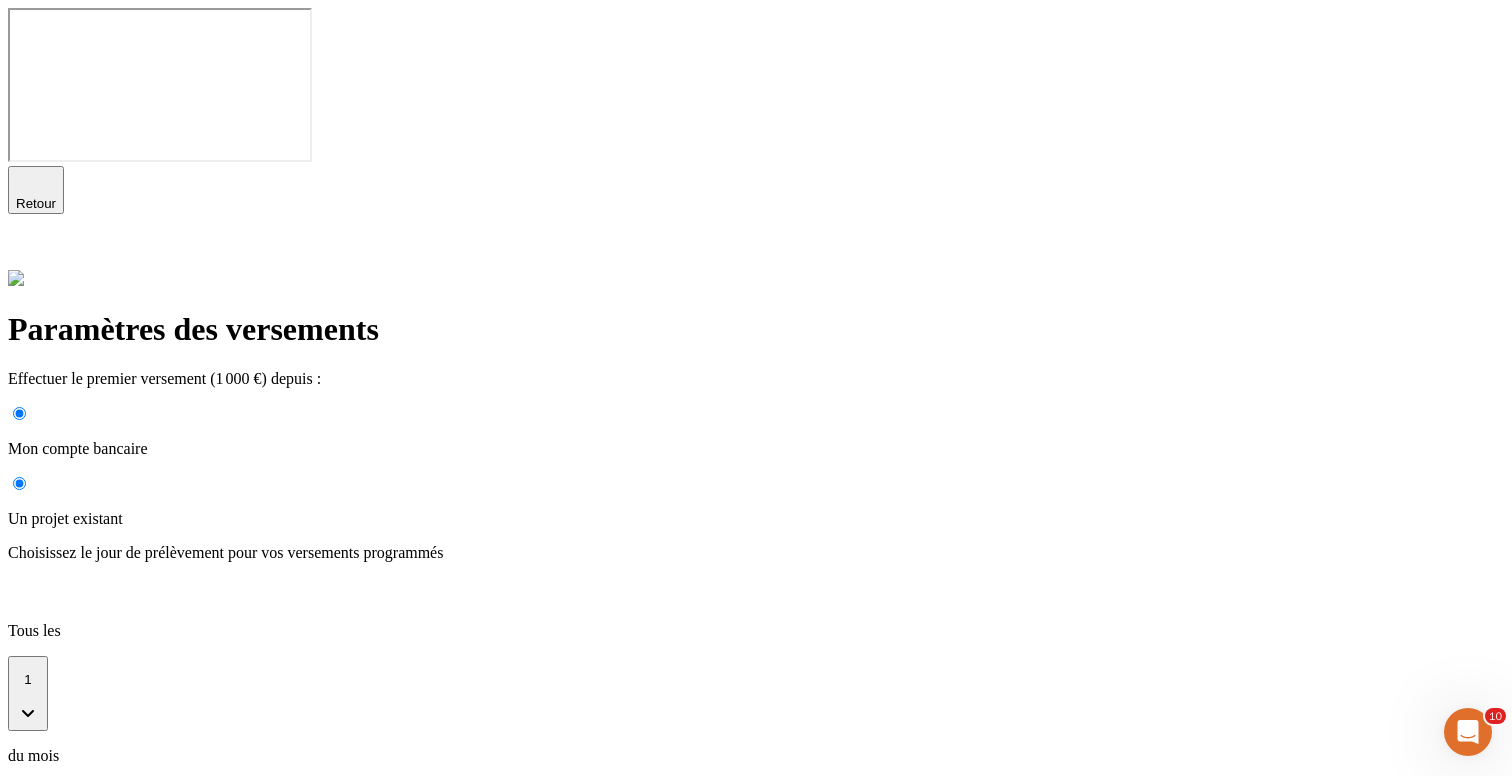 click on "Vous pourrez le faire une fois l’arbitrage finalisé (délai maximum : 5 jours ouvrés)." at bounding box center [274, 851] 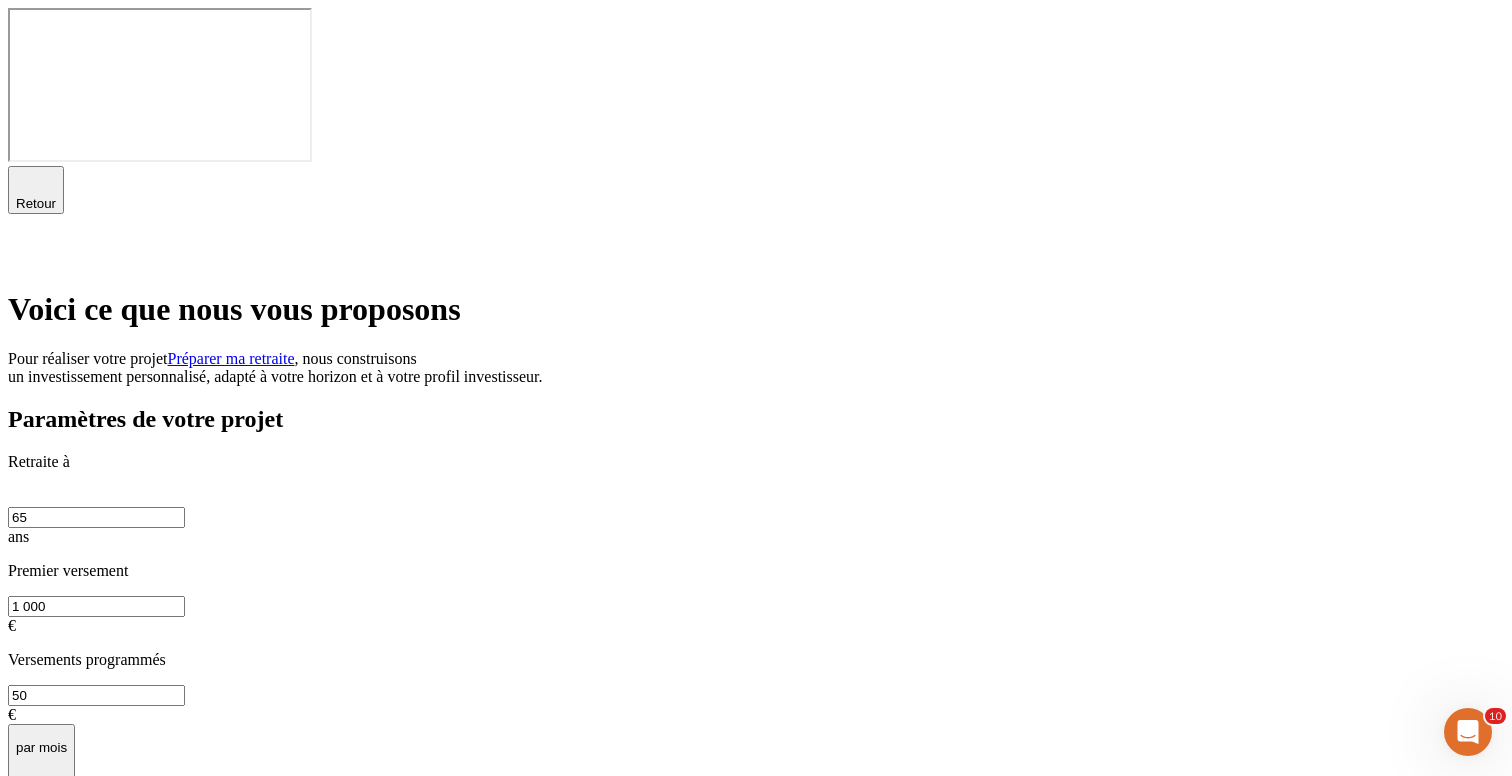 click 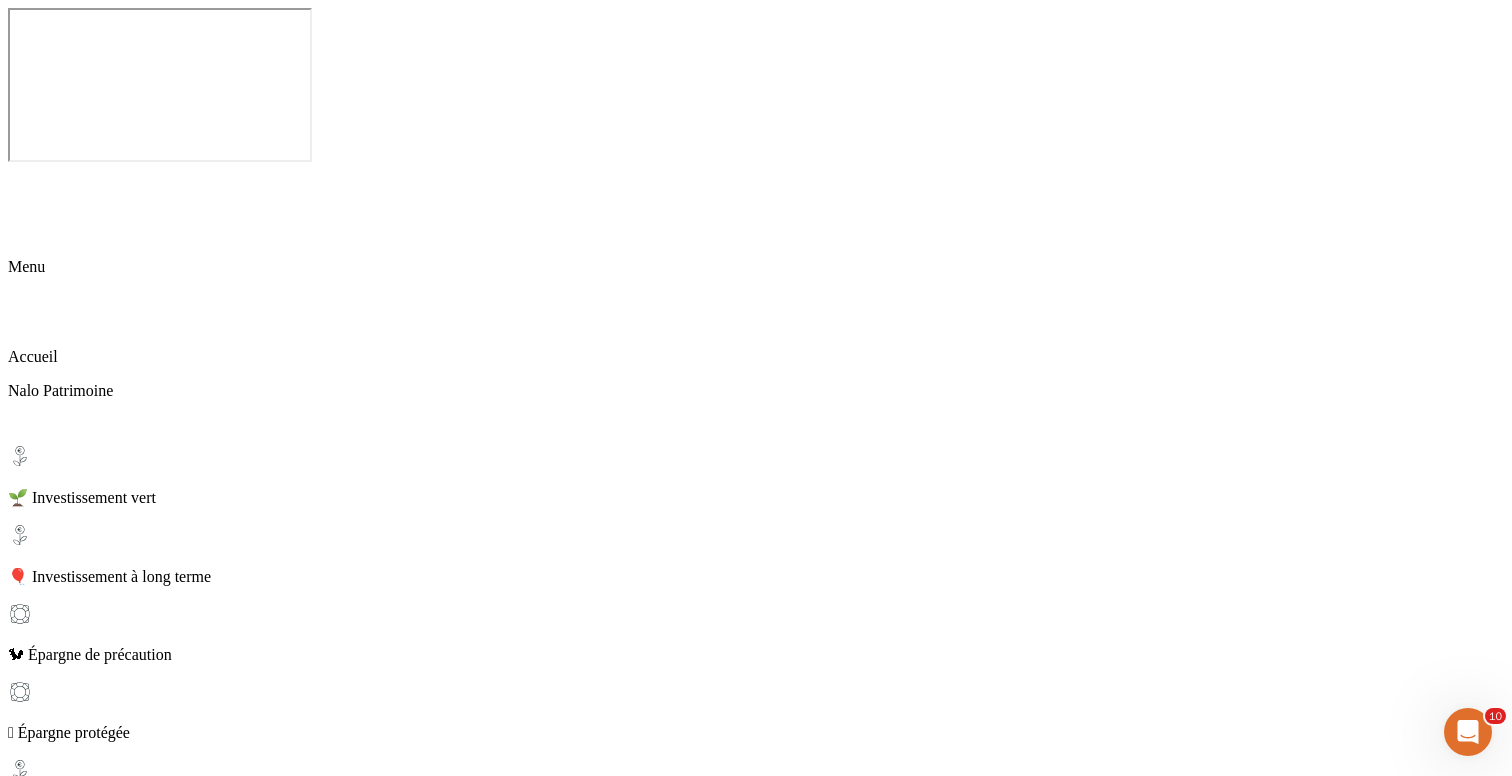 scroll, scrollTop: 17, scrollLeft: 0, axis: vertical 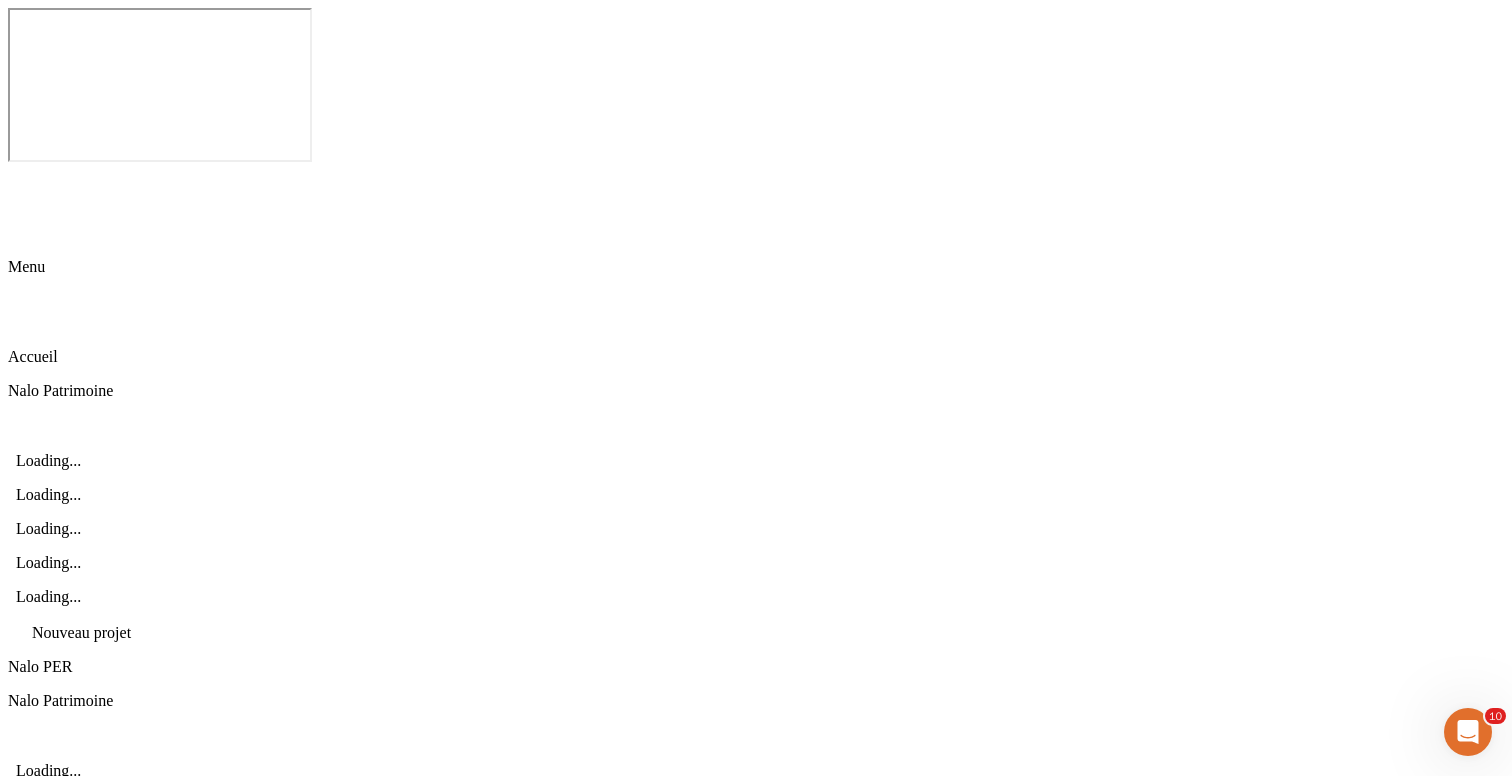 click on "Mettre à jour mes informations" at bounding box center (106, 3402) 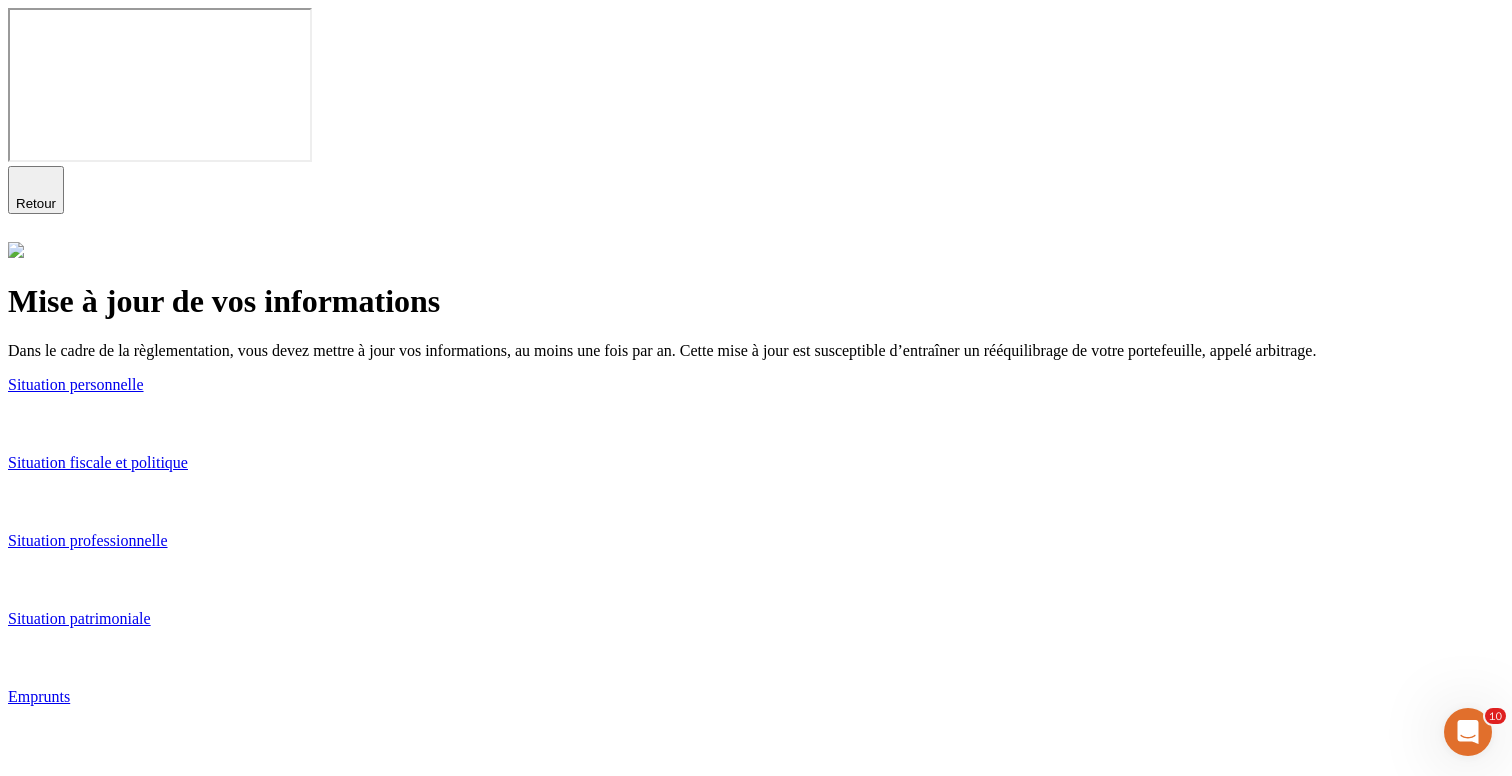 click on "Situation personnelle" at bounding box center [756, 385] 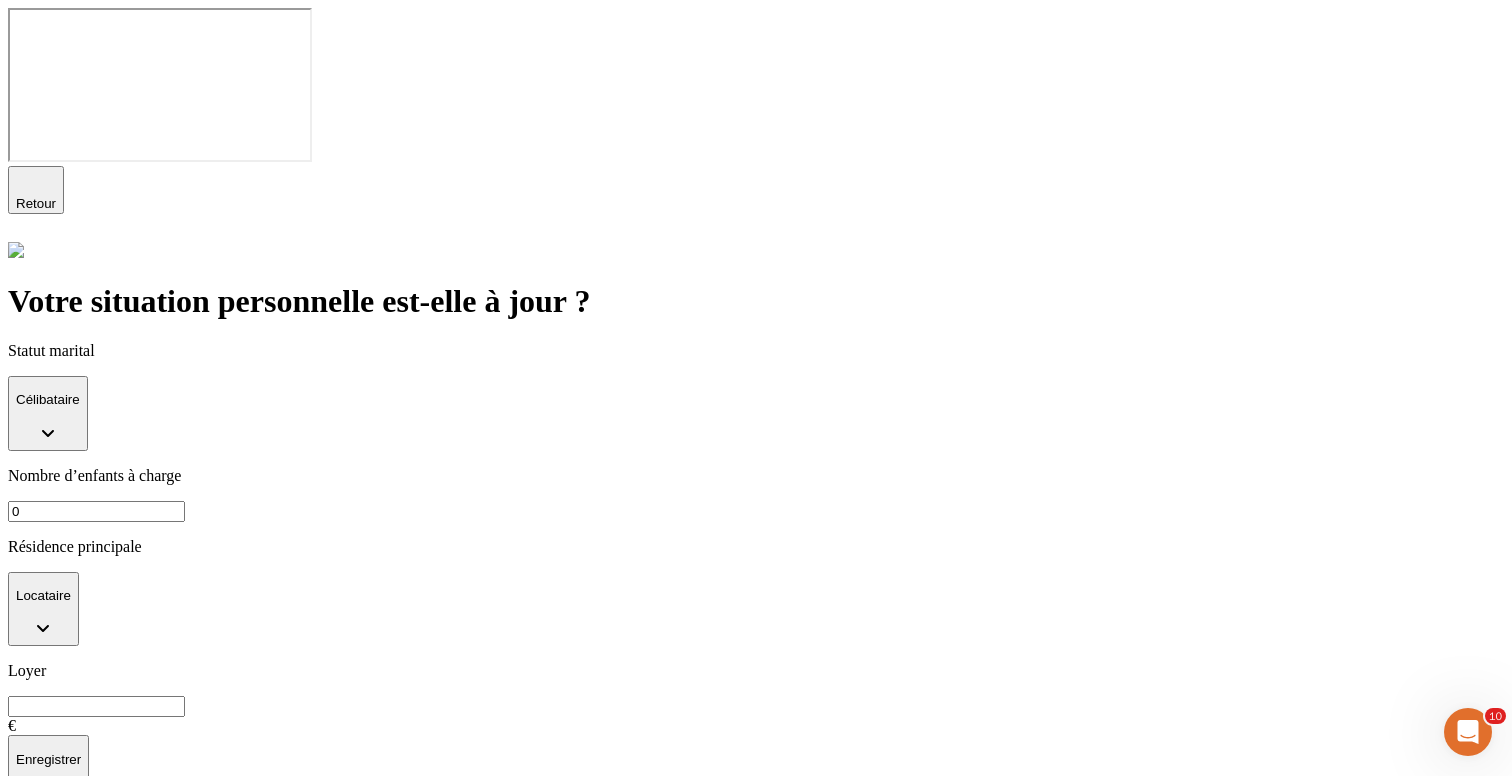 click on "Célibataire" at bounding box center (48, 413) 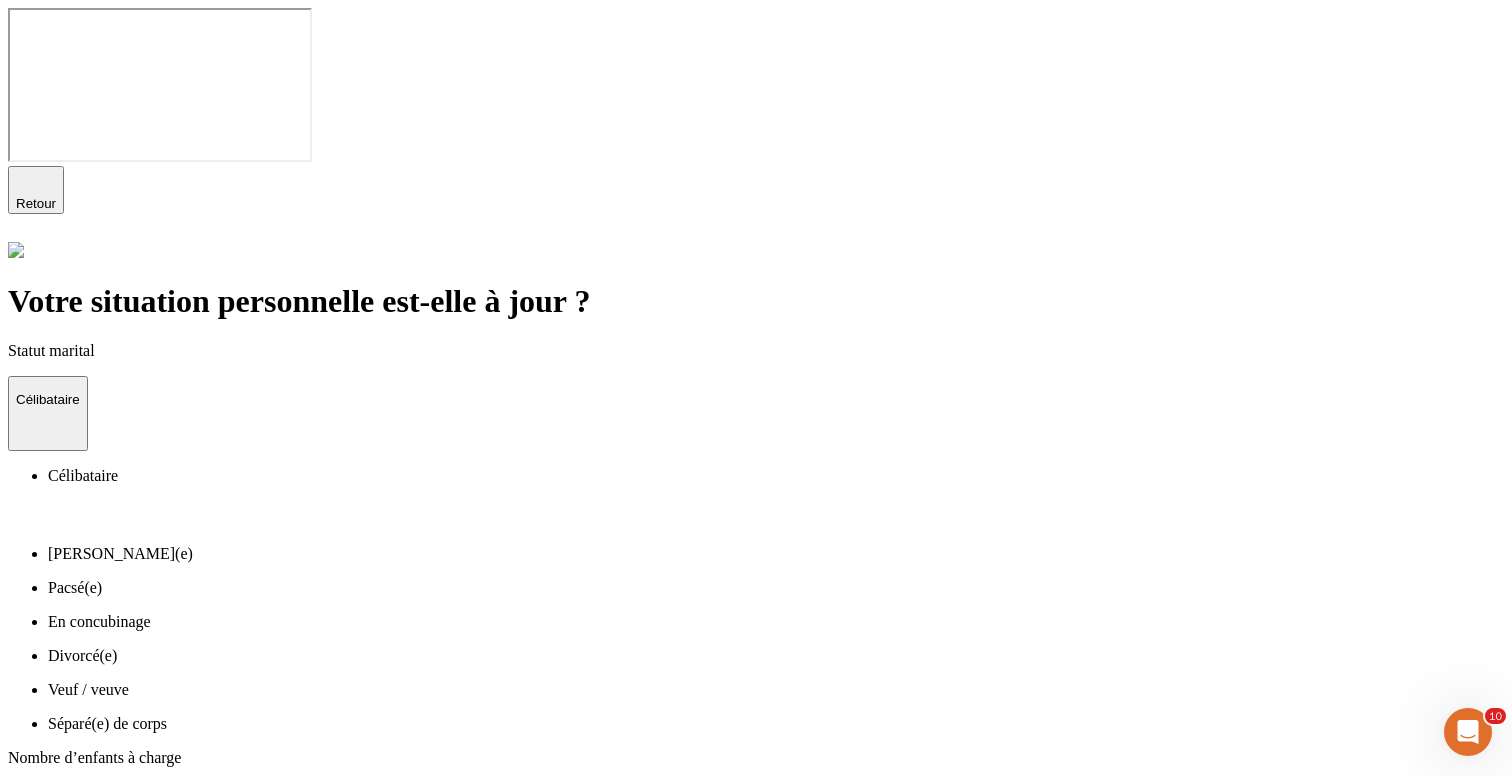 click on "[PERSON_NAME](e)" at bounding box center [776, 554] 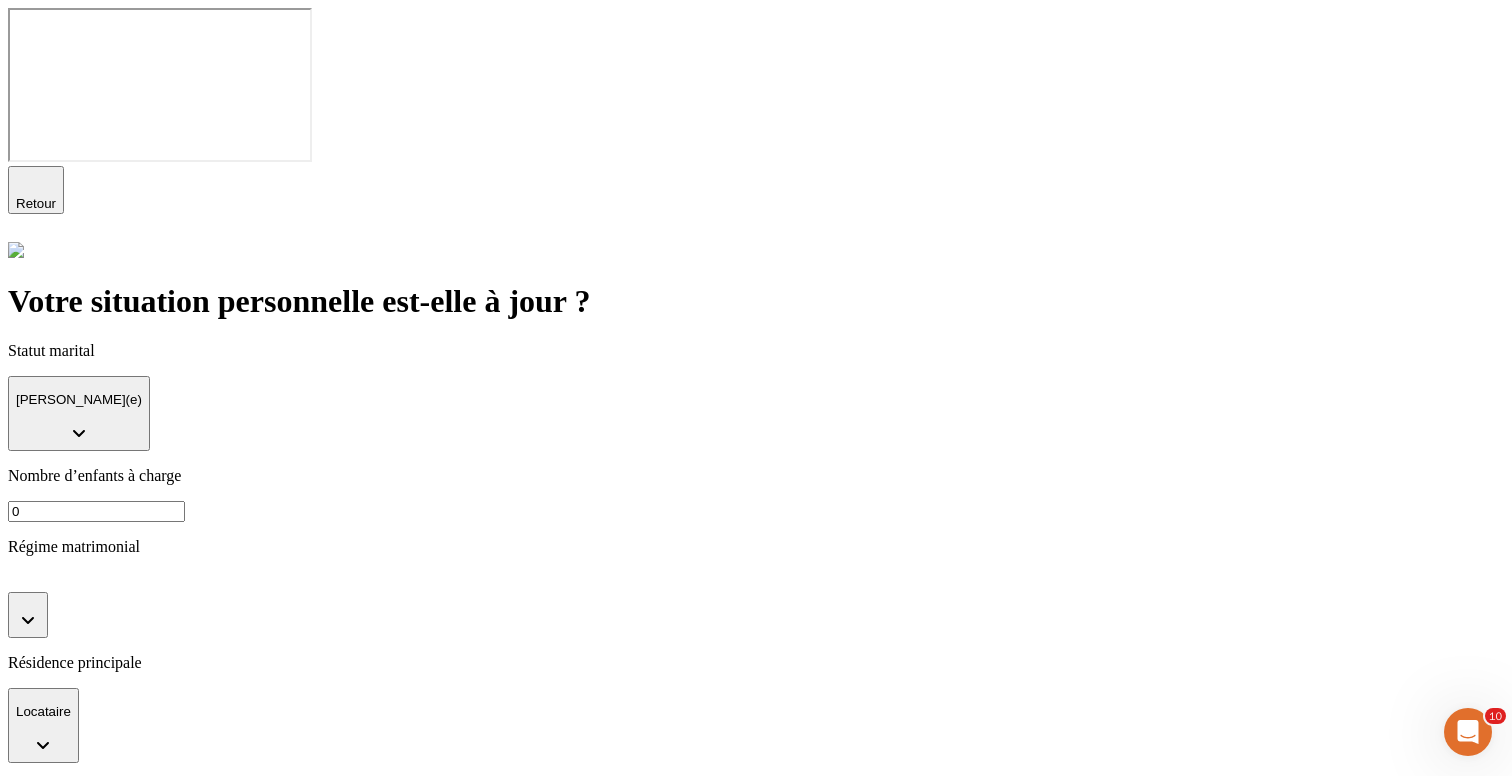 click on "Enregistrer" at bounding box center (48, 875) 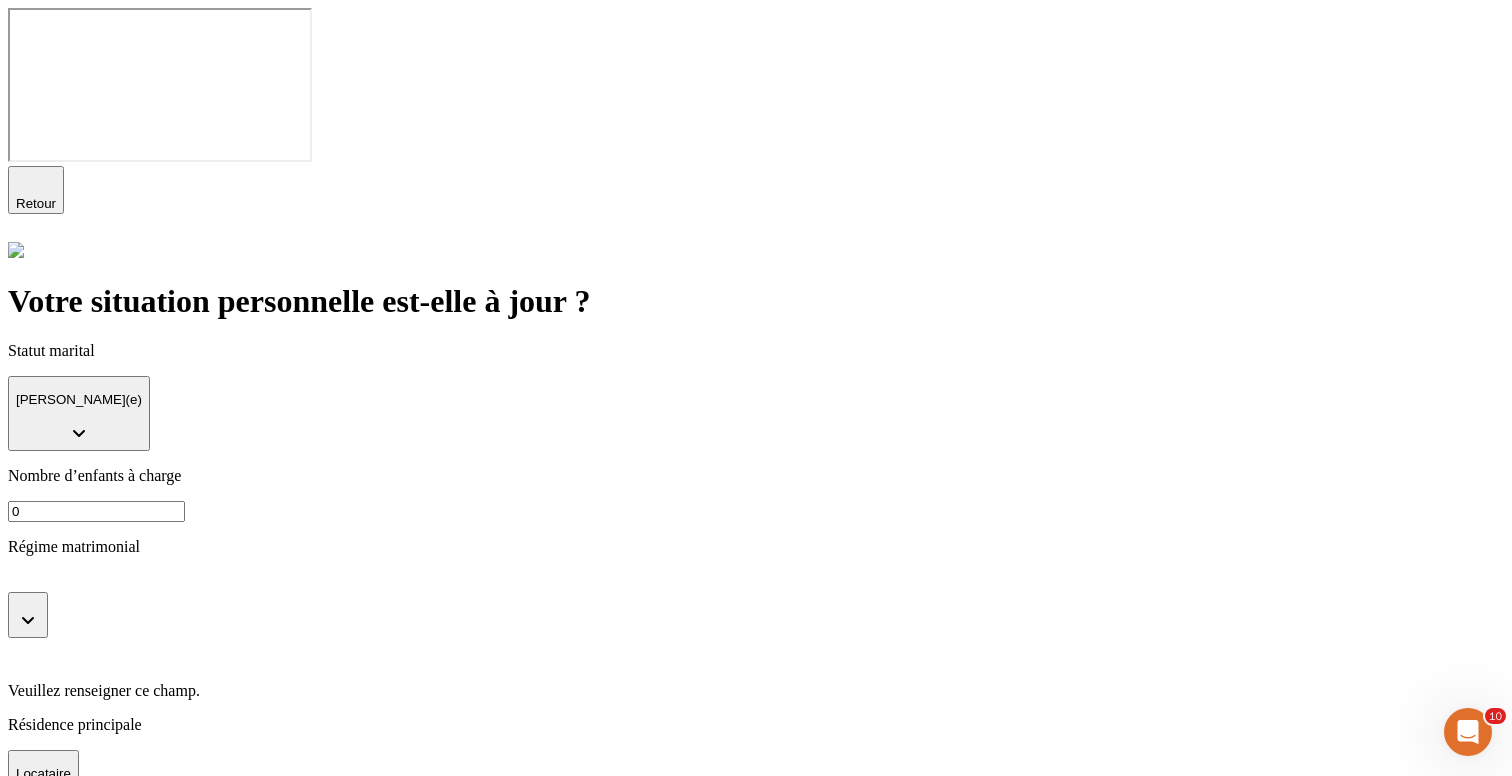 click at bounding box center (28, 615) 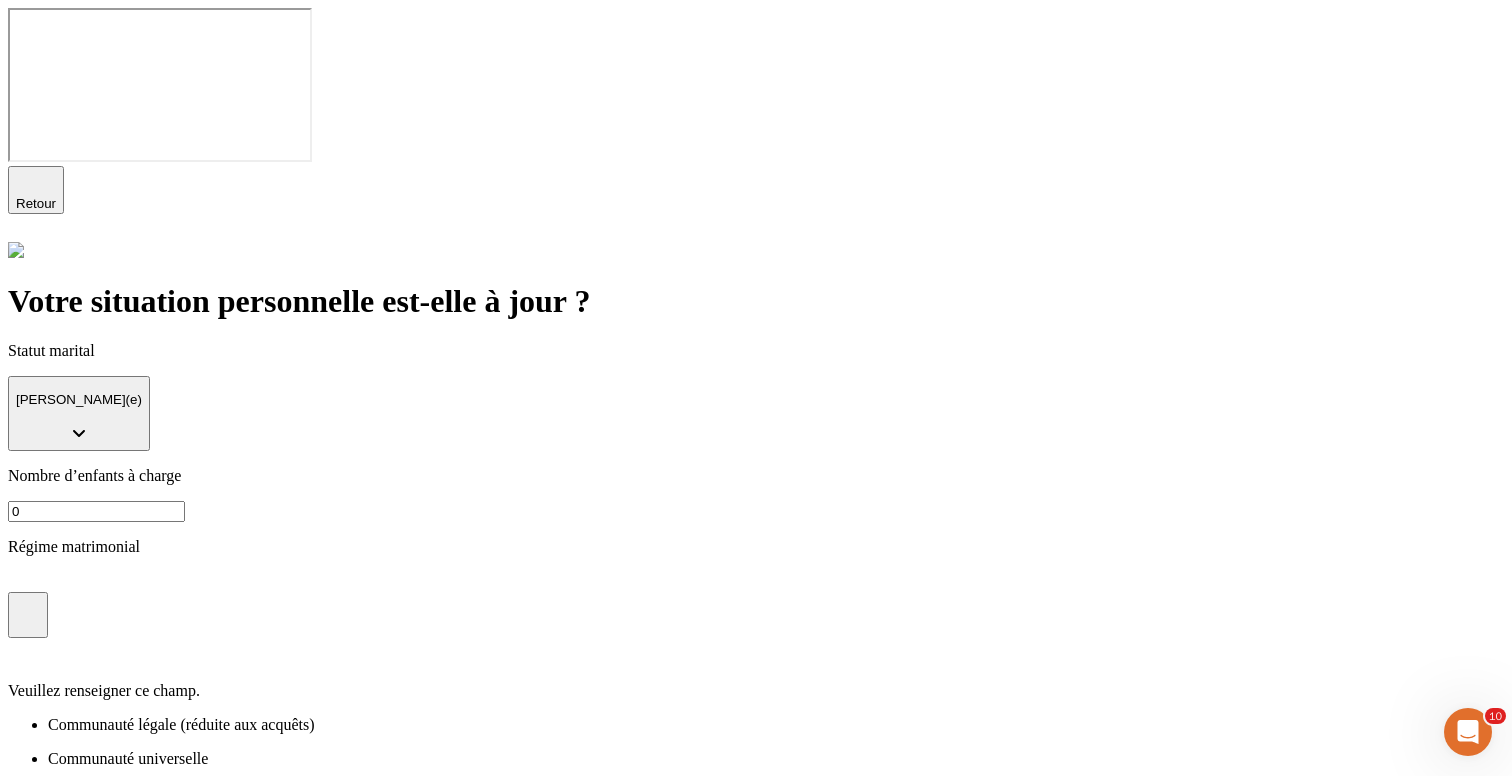click on "Communauté légale (réduite aux acquêts)" at bounding box center (776, 725) 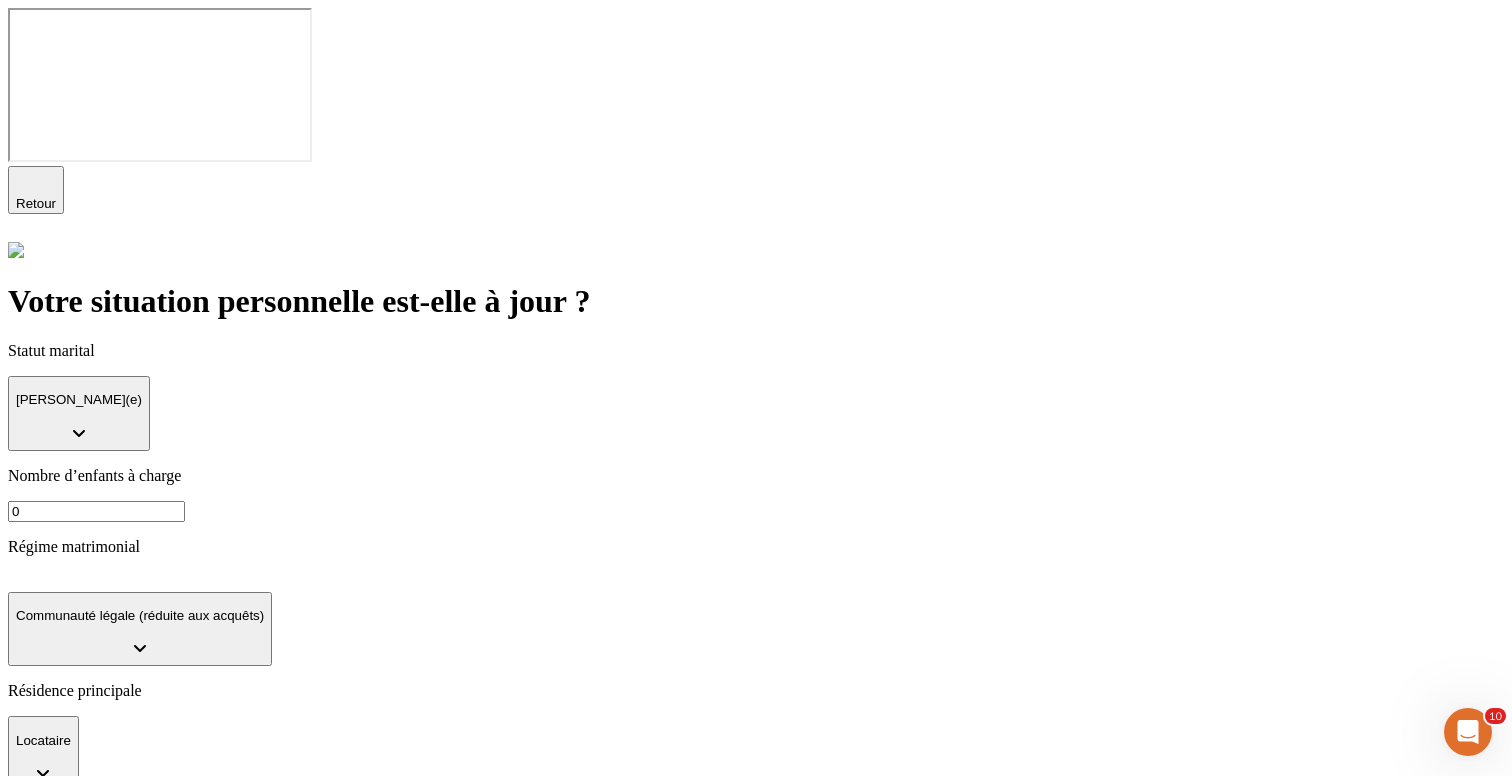 click on "Enregistrer" at bounding box center [48, 904] 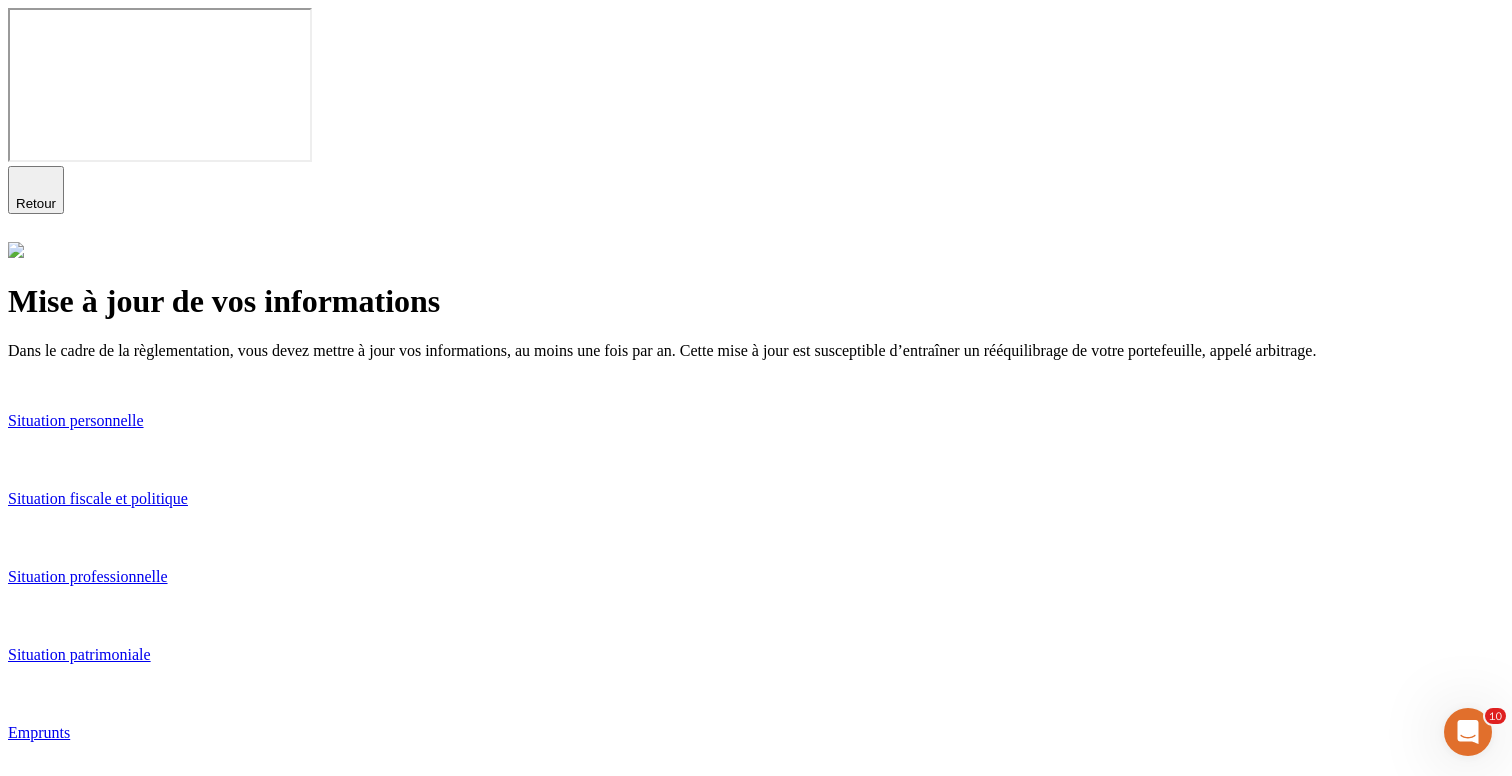 click on "Situation fiscale et politique" at bounding box center [756, 499] 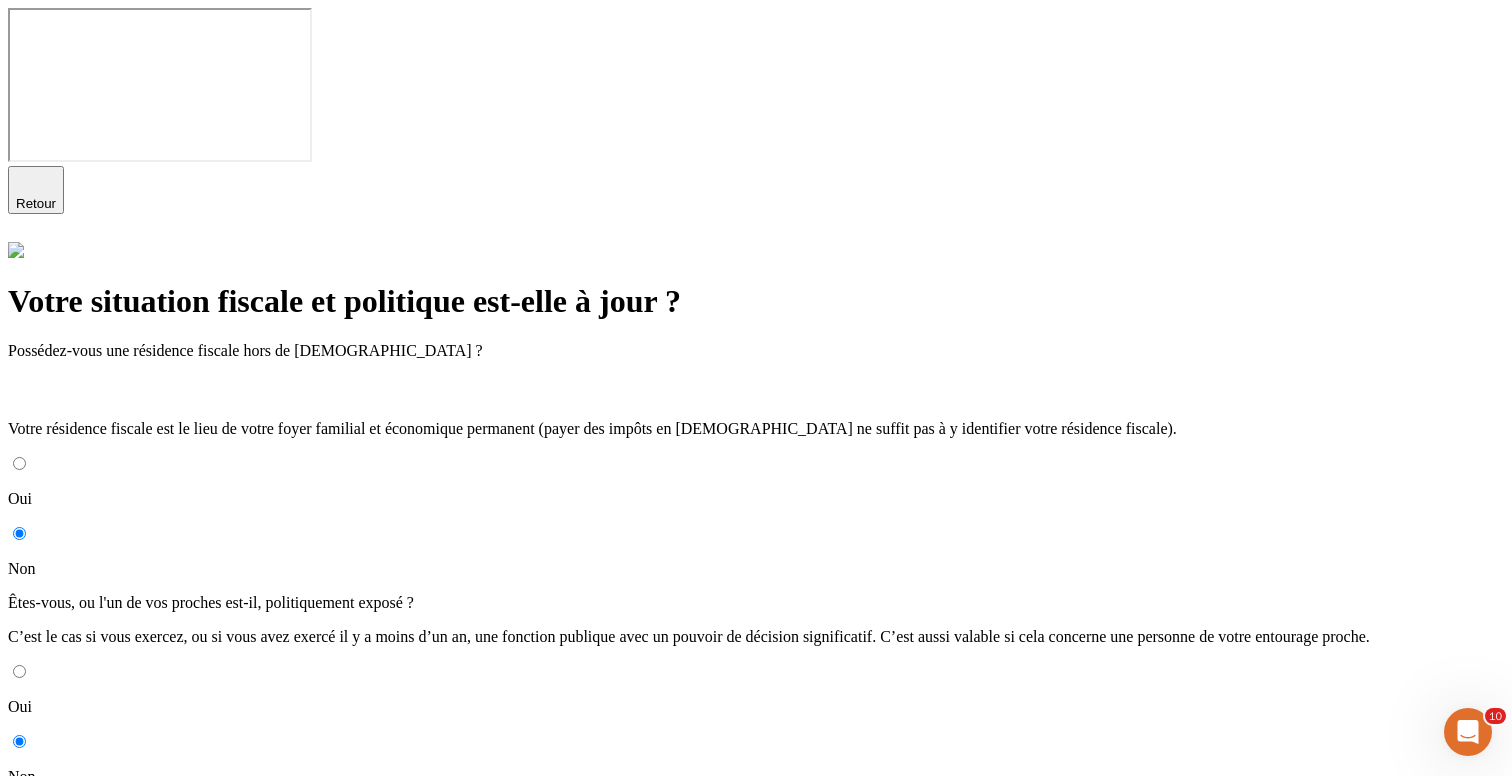 click on "Enregistrer" at bounding box center [48, 826] 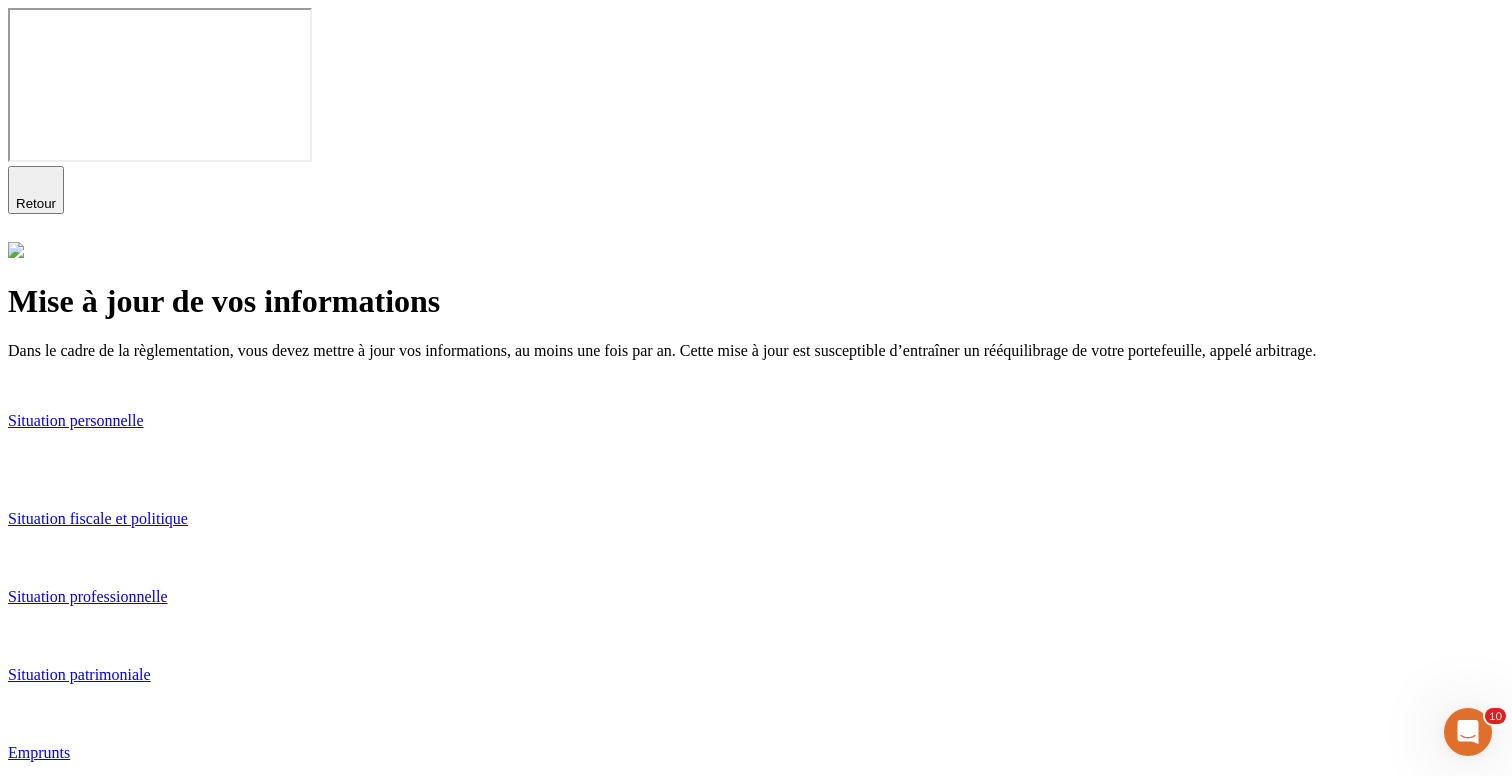 click on "Situation professionnelle" at bounding box center [756, 597] 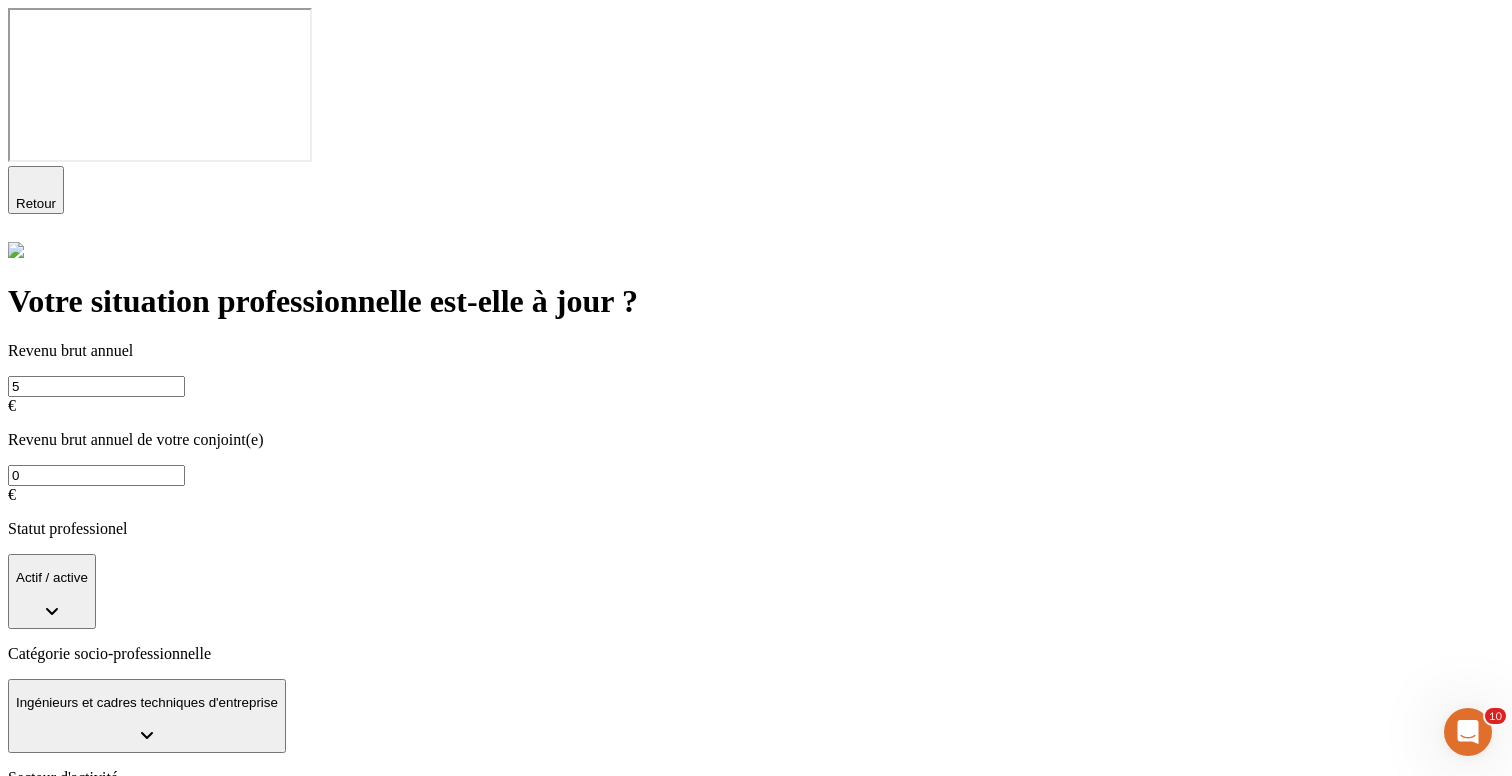 click on "5" at bounding box center [96, 386] 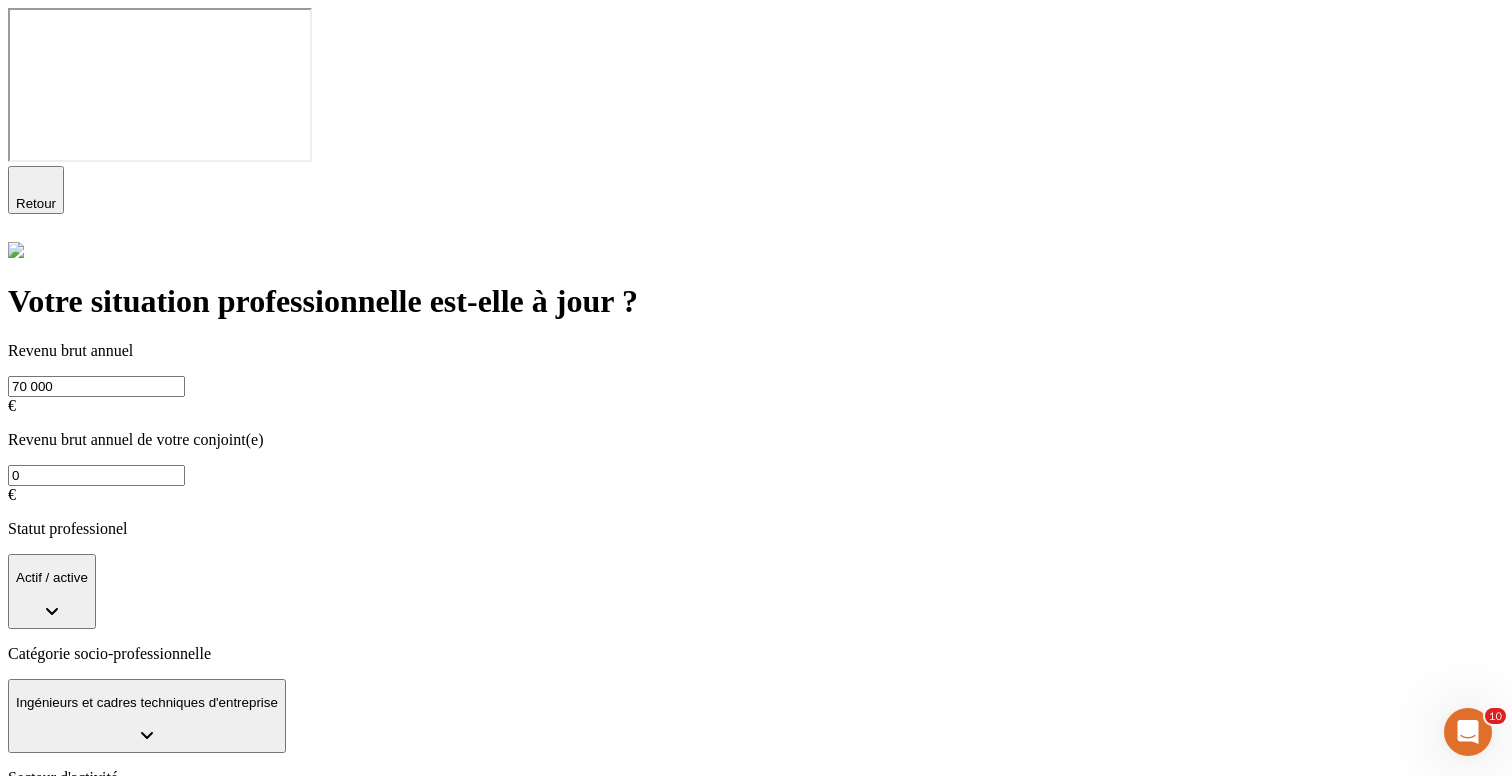 type on "70 000" 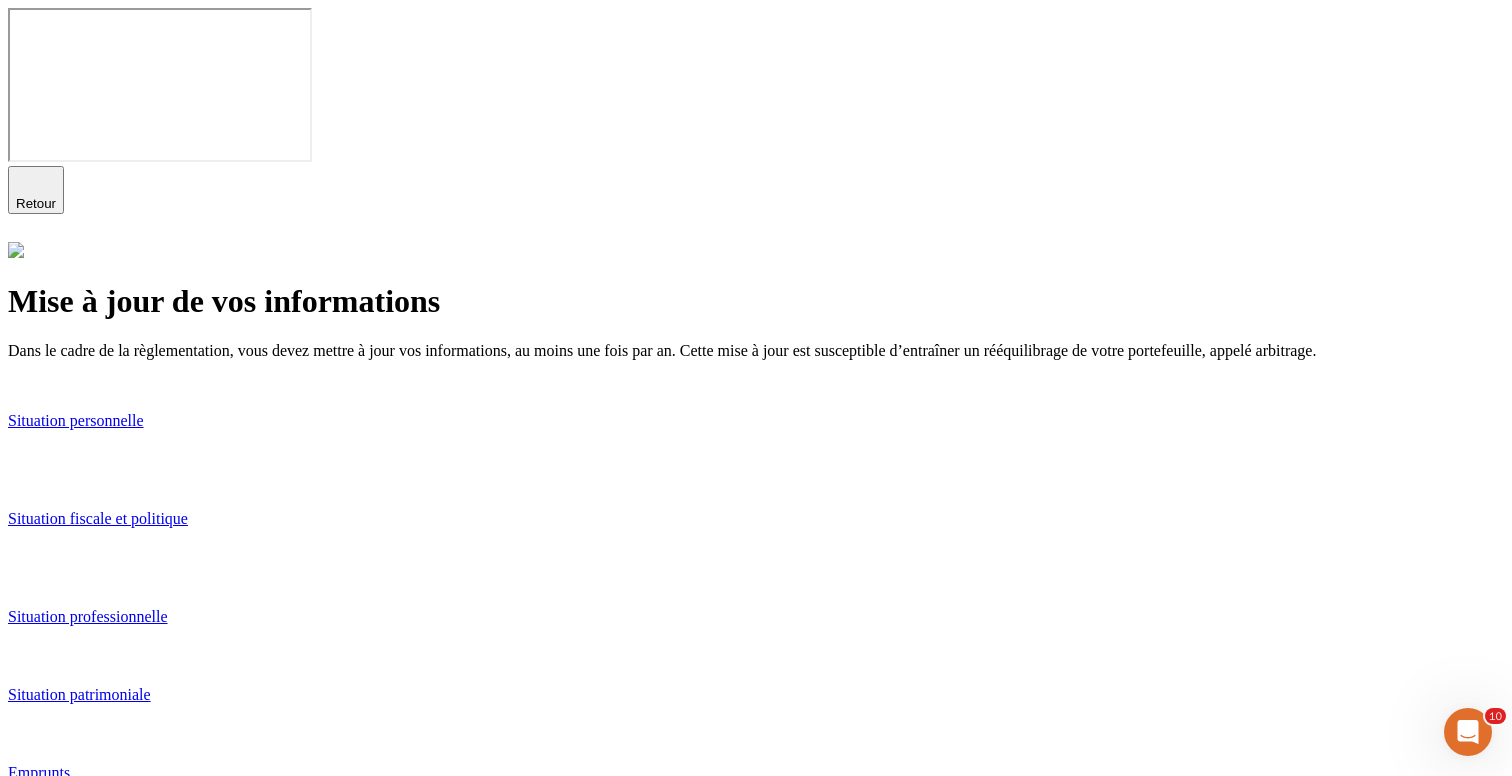 click on "Situation patrimoniale" at bounding box center [756, 695] 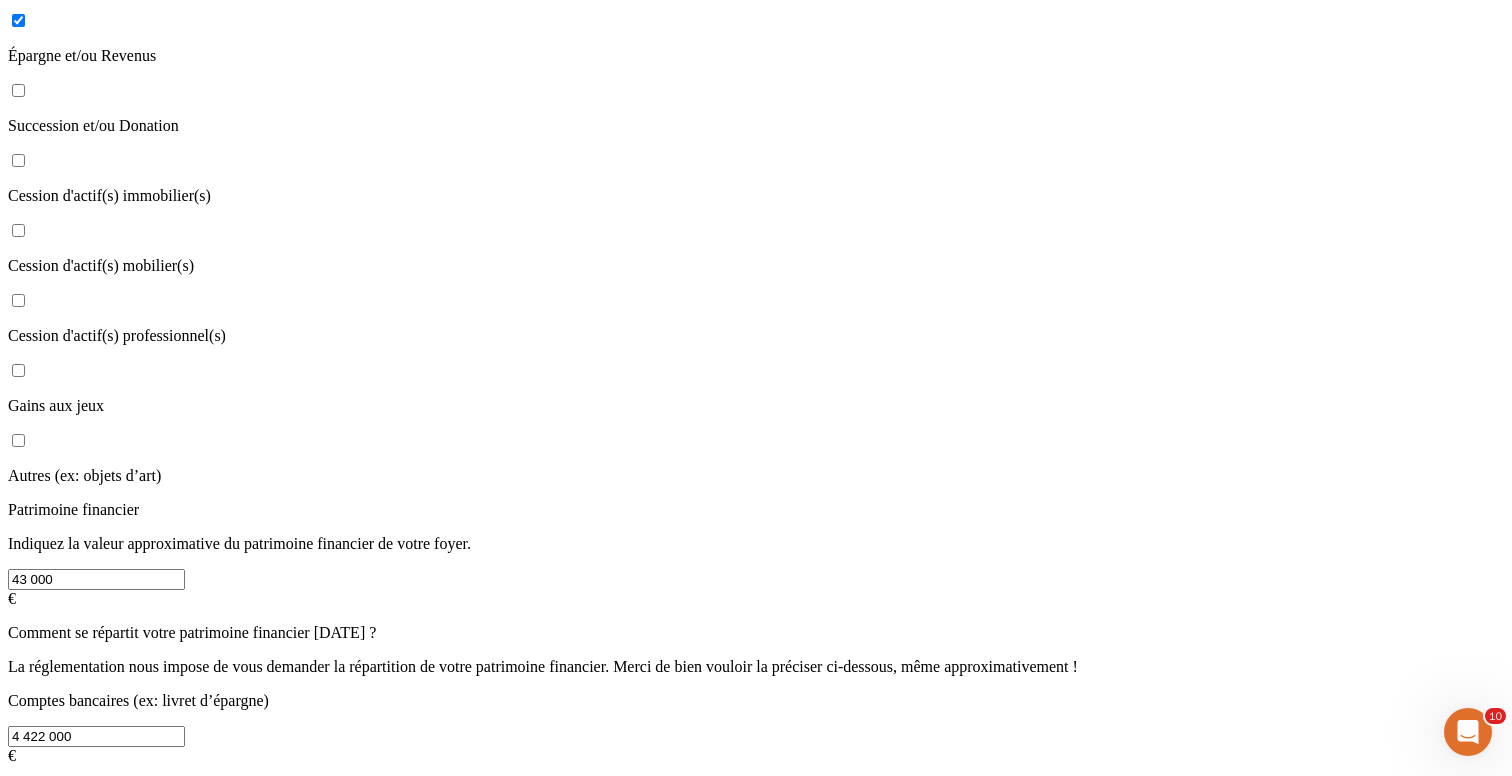 scroll, scrollTop: 524, scrollLeft: 0, axis: vertical 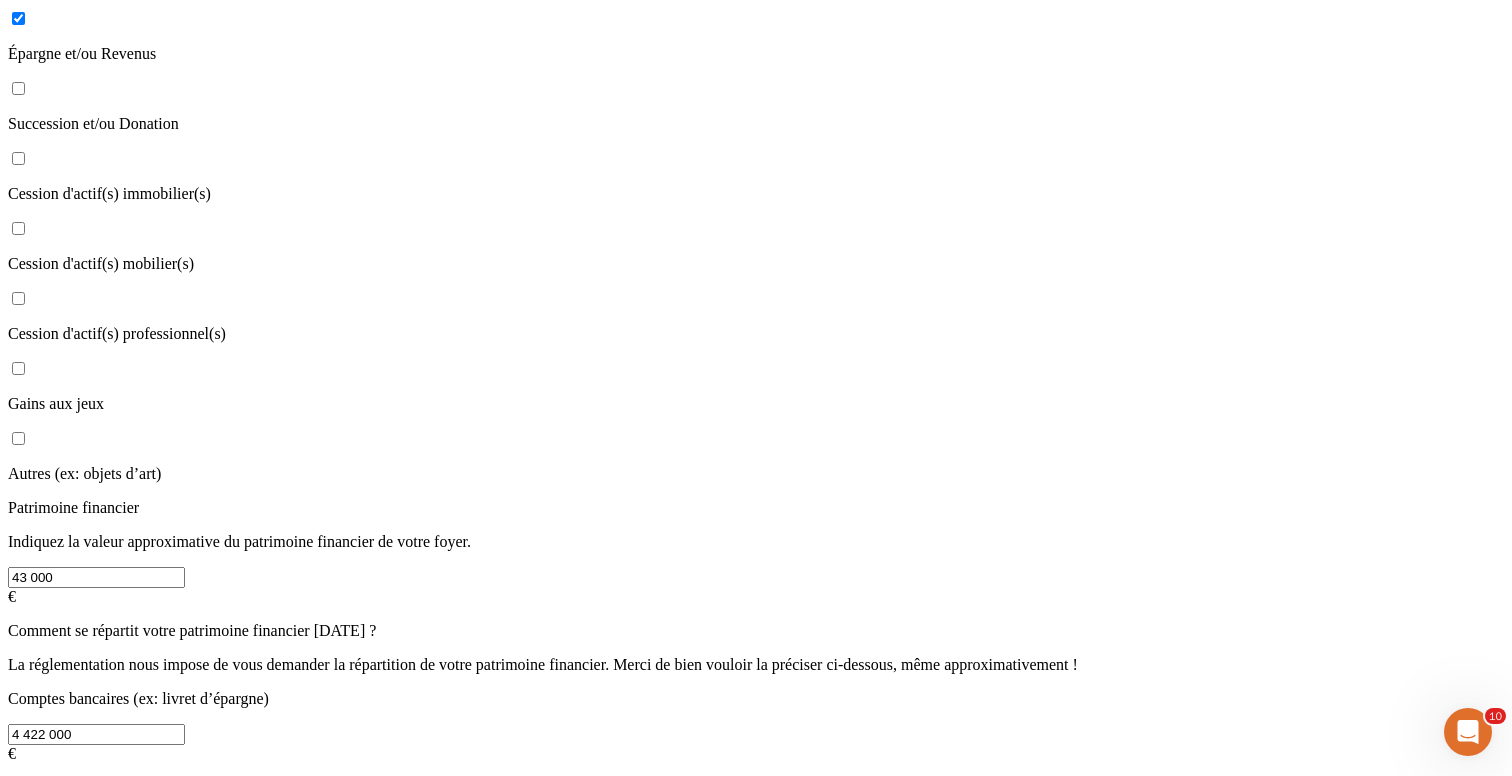 click on "Enregistrer" at bounding box center (48, 1047) 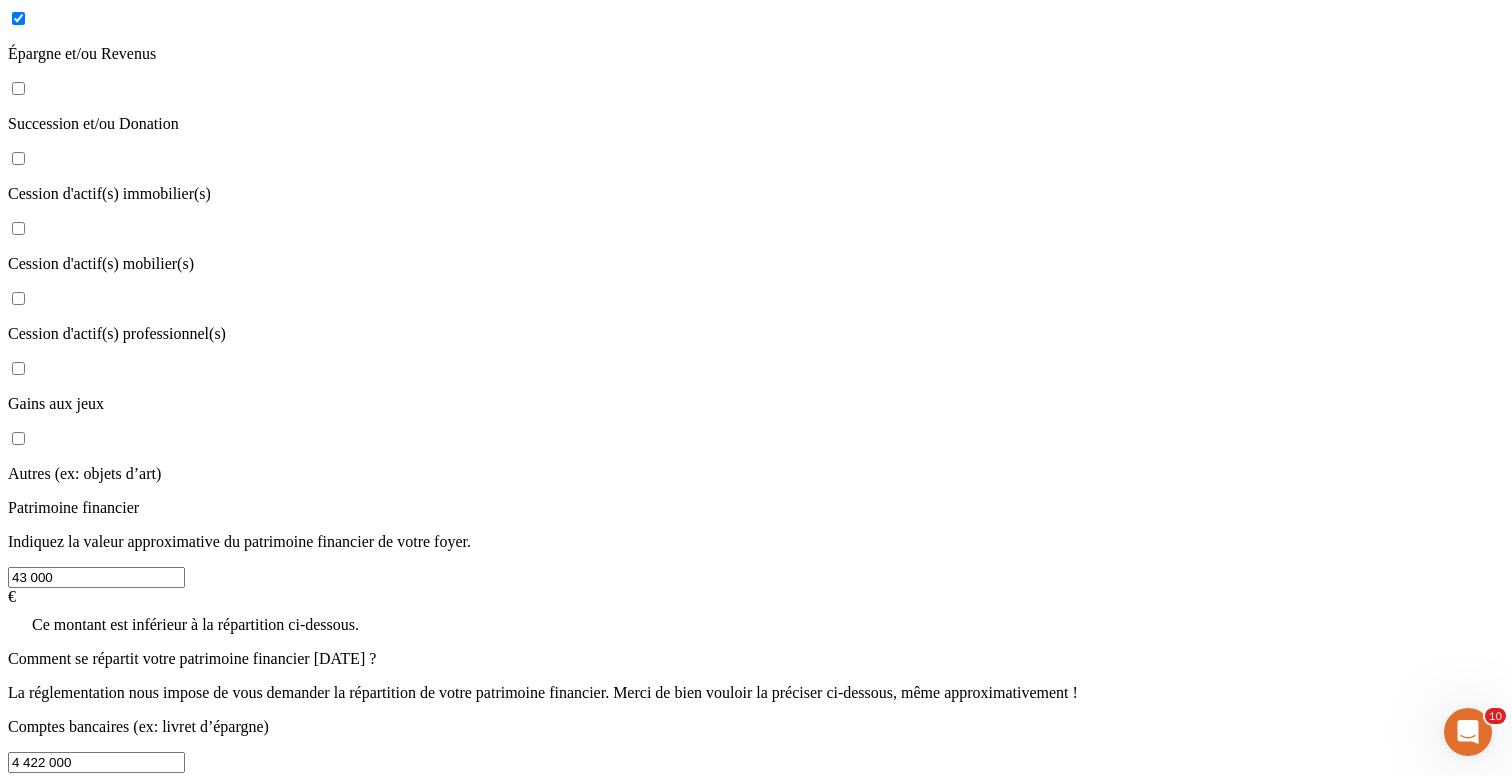 click on "43 000" at bounding box center (96, 577) 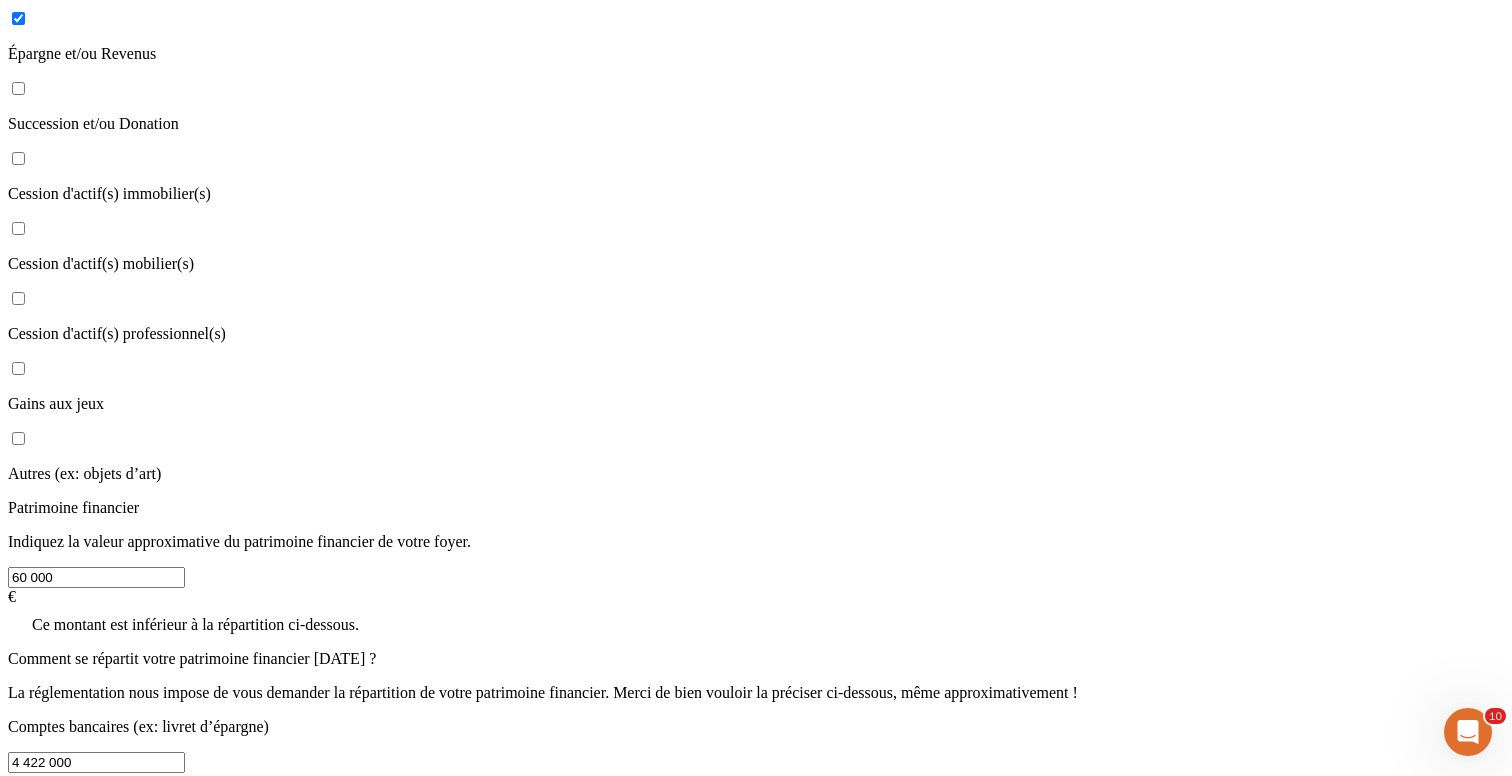 scroll, scrollTop: 554, scrollLeft: 0, axis: vertical 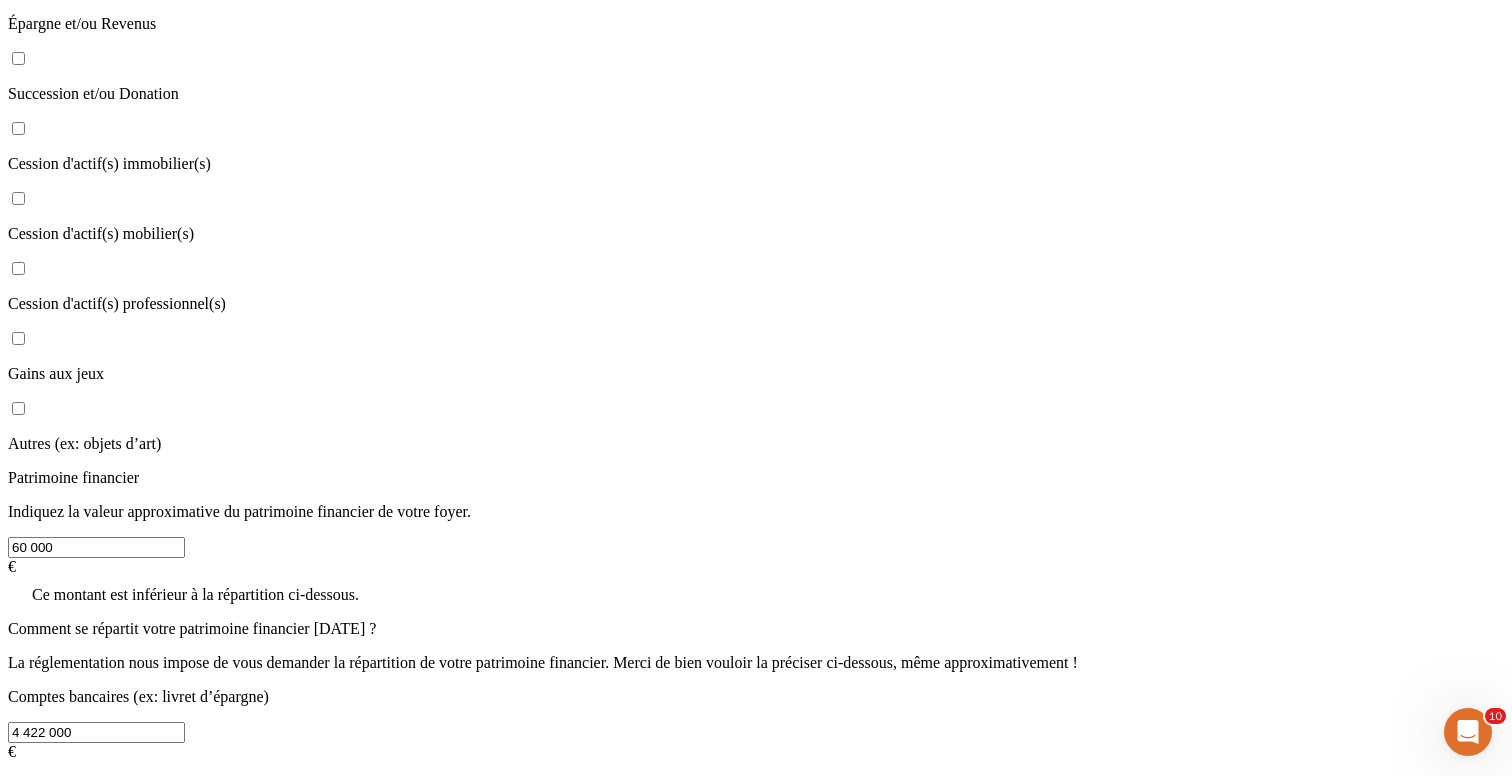 click on "Enregistrer" at bounding box center (48, 1045) 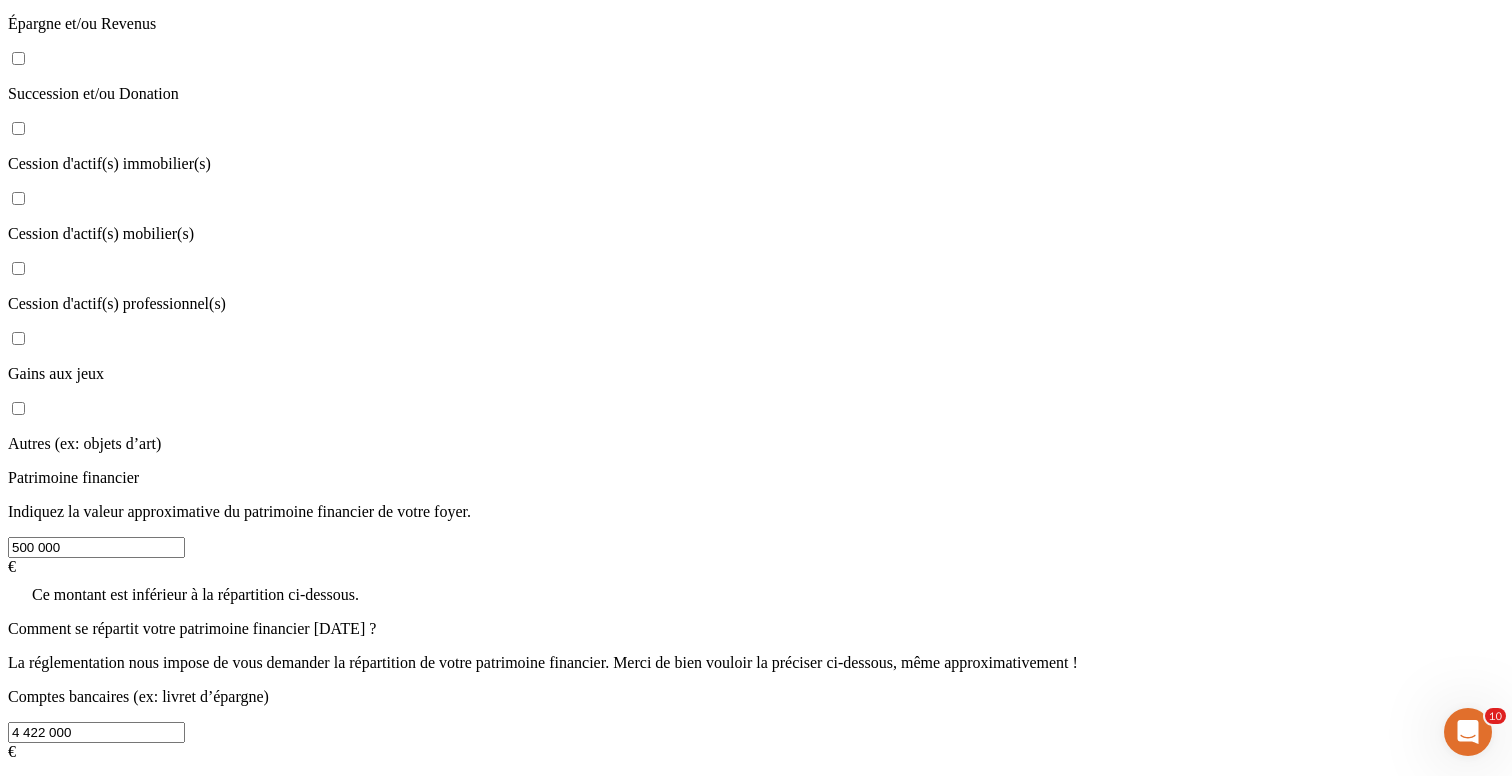 type on "500 000" 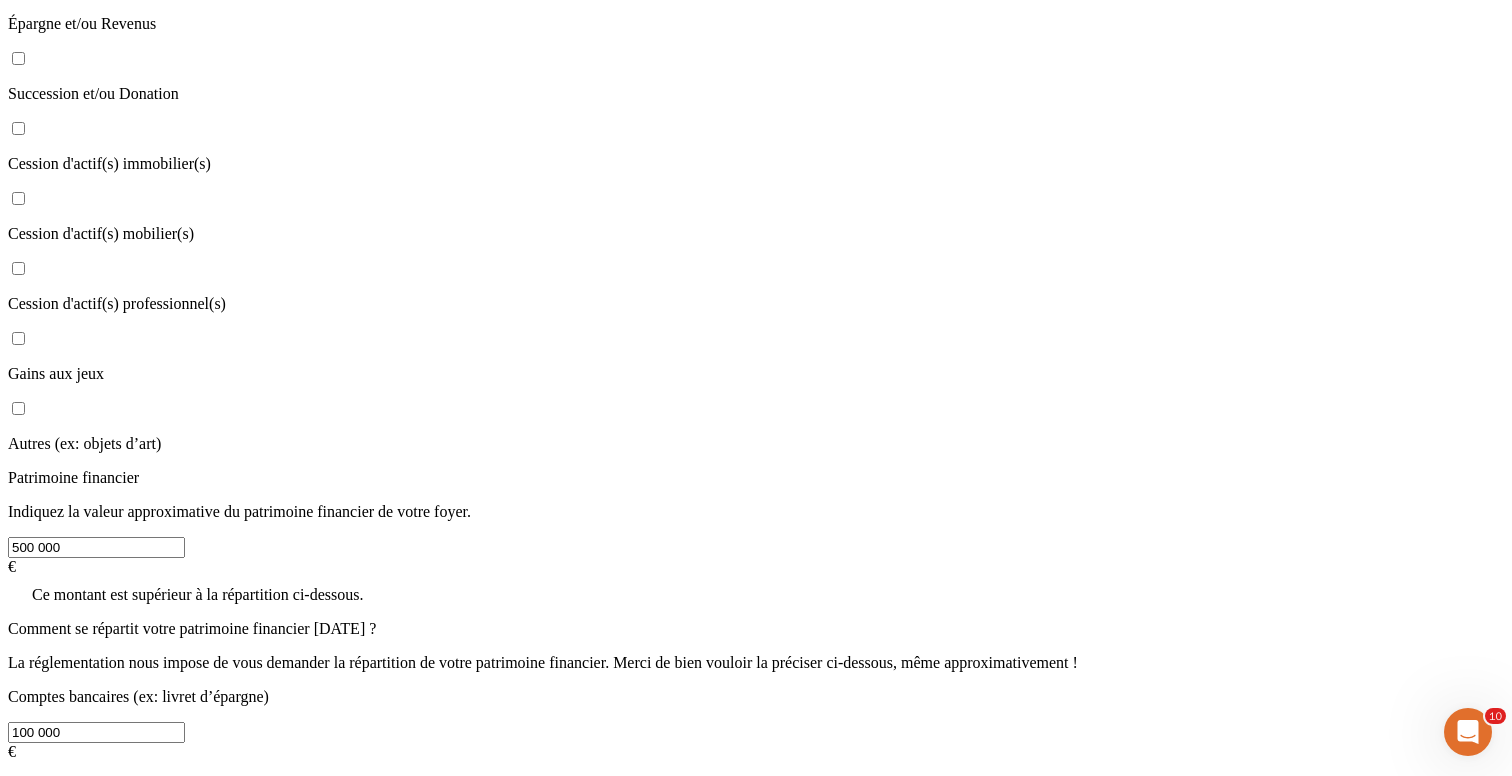 type on "100 000" 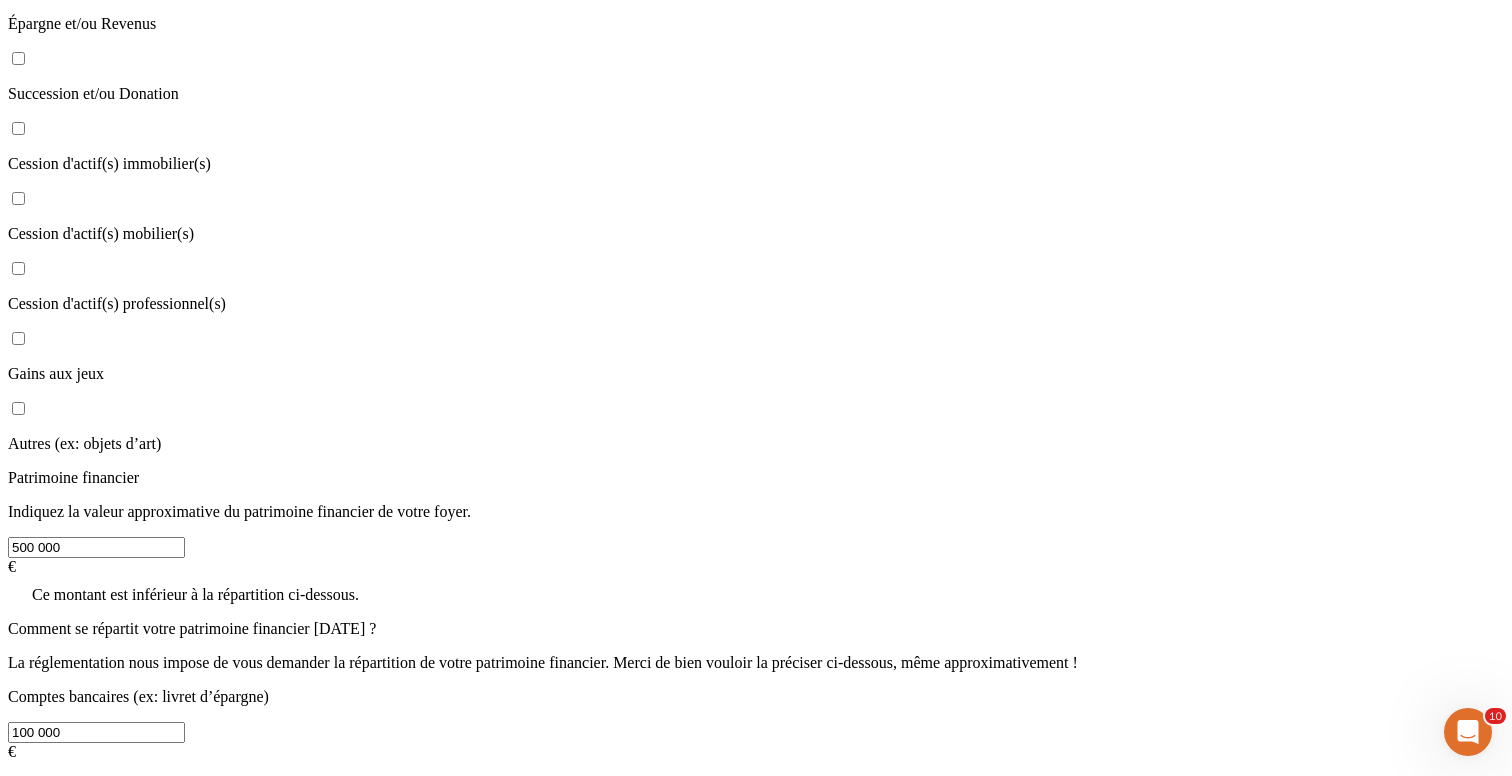 type on "400 000" 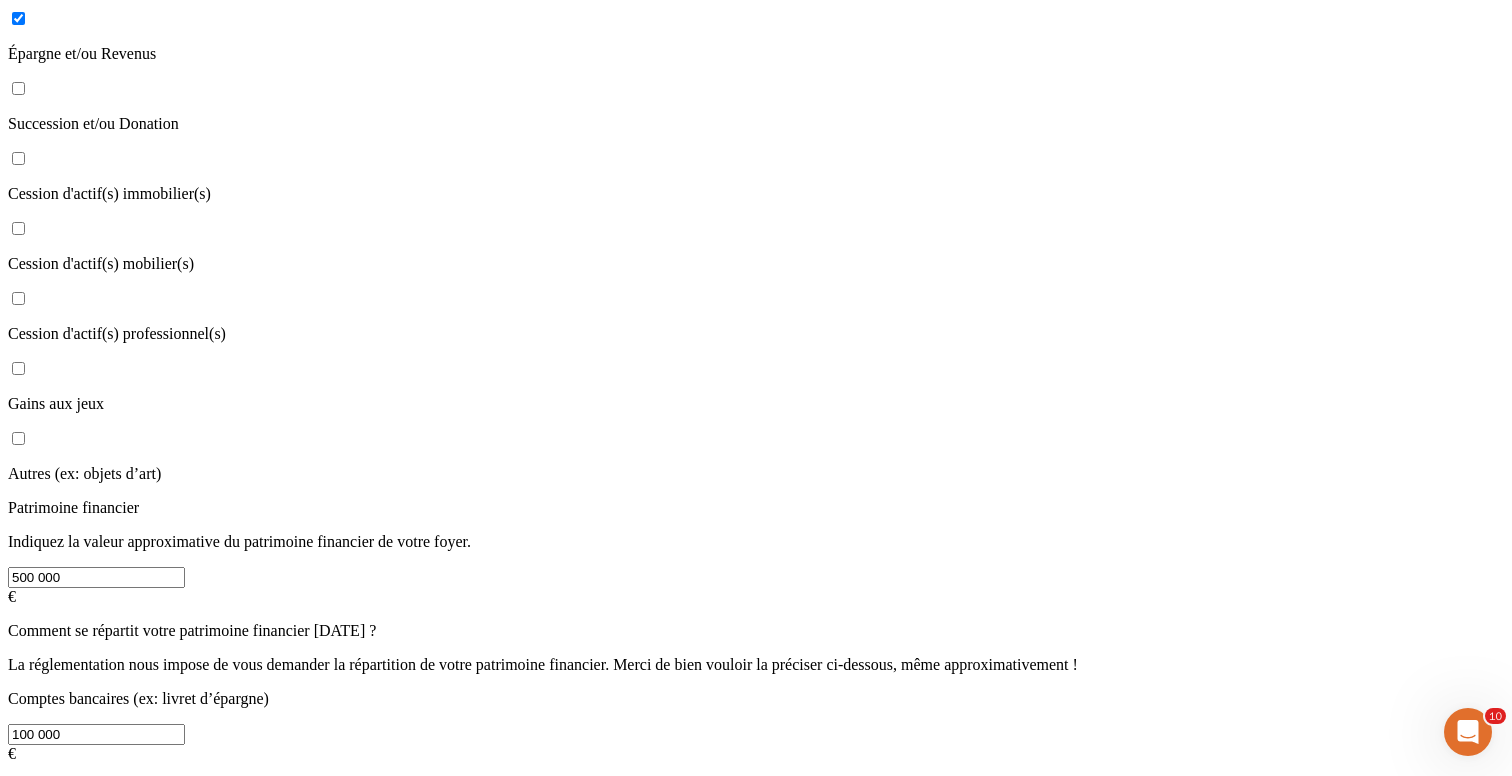 click on "Enregistrer" at bounding box center (48, 1047) 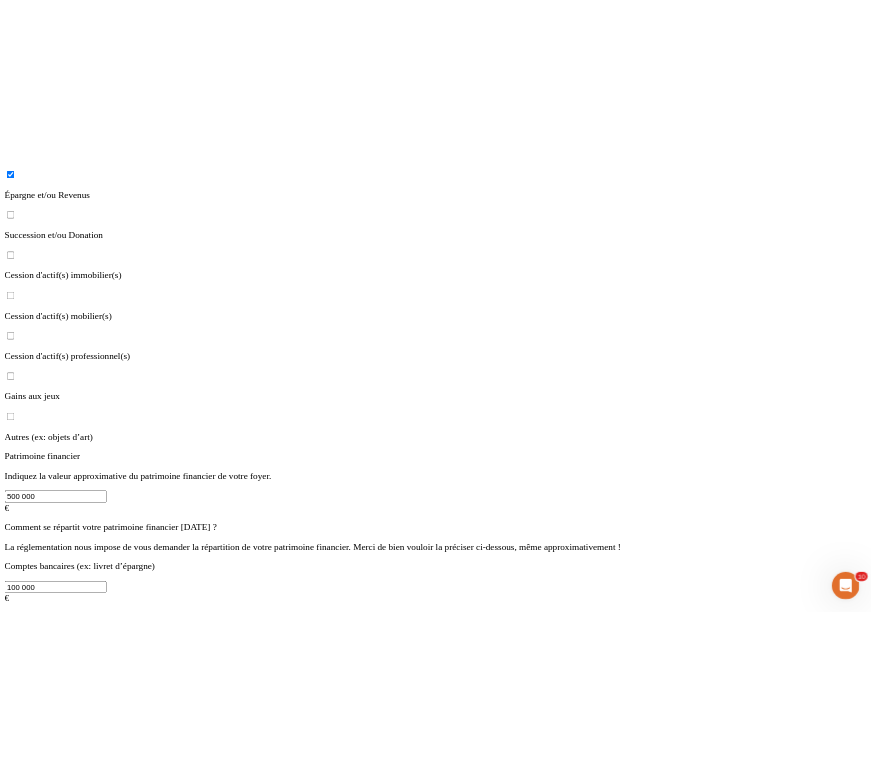 scroll, scrollTop: 0, scrollLeft: 0, axis: both 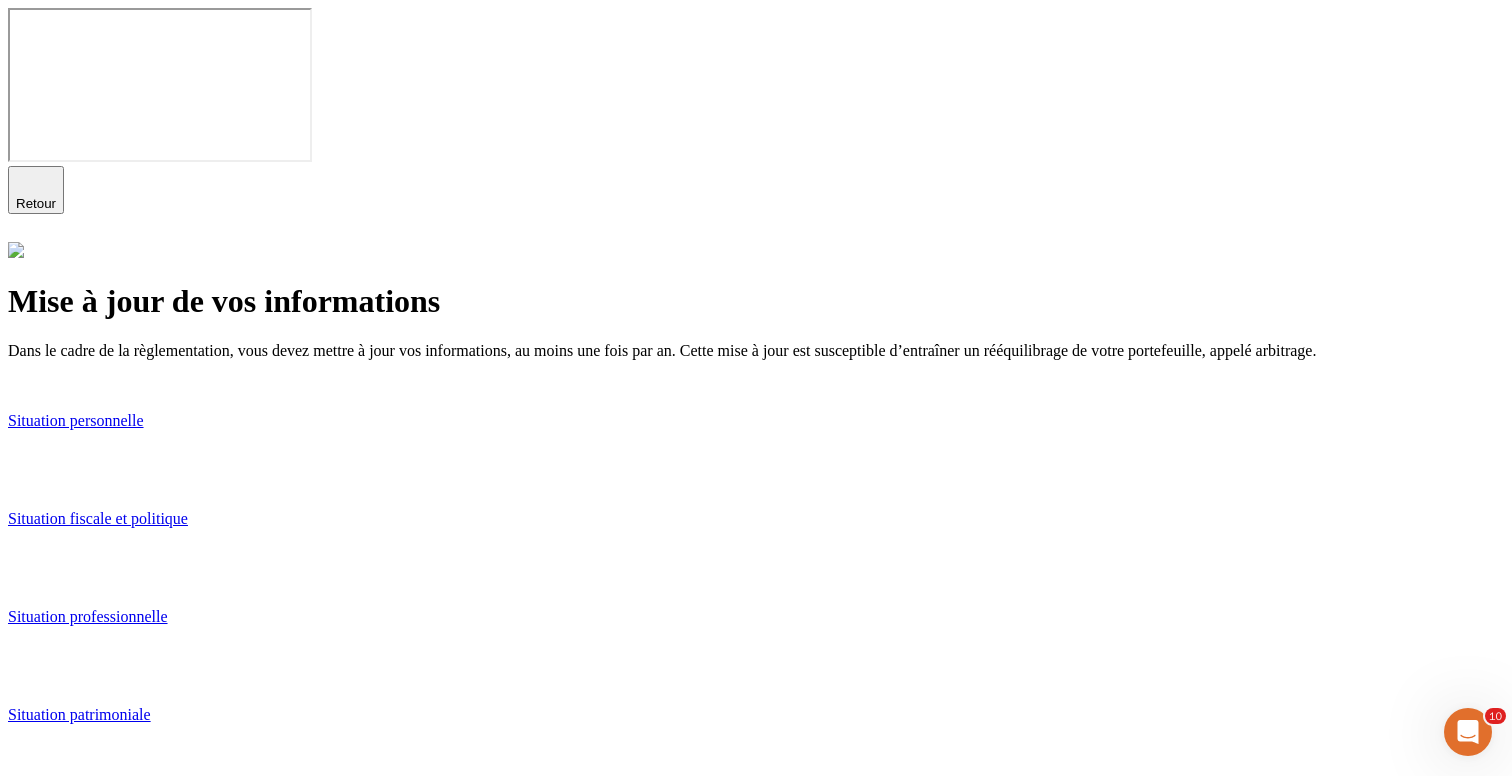 click on "Emprunts" at bounding box center [756, 814] 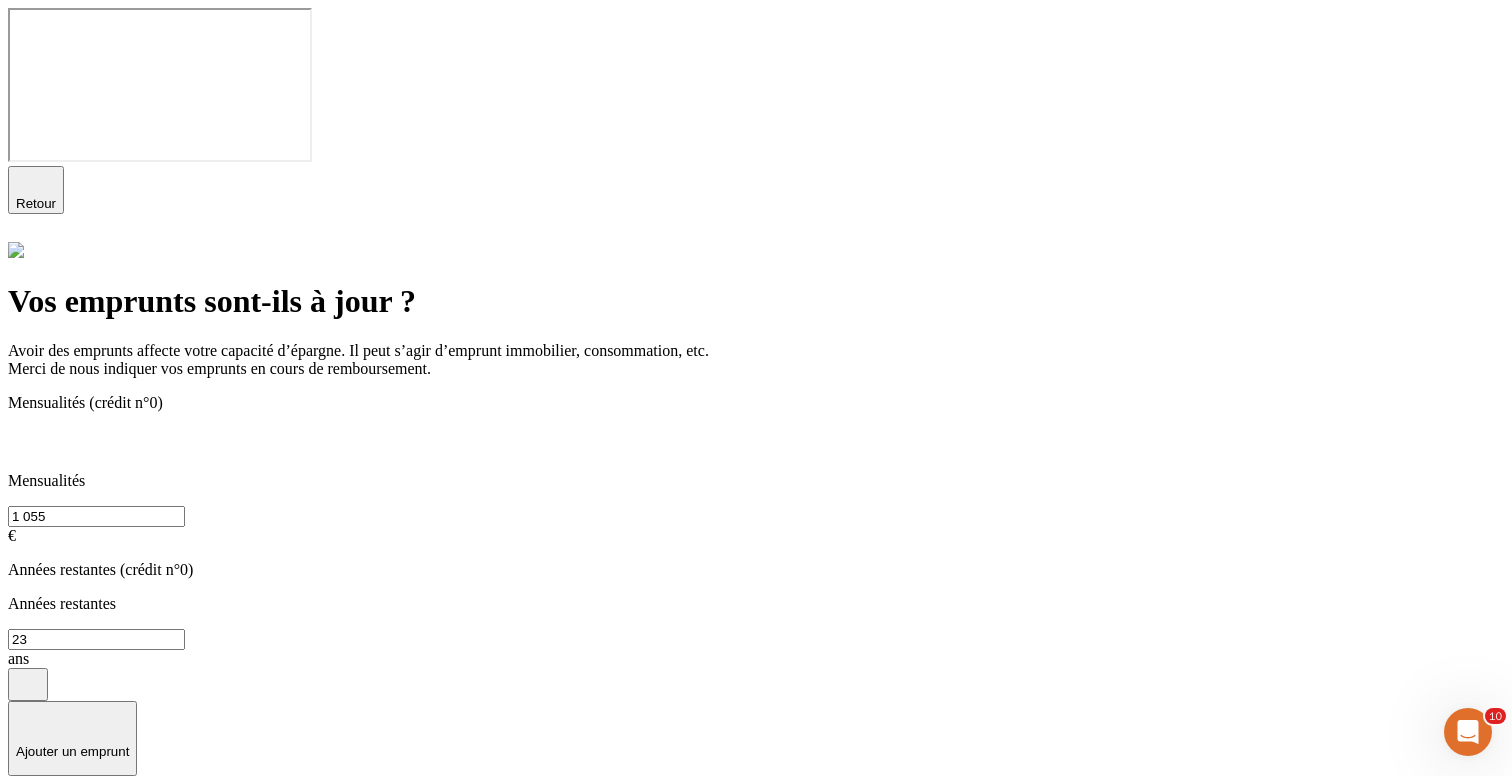click on "23" at bounding box center [96, 639] 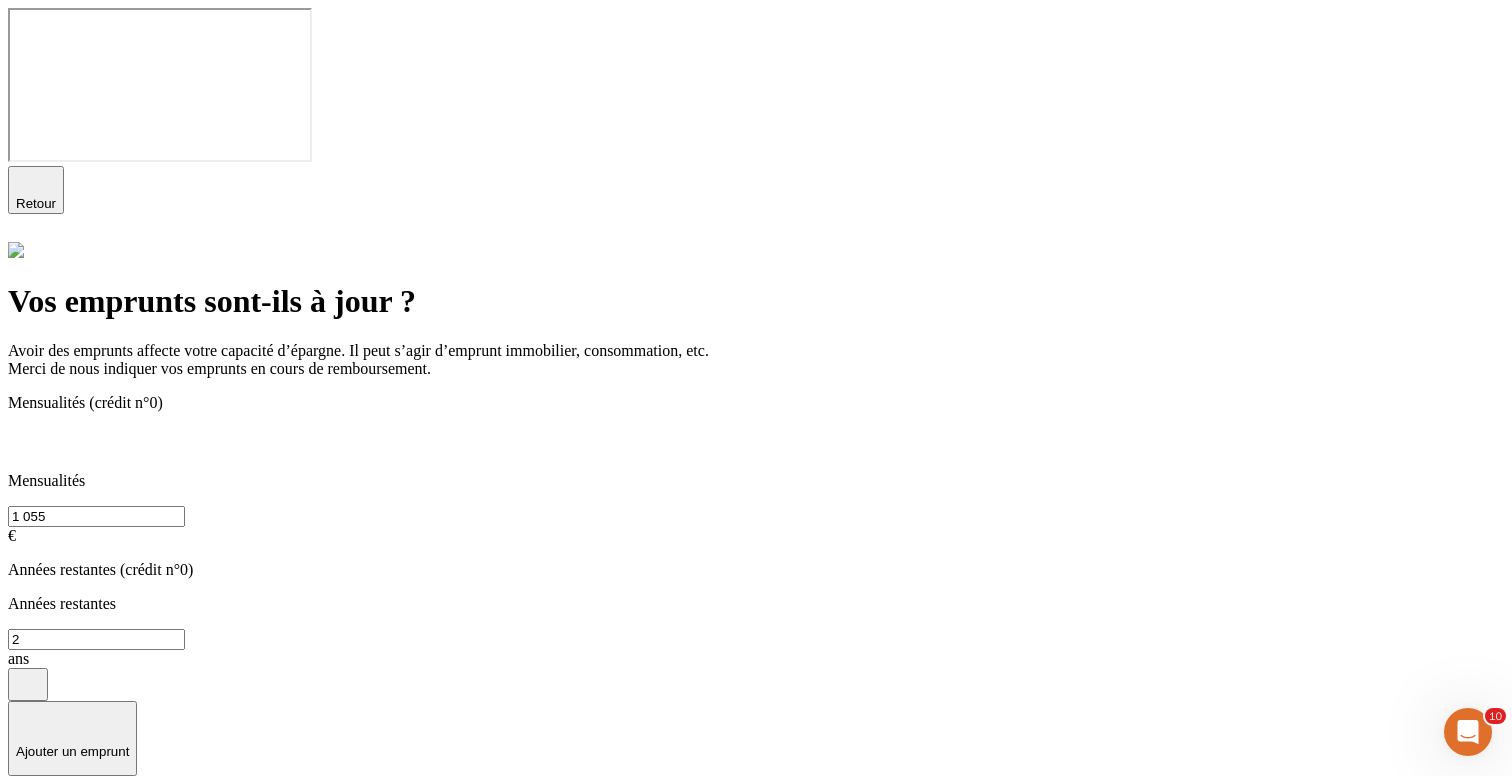 type on "2" 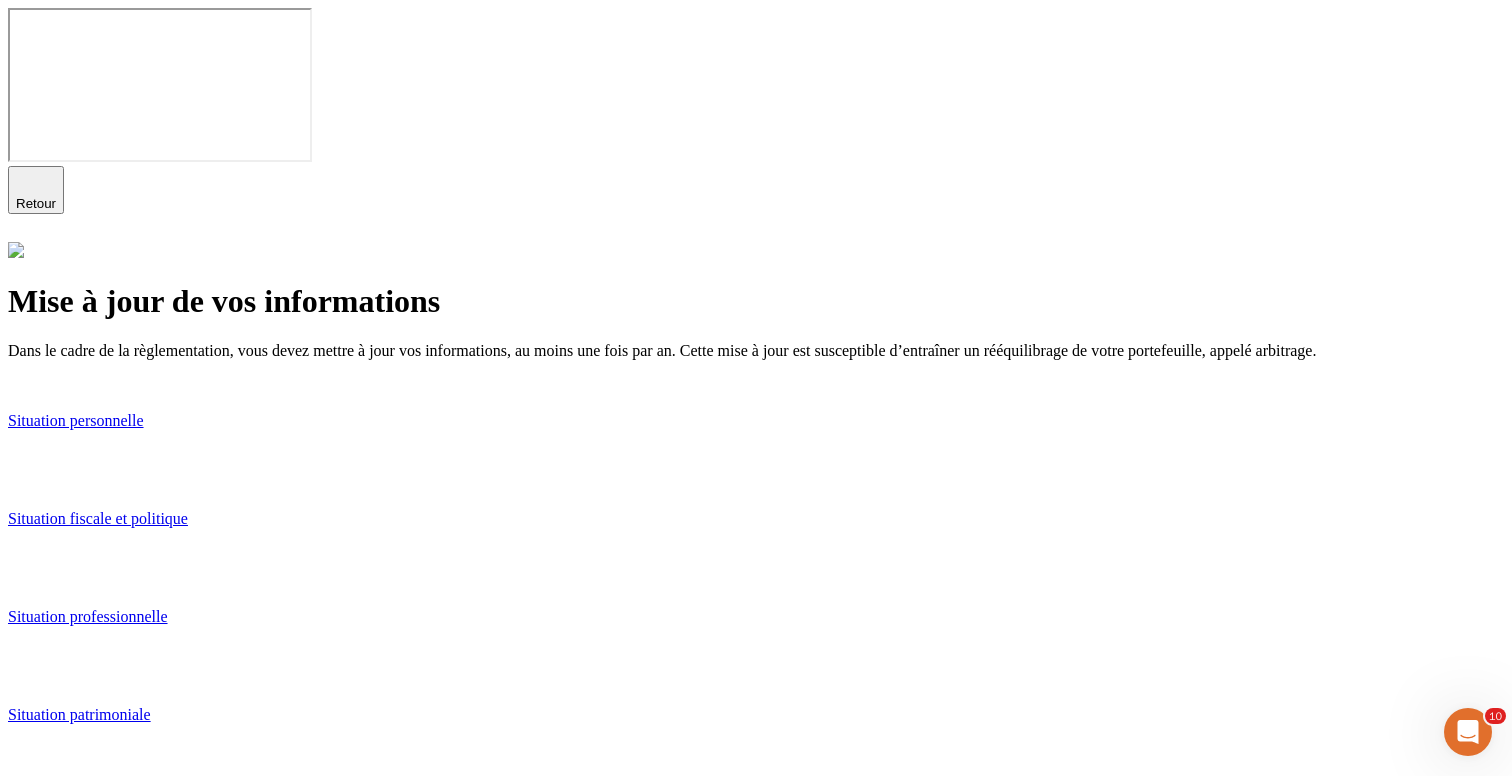 click on "Terminer" at bounding box center (42, 876) 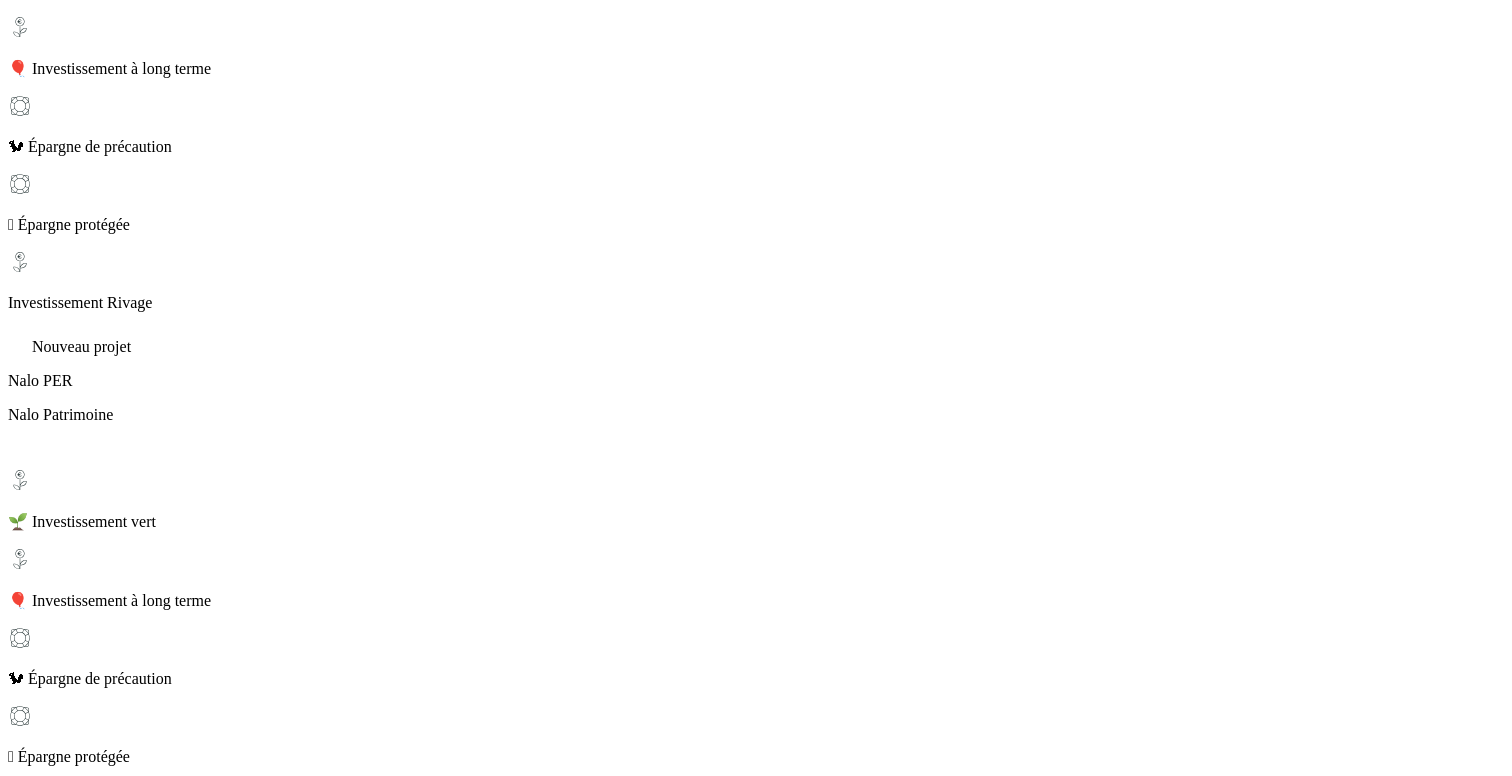 scroll, scrollTop: 0, scrollLeft: 0, axis: both 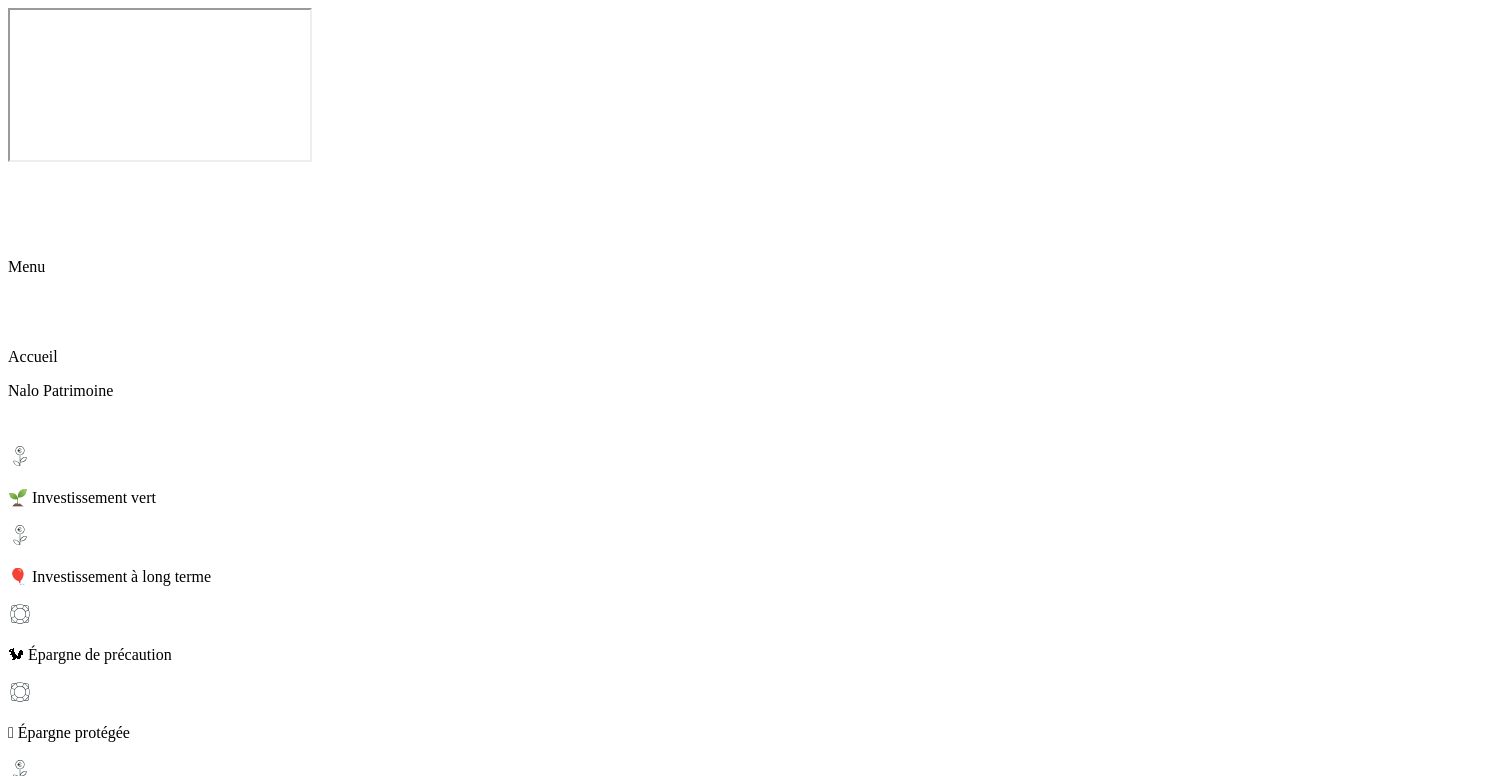 click on "Faire une suggestion" at bounding box center [90, 4741] 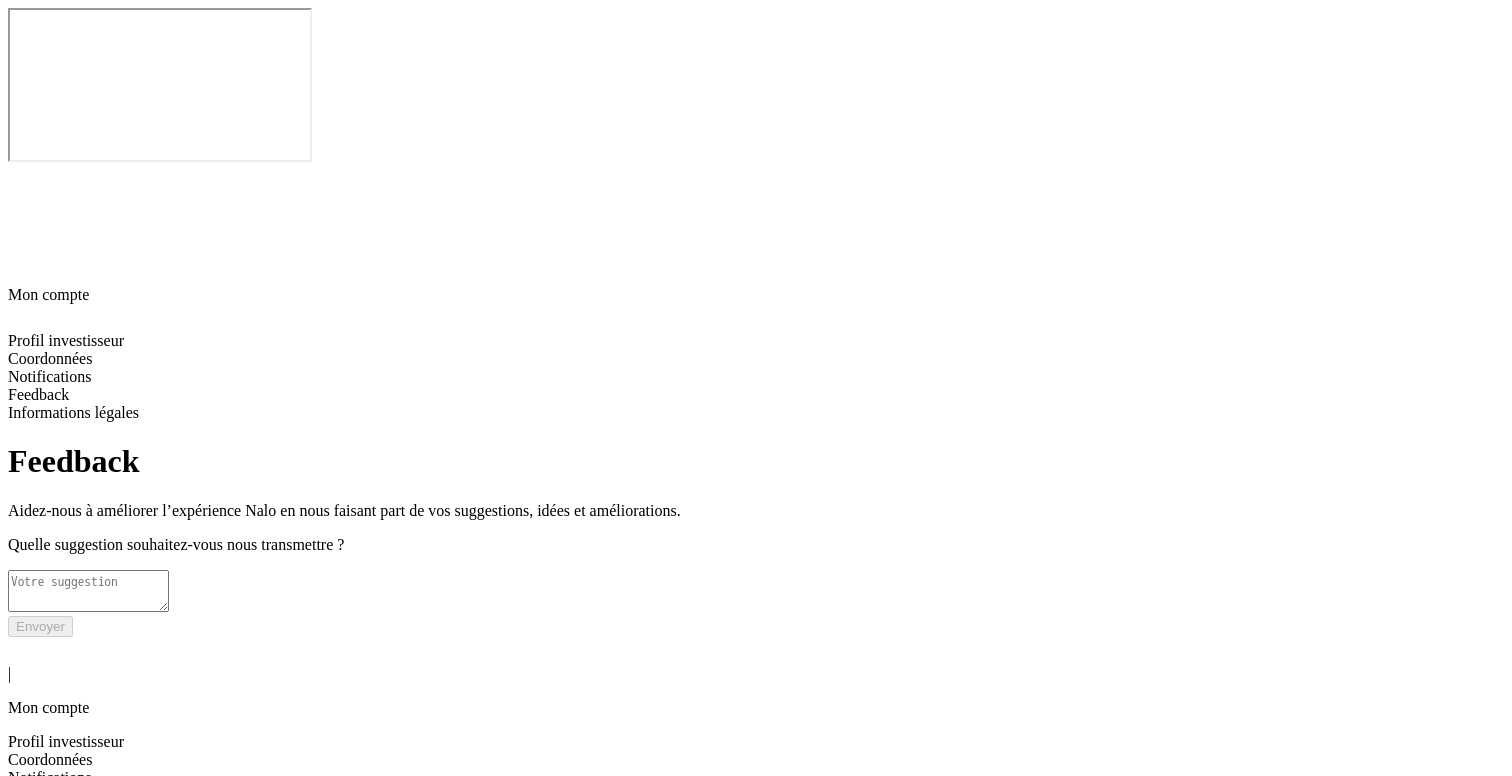 click on "| Mon compte" at bounding box center [756, 677] 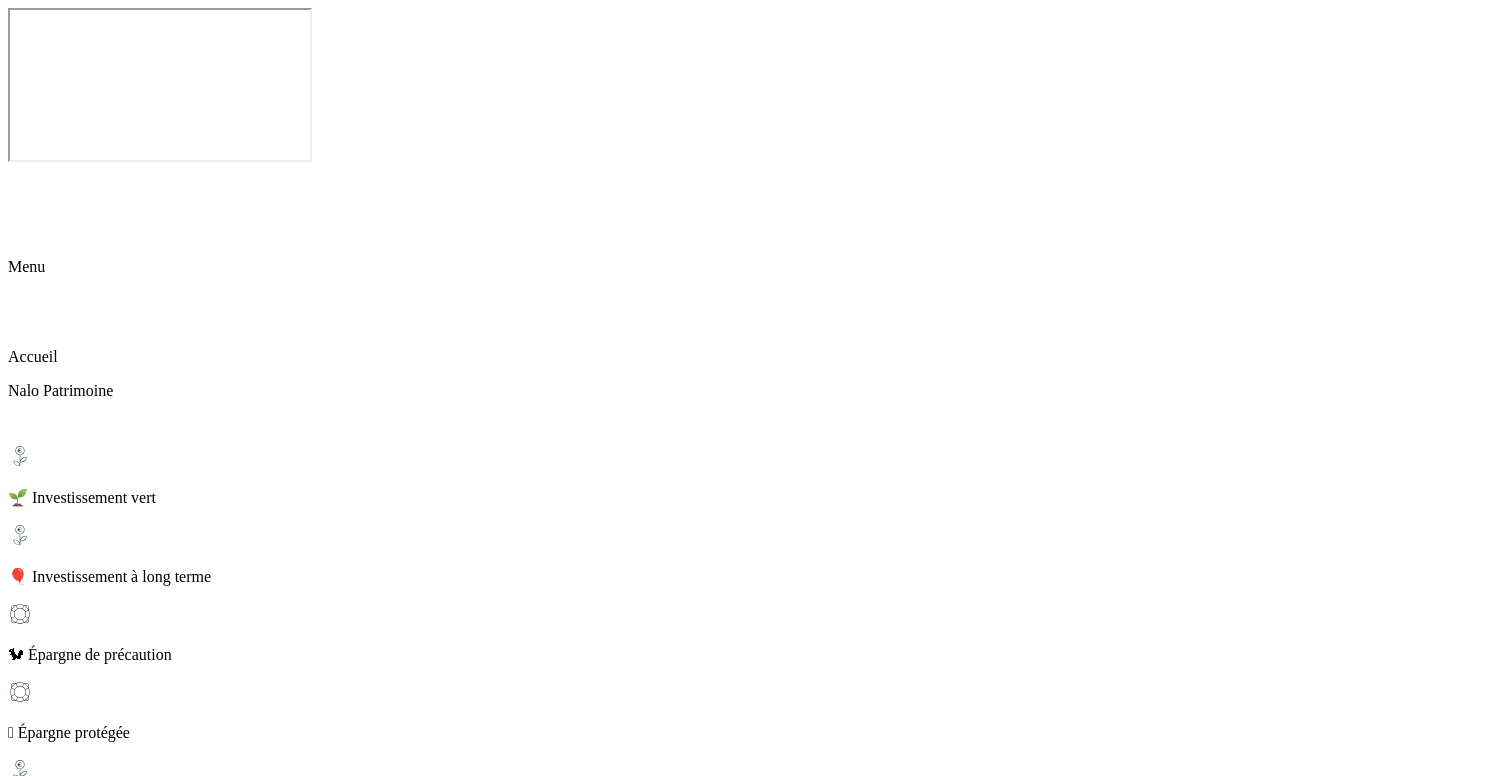 scroll, scrollTop: 17, scrollLeft: 0, axis: vertical 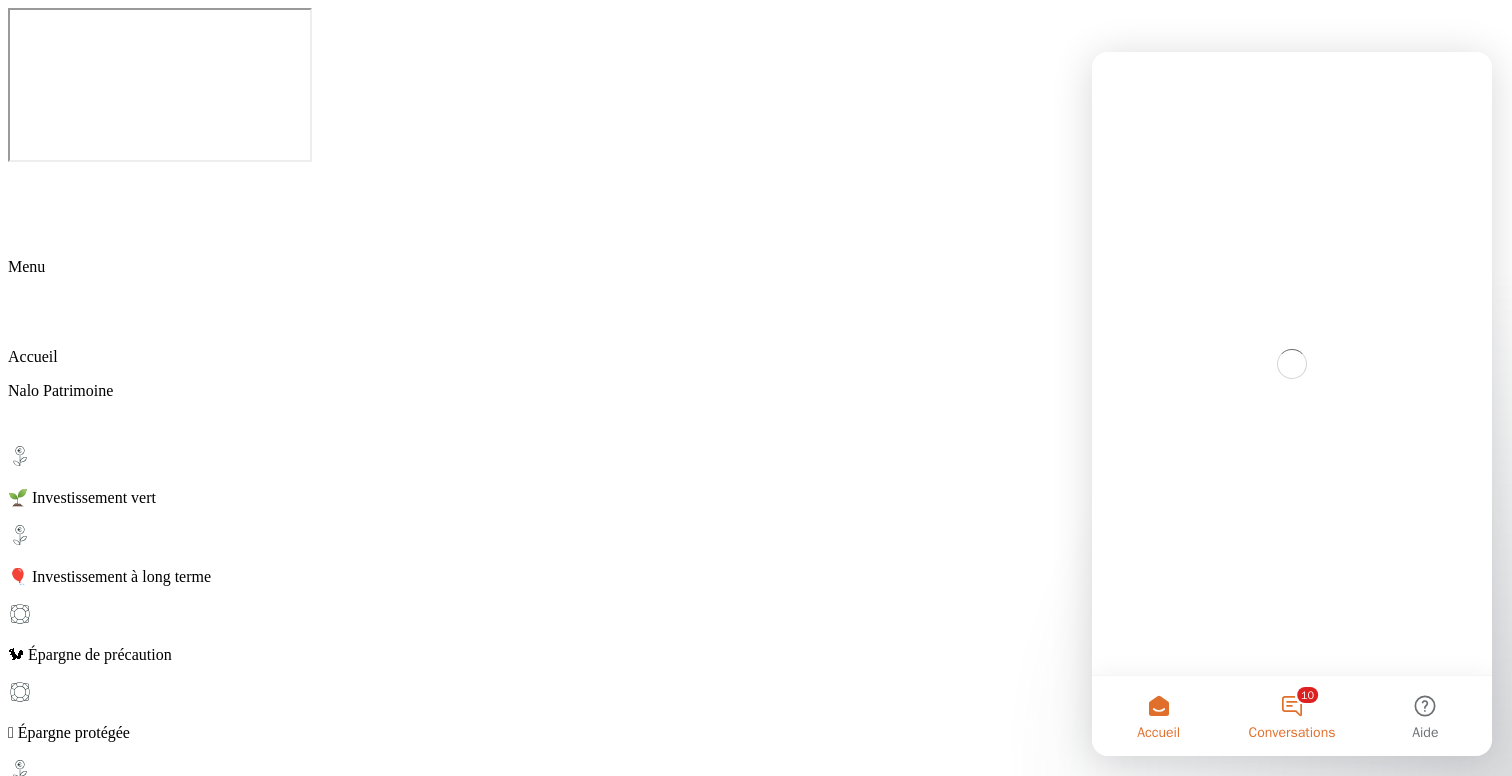 click on "10 Conversations" at bounding box center [1291, 716] 